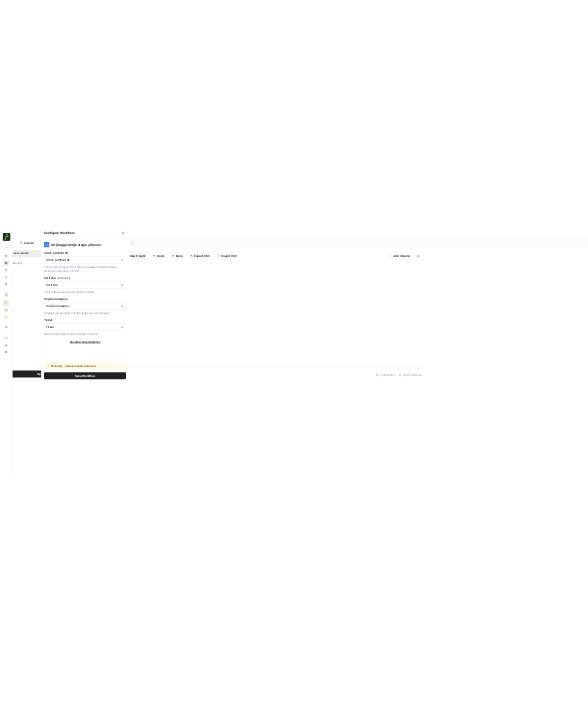 scroll, scrollTop: 0, scrollLeft: 0, axis: both 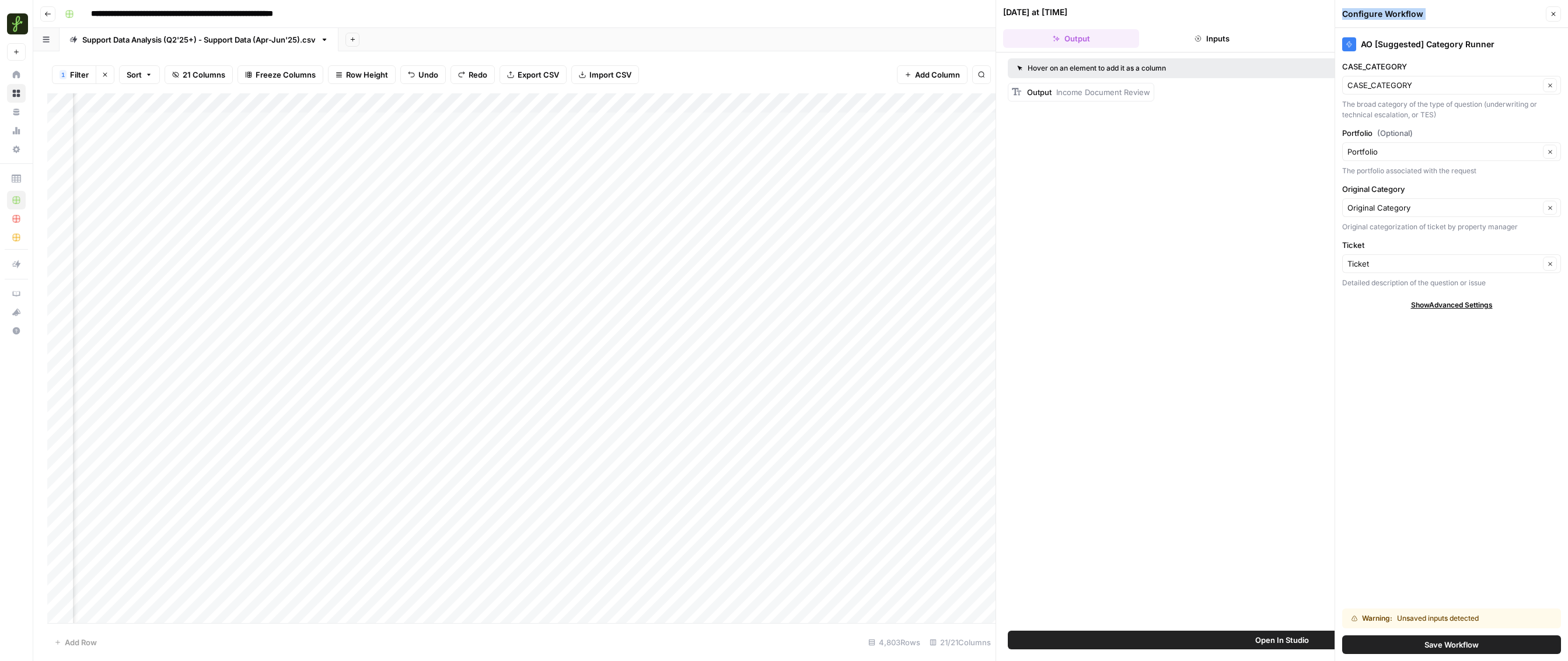 click on "Add Column" at bounding box center [521, 358] 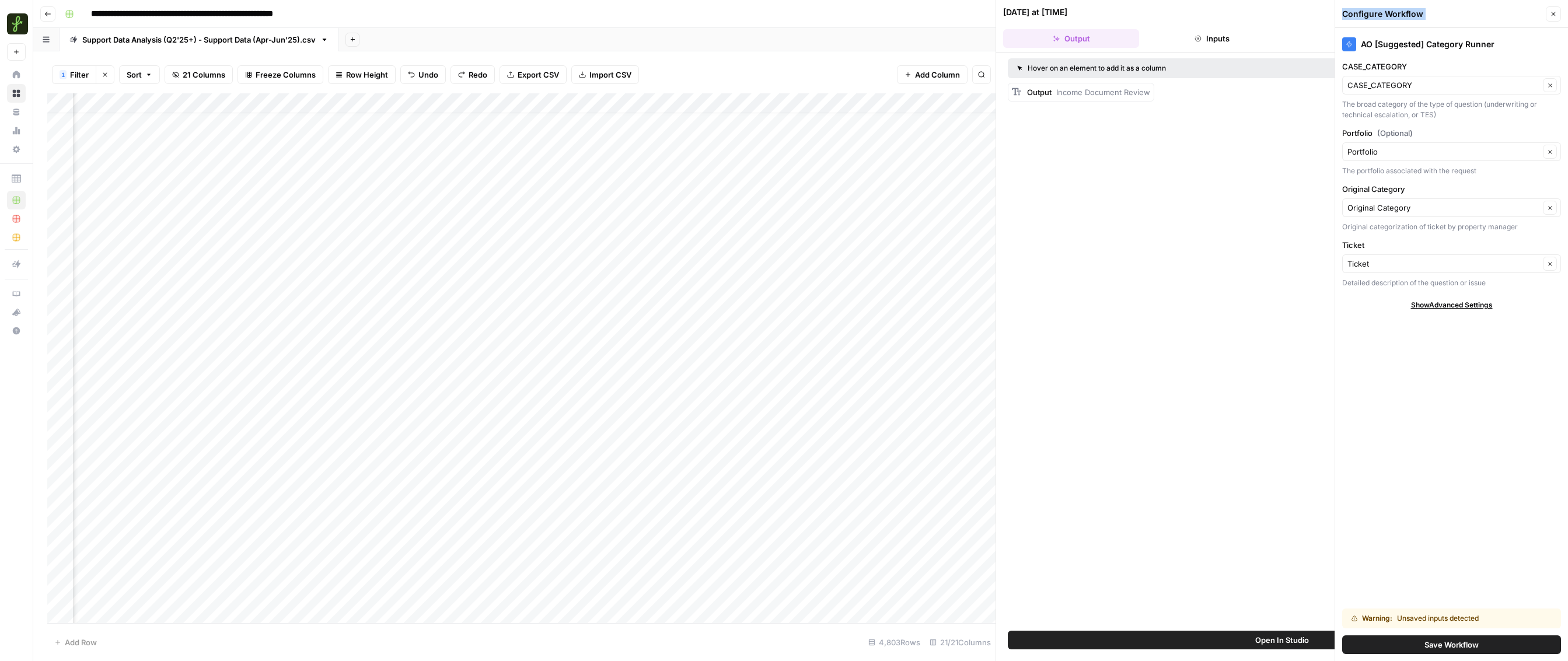 scroll, scrollTop: 99, scrollLeft: 397, axis: both 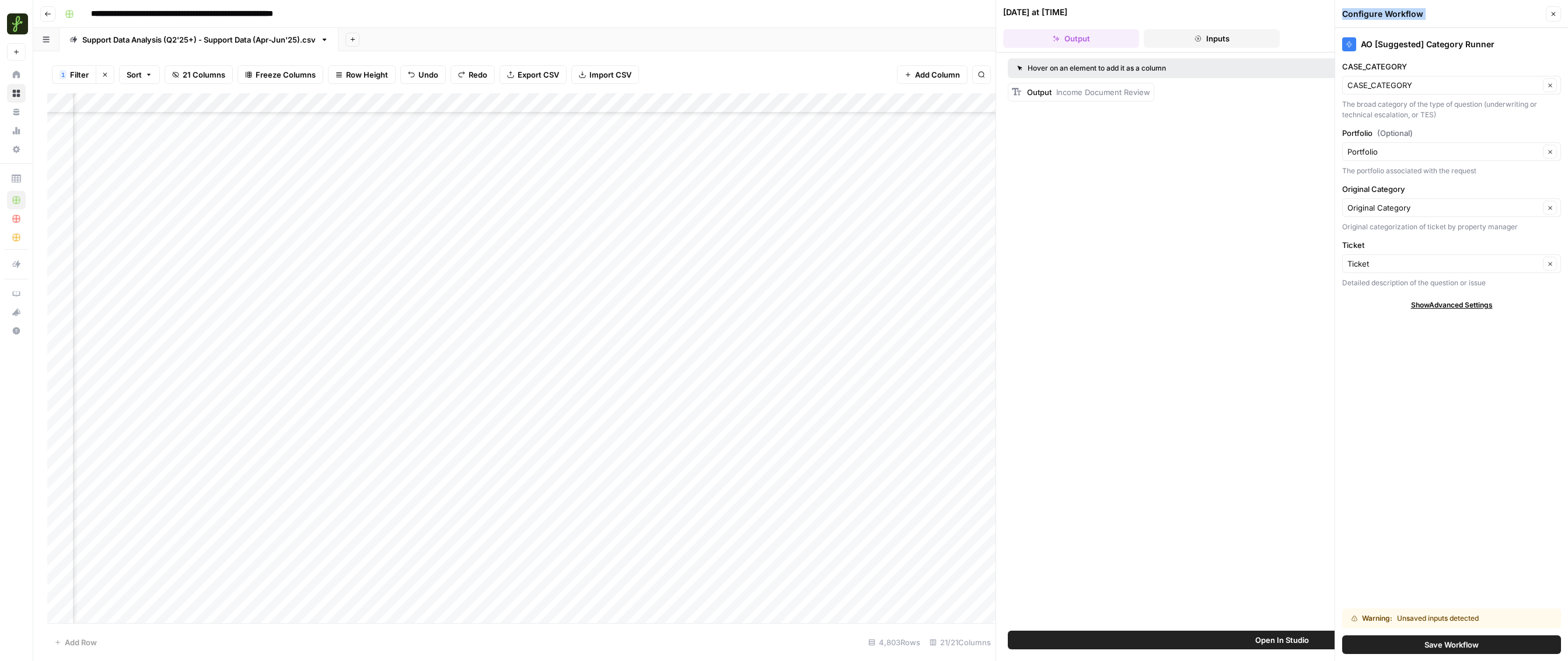 click on "Inputs" at bounding box center (1211, 39) 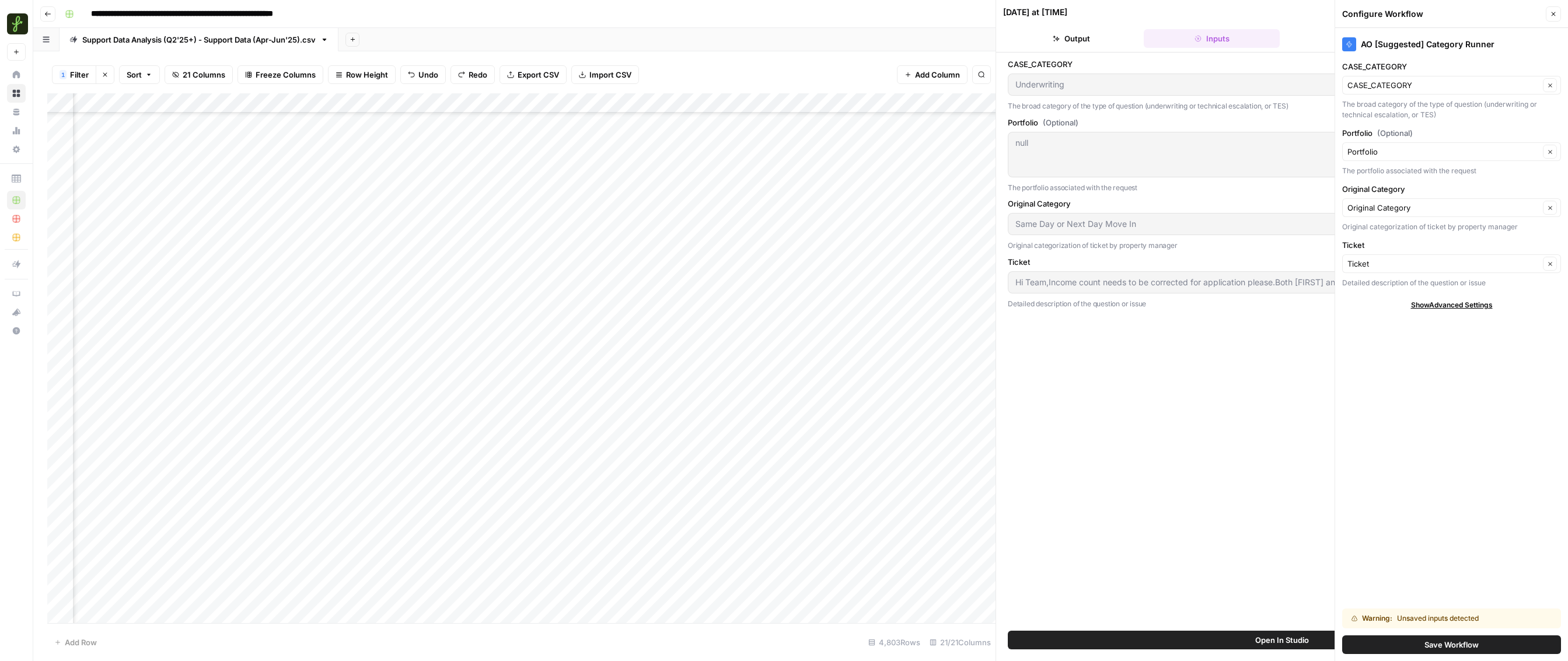 click on "CASE_CATEGORY Underwriting The broad category of the type of question (underwriting or technical escalation, or TES) Portfolio (Optional) null null The portfolio associated with the request Original Category Same Day or Next Day Move In Original categorization of ticket by property manager Ticket Hi Team,Income count needs to be corrected for application please.Both [FIRST] and [FIRST] have provided most recent statements and have already declared income.Please update for final review.Thank you for all that you do, team! :) Detailed description of the question or issue" at bounding box center [1282, 341] 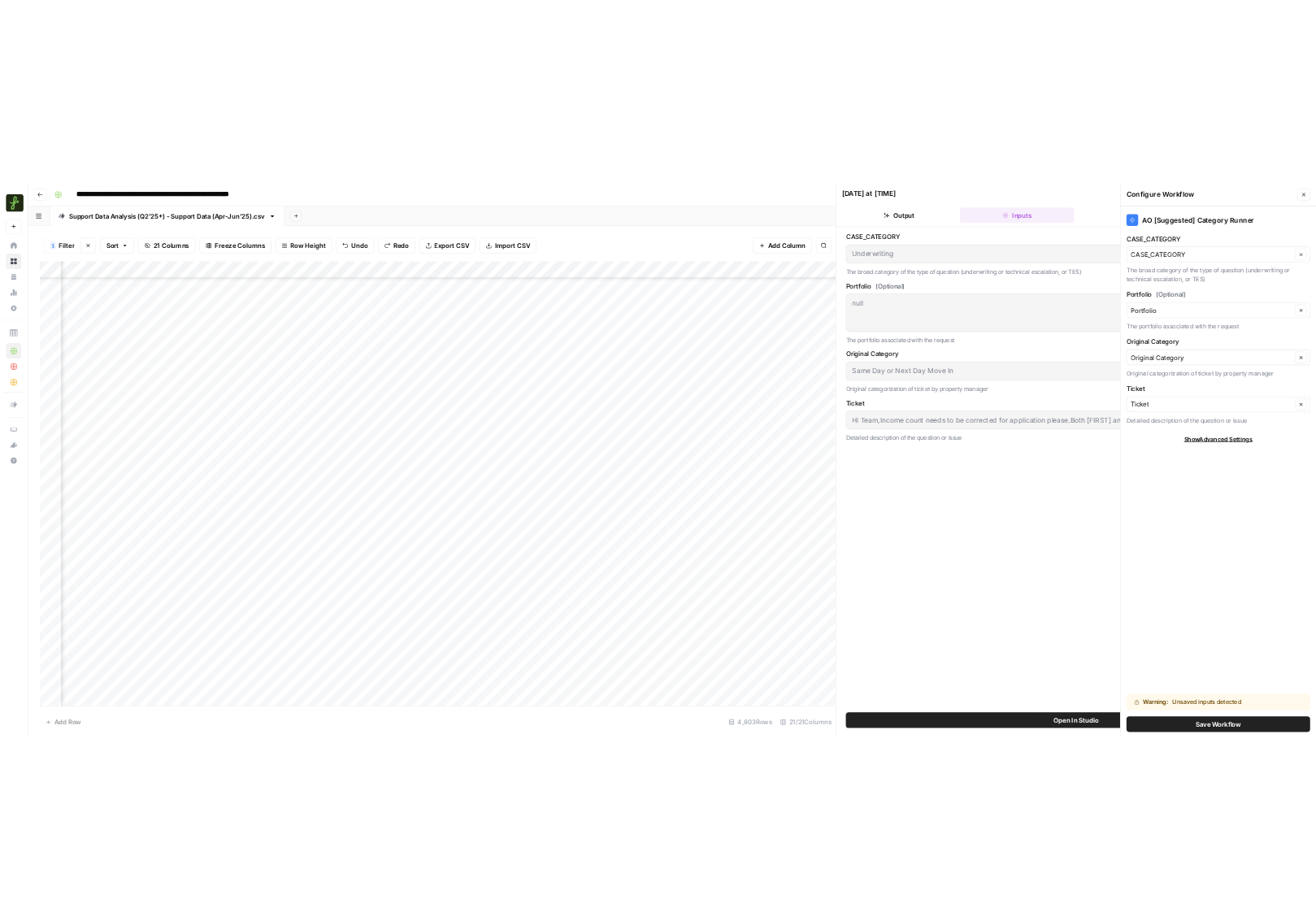 scroll, scrollTop: 138, scrollLeft: 554, axis: both 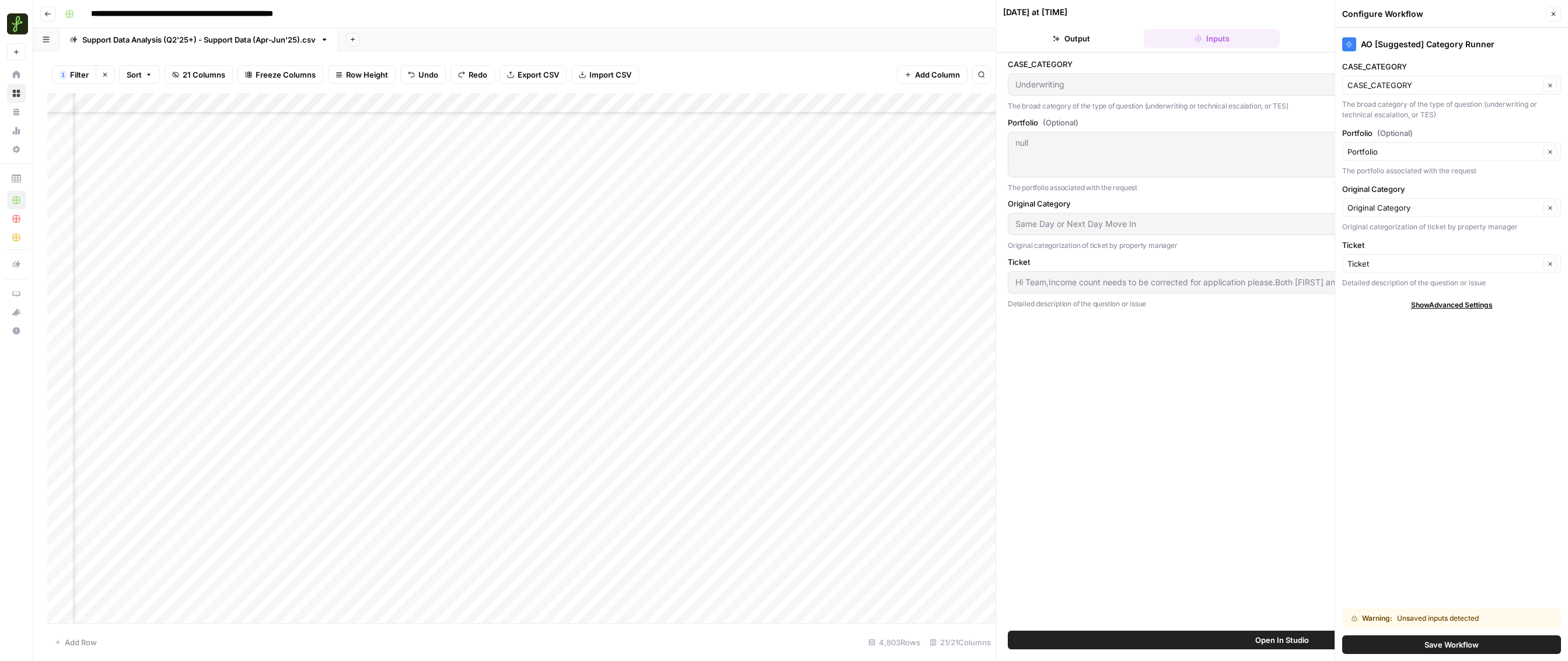 click on "Add Column" at bounding box center [521, 358] 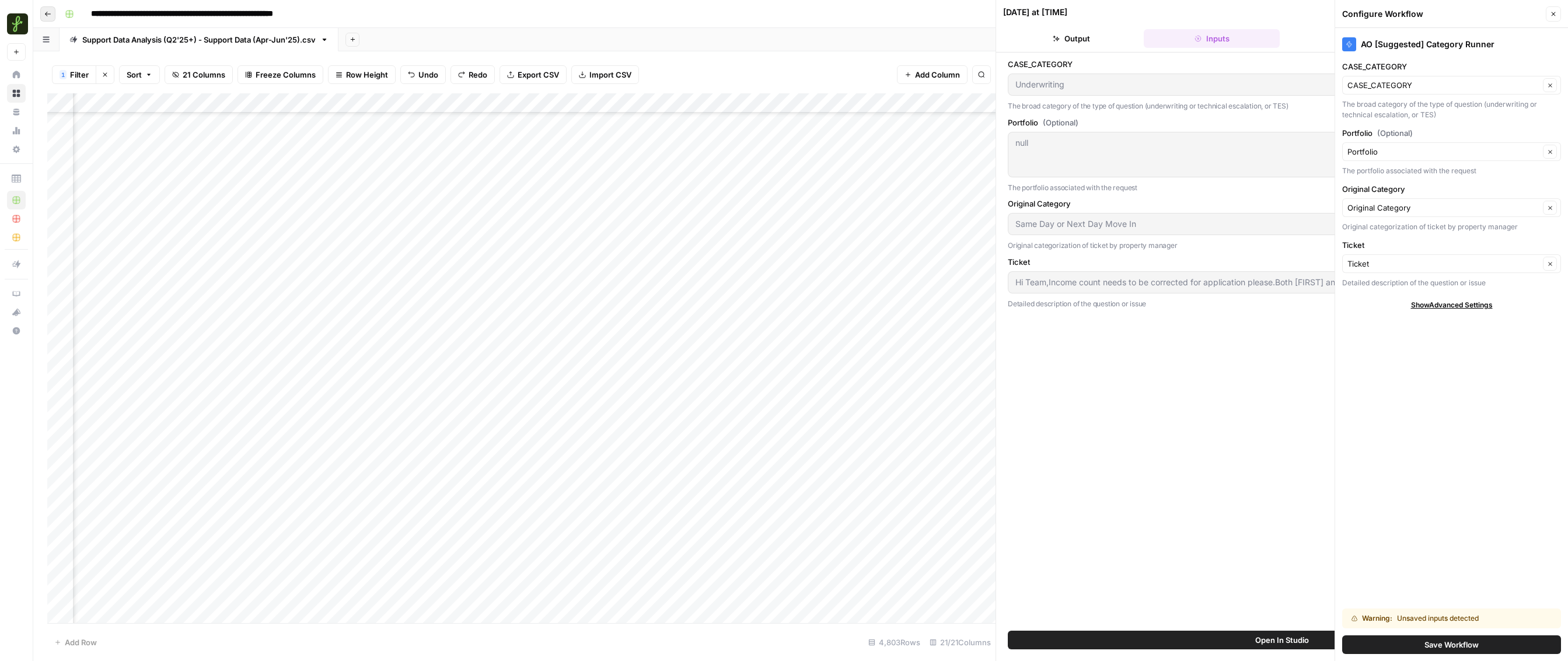 click on "Go back" at bounding box center (48, 14) 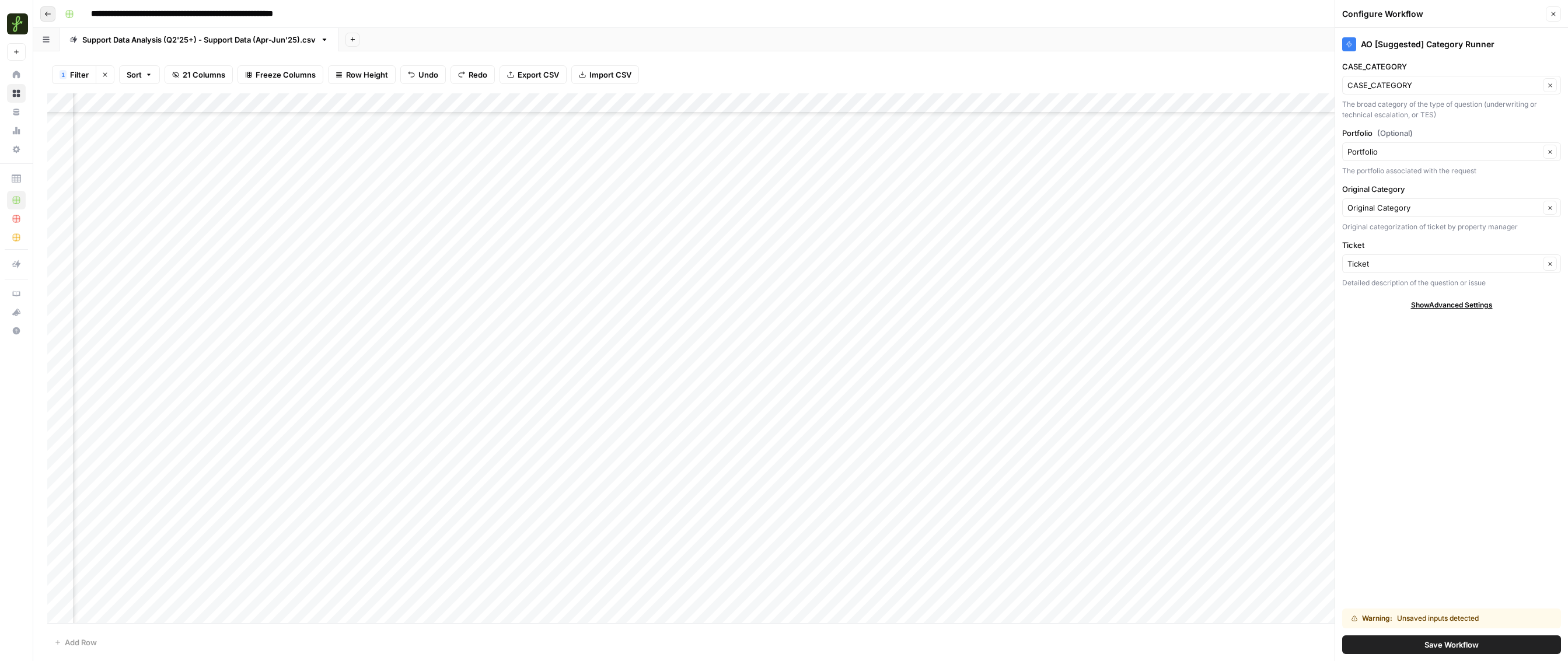 click on "Go back" at bounding box center [48, 14] 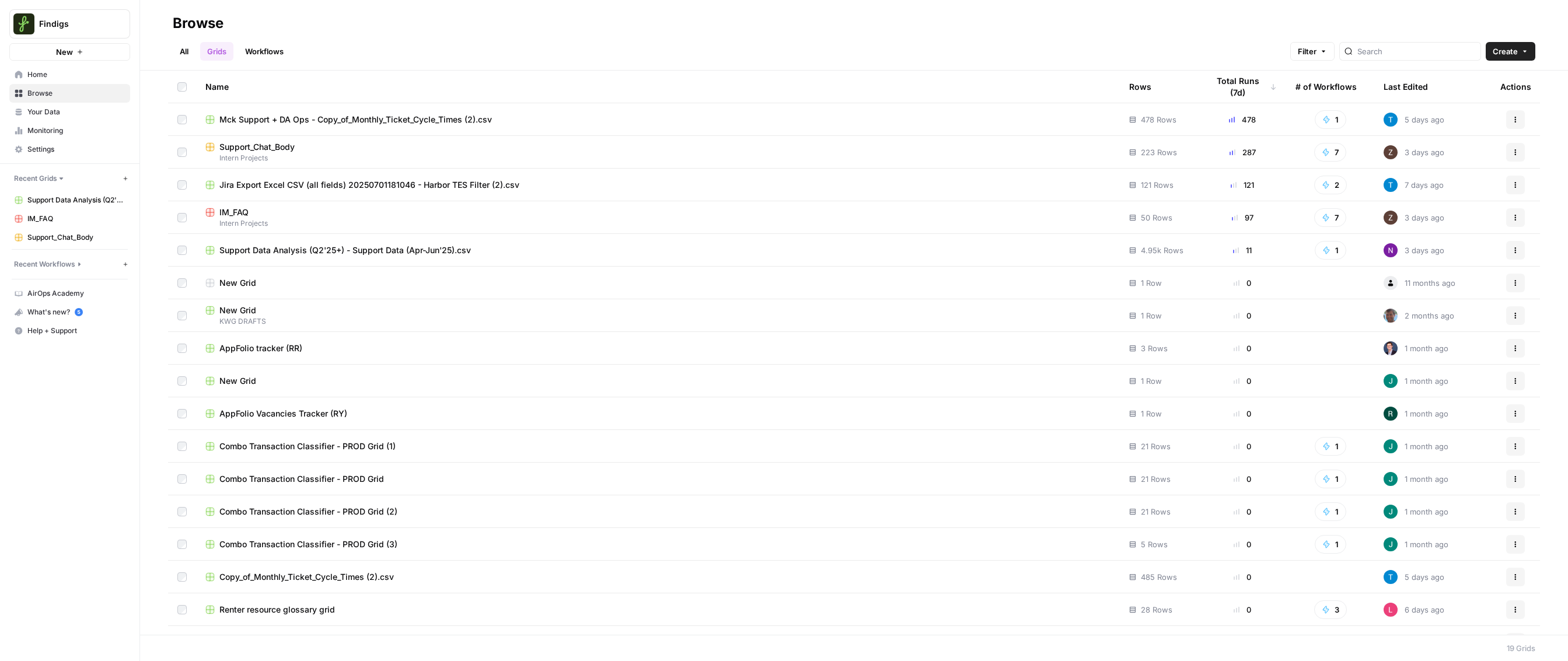 click on "Support Data Analysis (Q2'25+) - Support Data (Apr-Jun'25).csv" at bounding box center [345, 250] 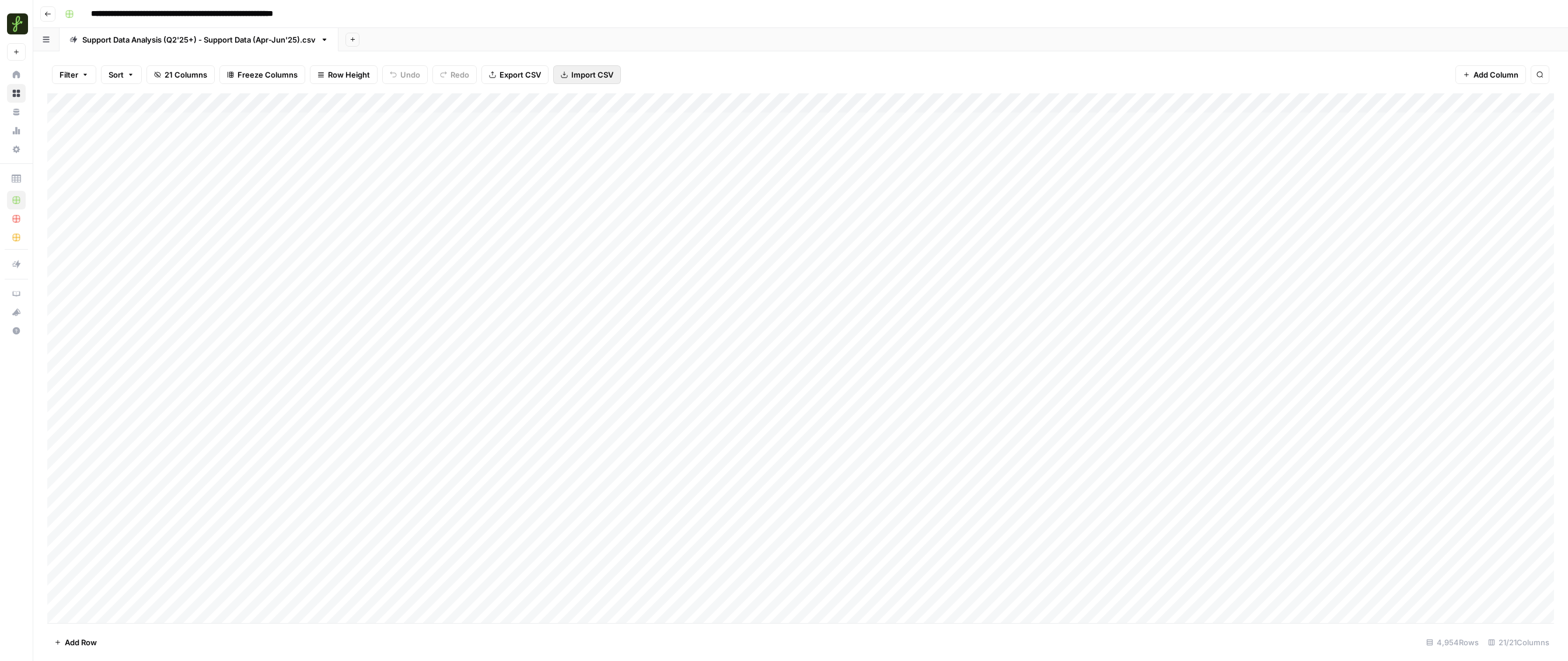 click on "Import CSV" at bounding box center [592, 75] 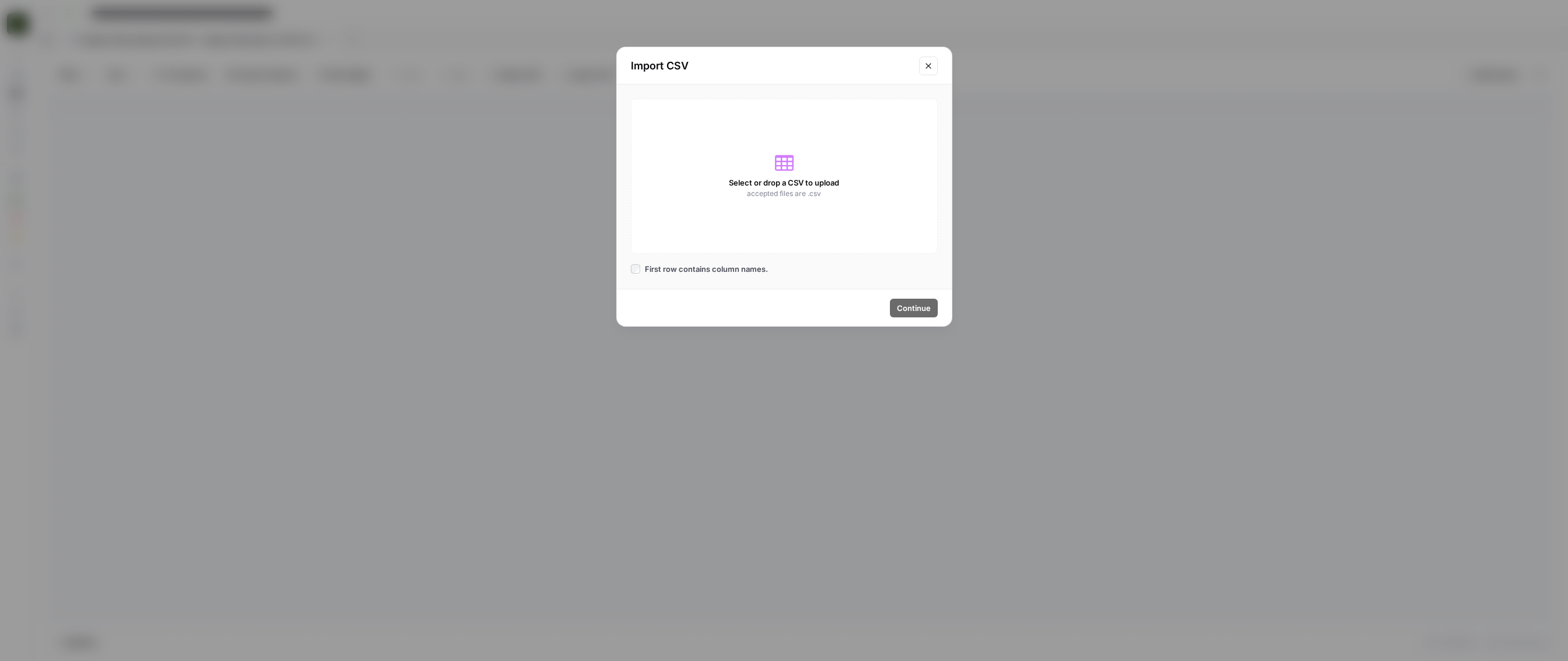 click at bounding box center [928, 66] 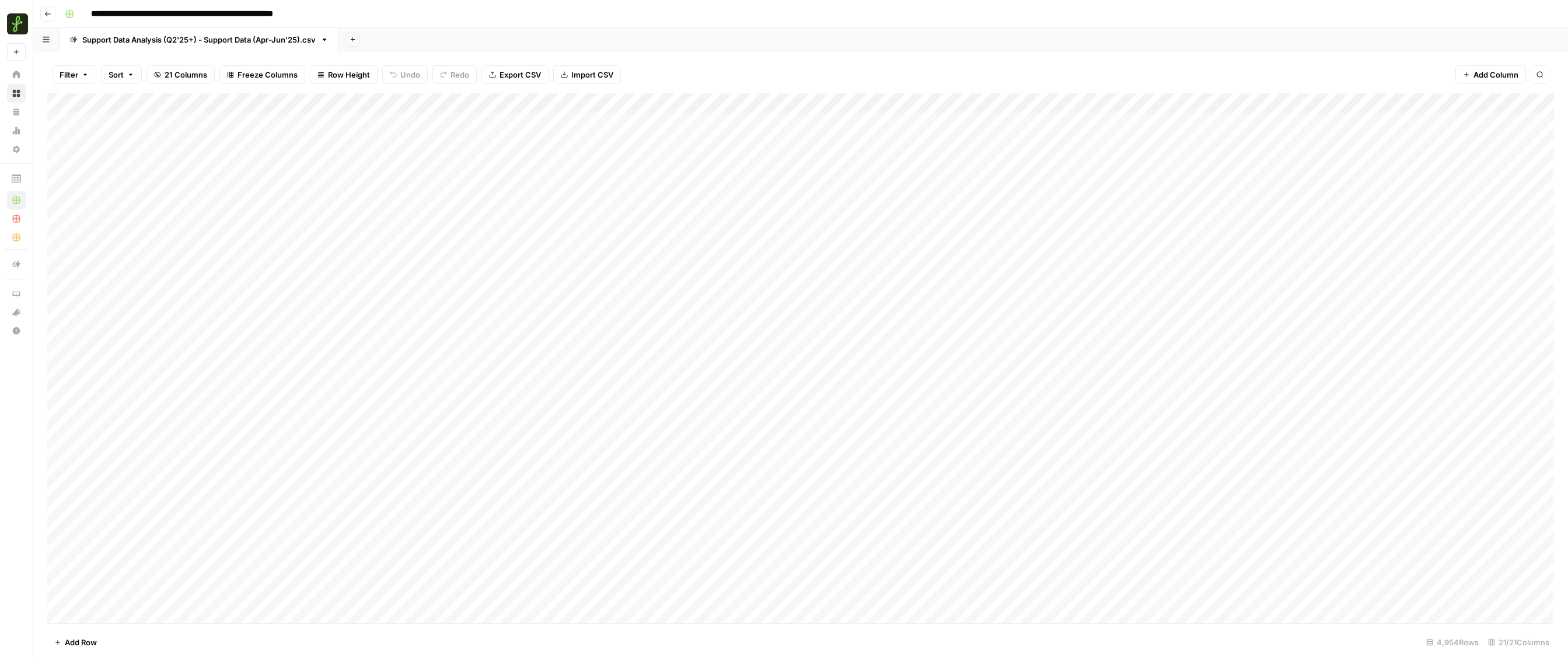 click on "Add Column" at bounding box center [801, 358] 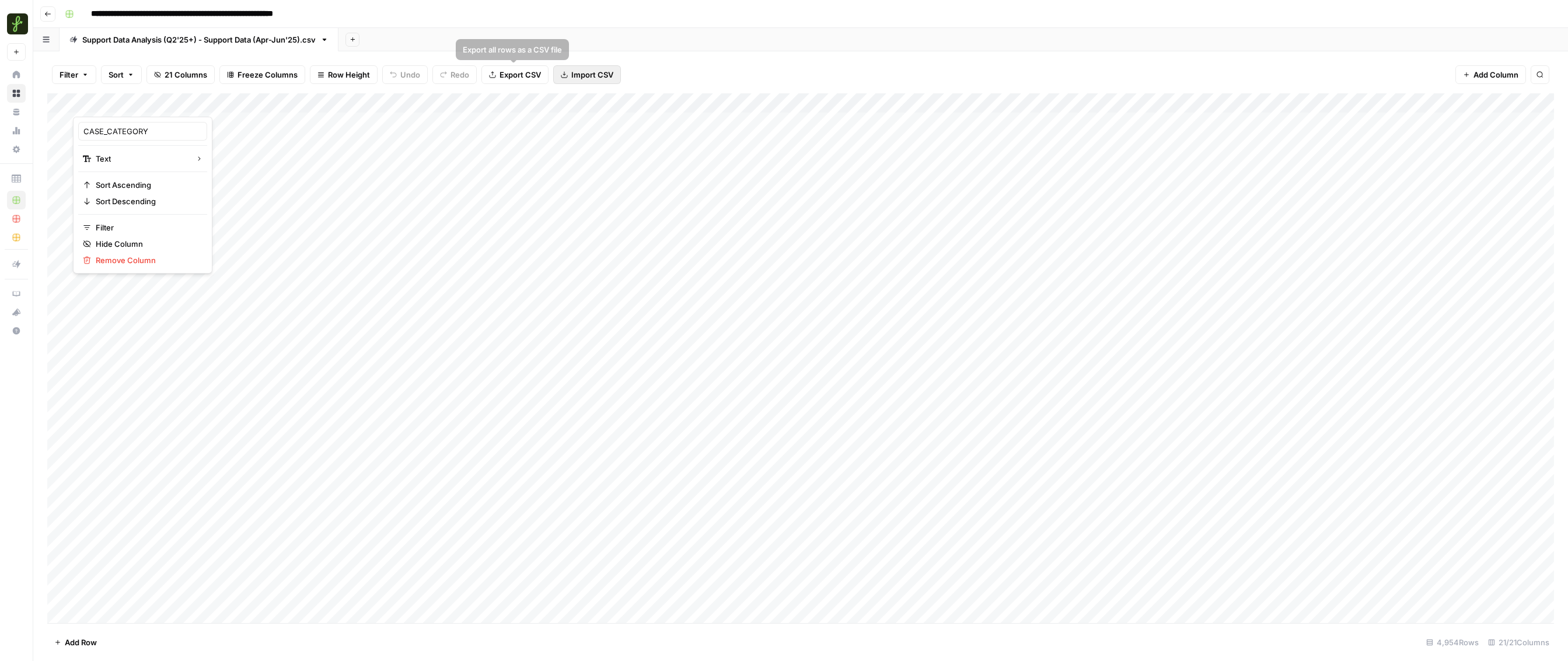 click on "Import CSV" at bounding box center (592, 75) 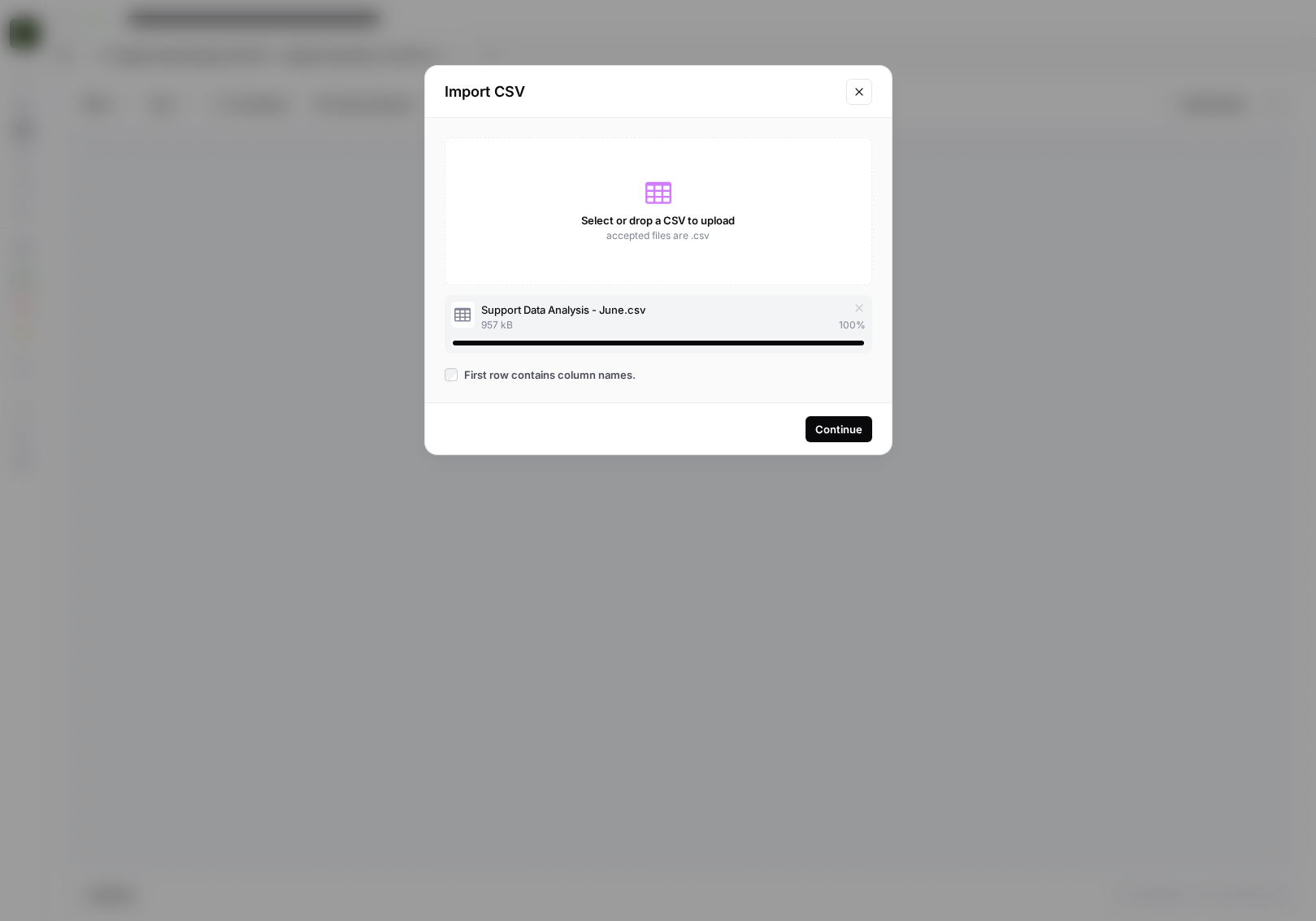 click on "Continue" at bounding box center (839, 429) 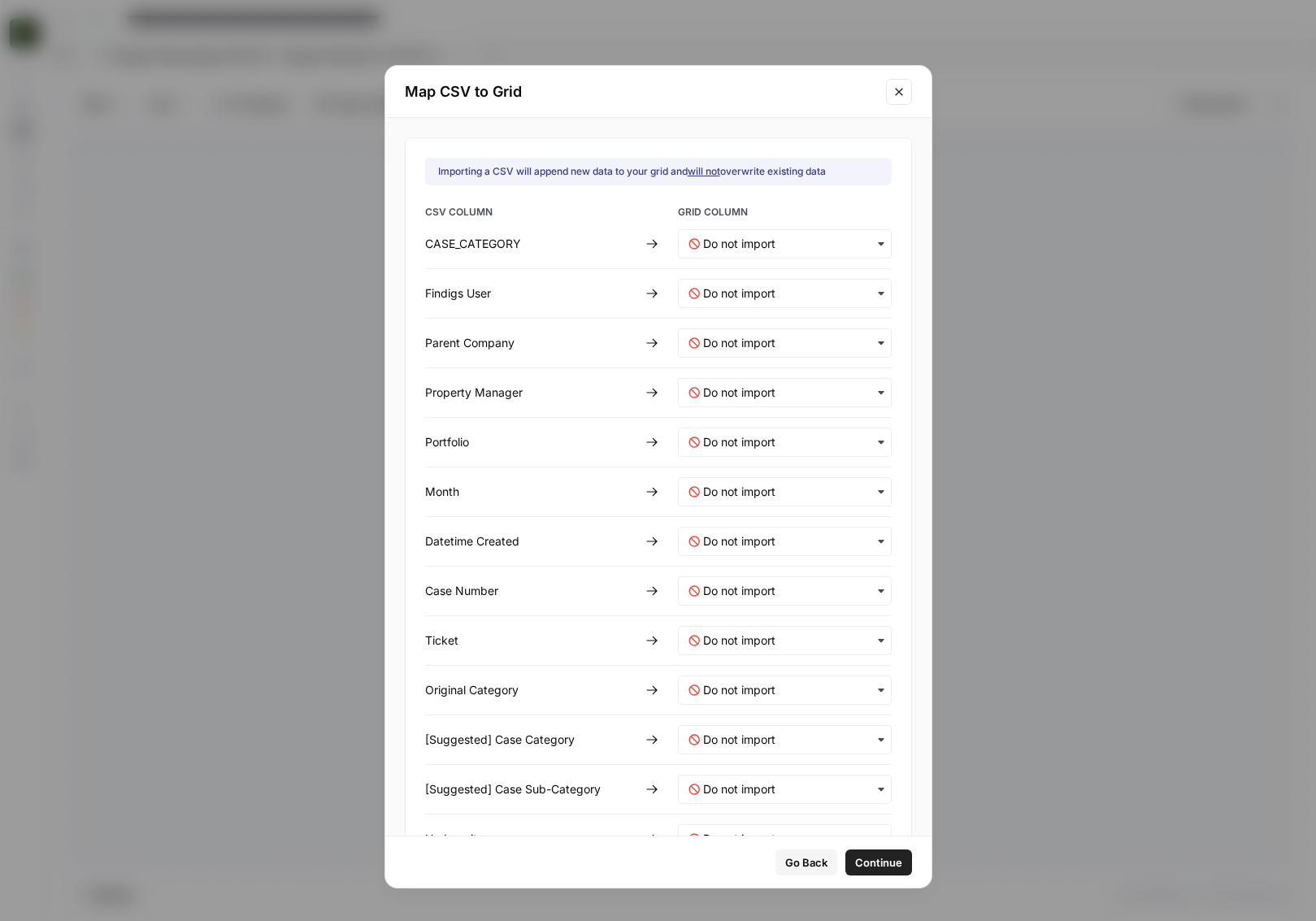 click at bounding box center [899, 92] 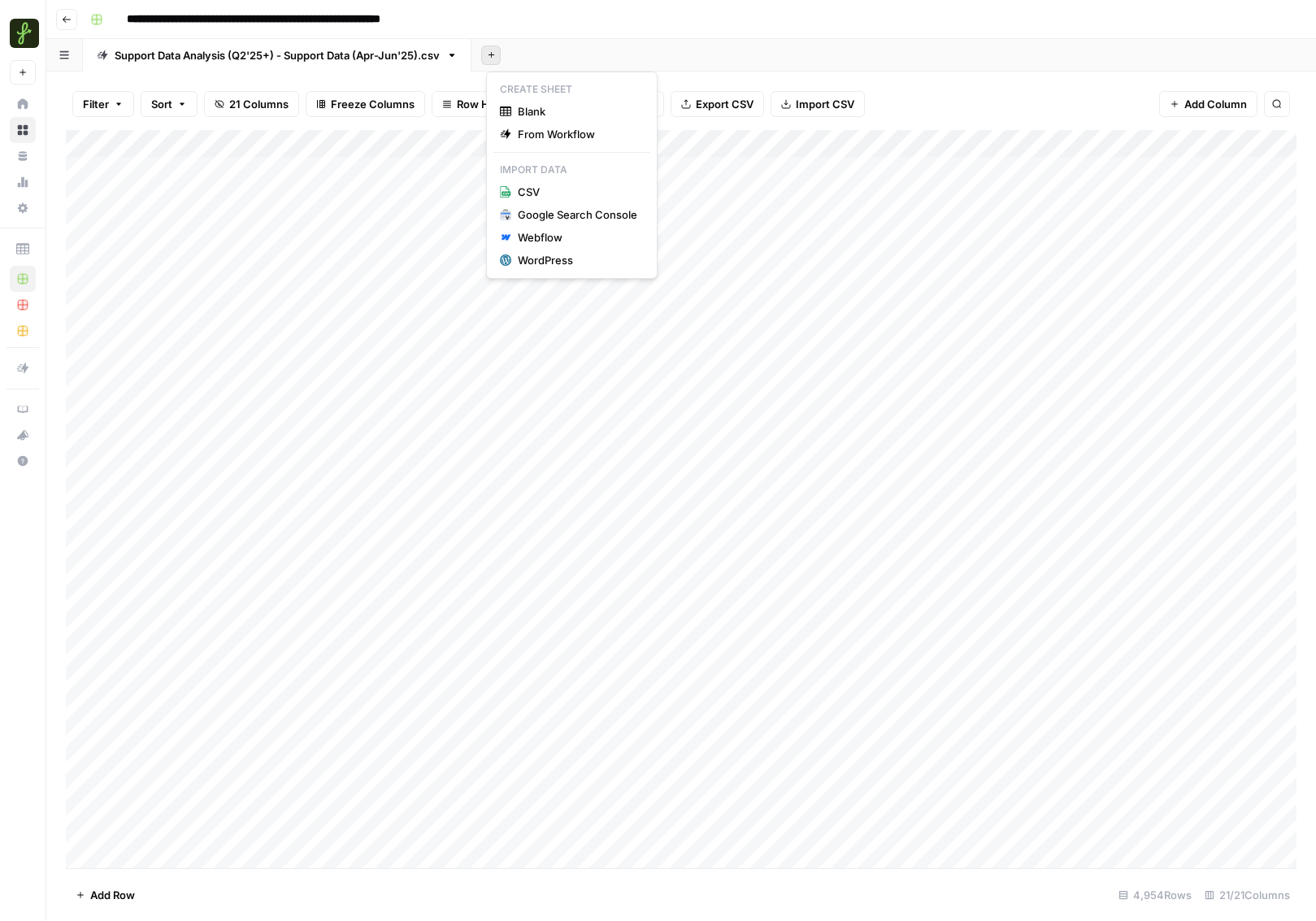 click on "Add Sheet" at bounding box center [491, 55] 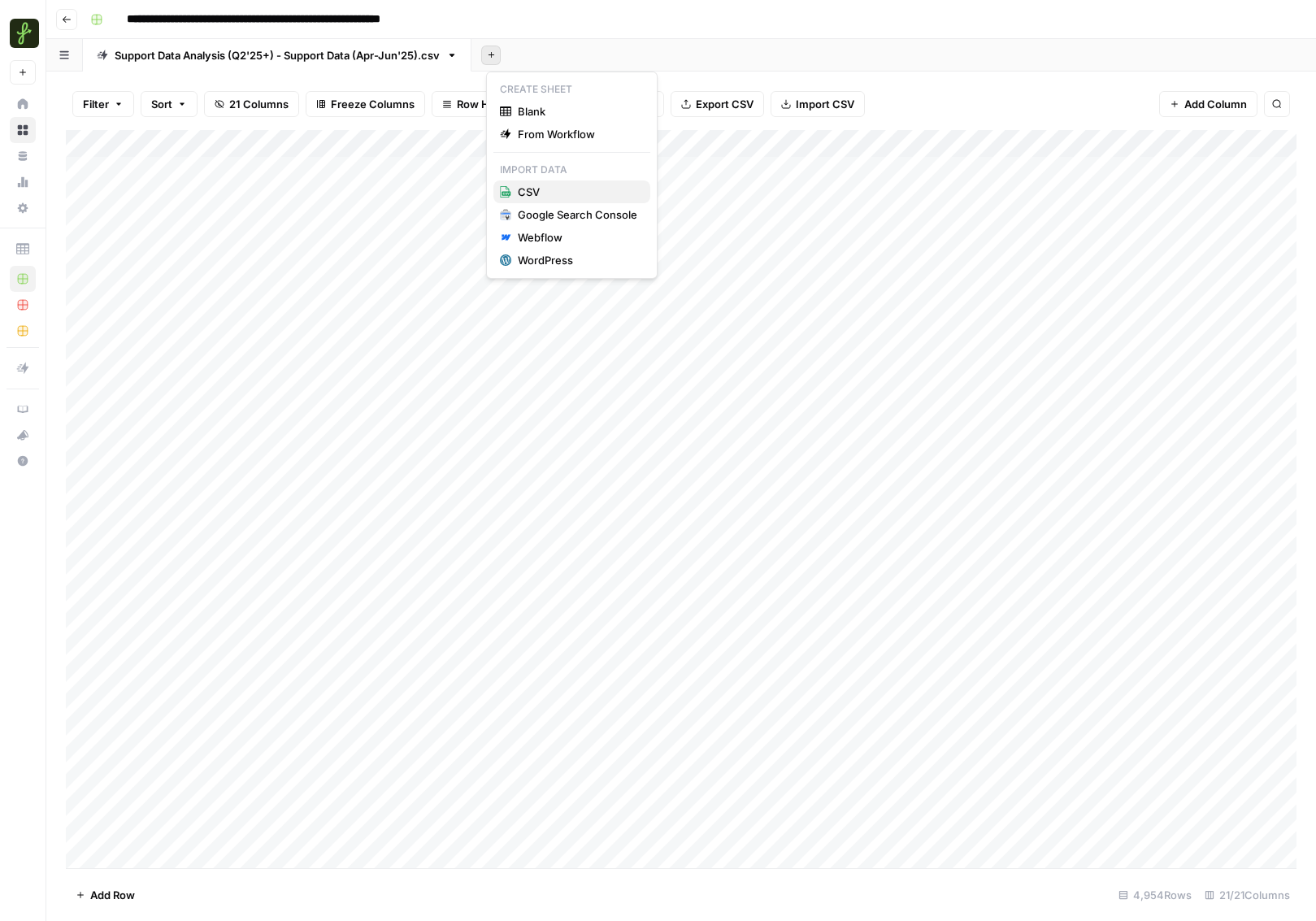 click on "CSV" at bounding box center [528, 192] 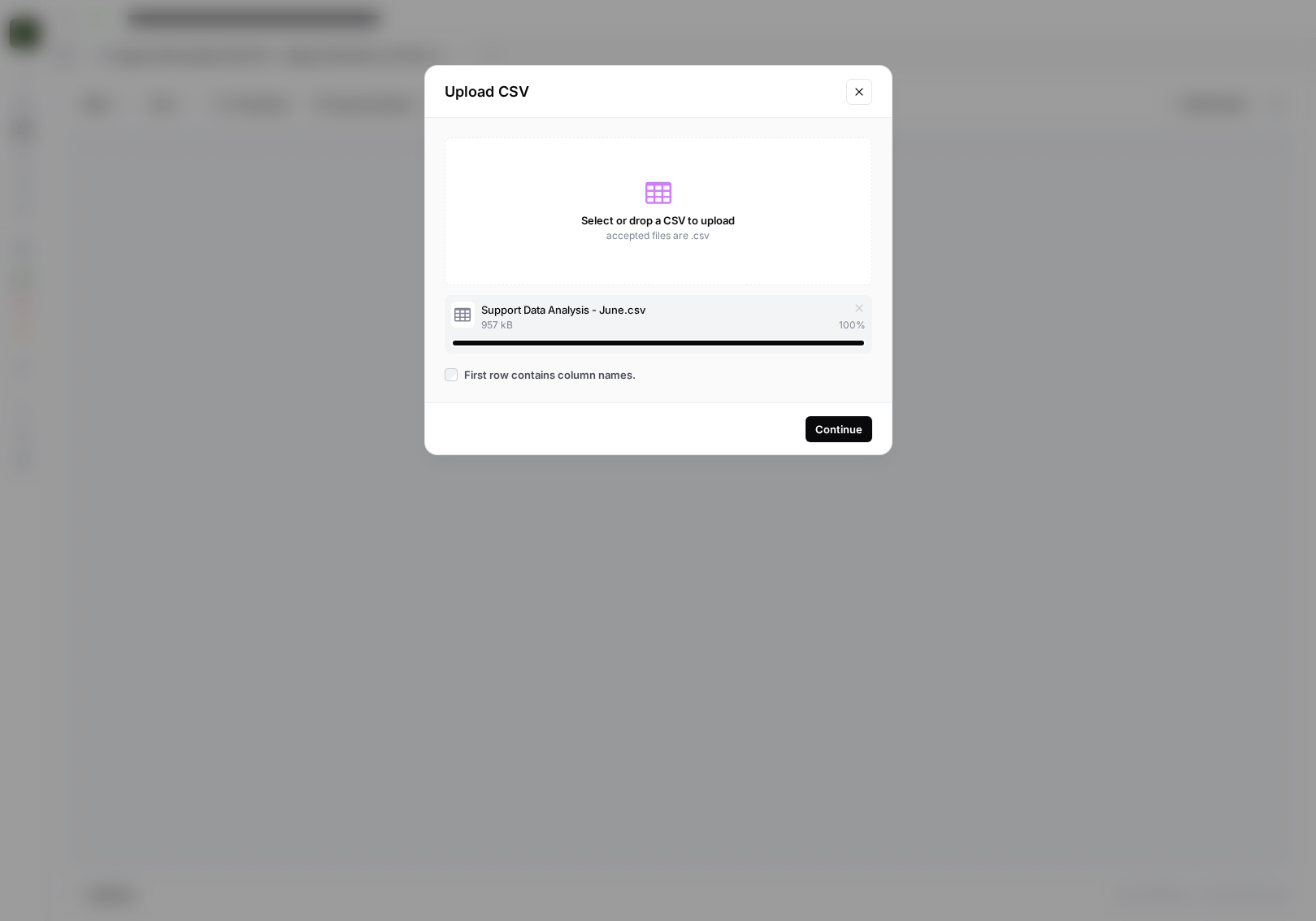 click on "Continue" at bounding box center (839, 429) 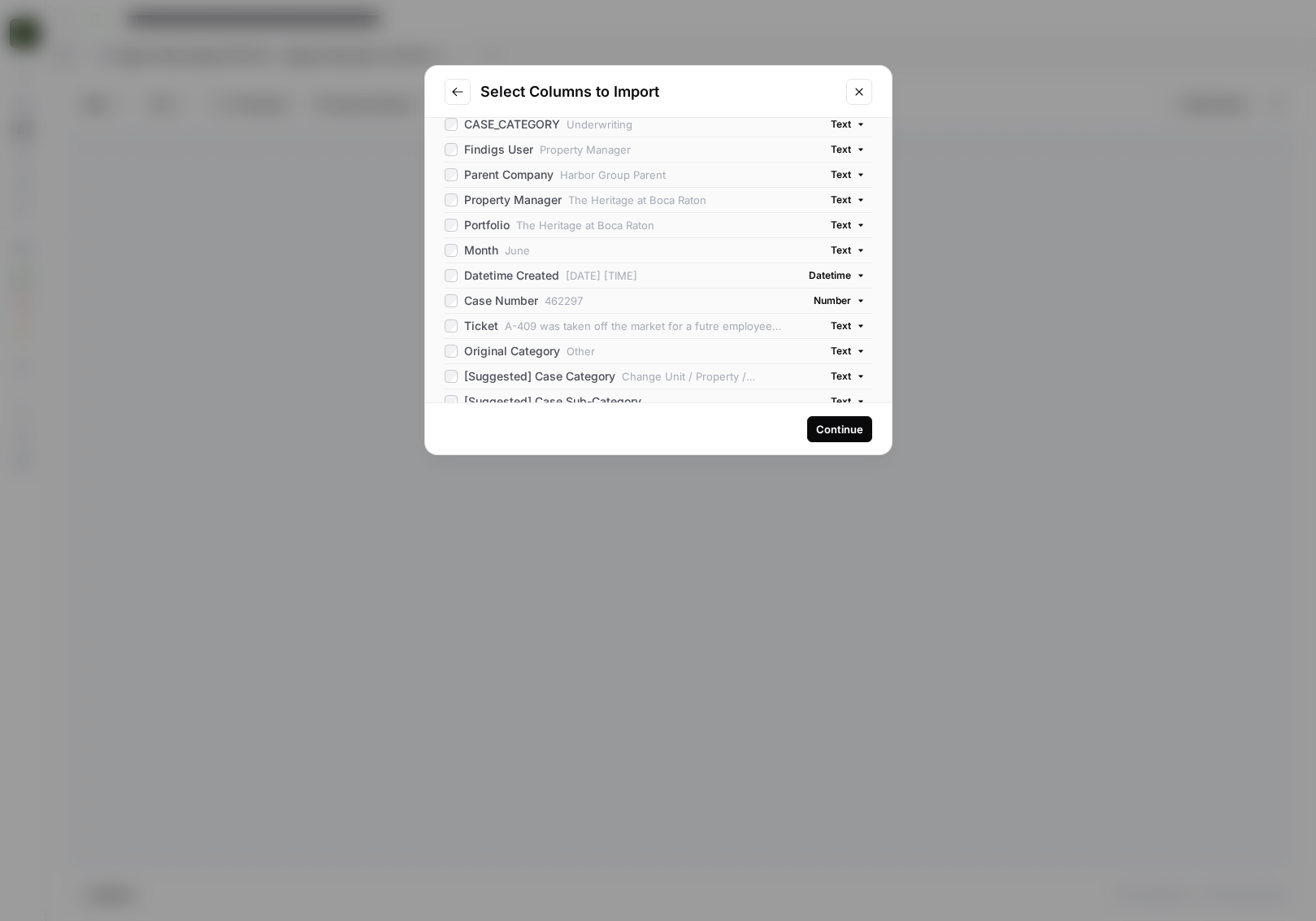 scroll, scrollTop: 0, scrollLeft: 0, axis: both 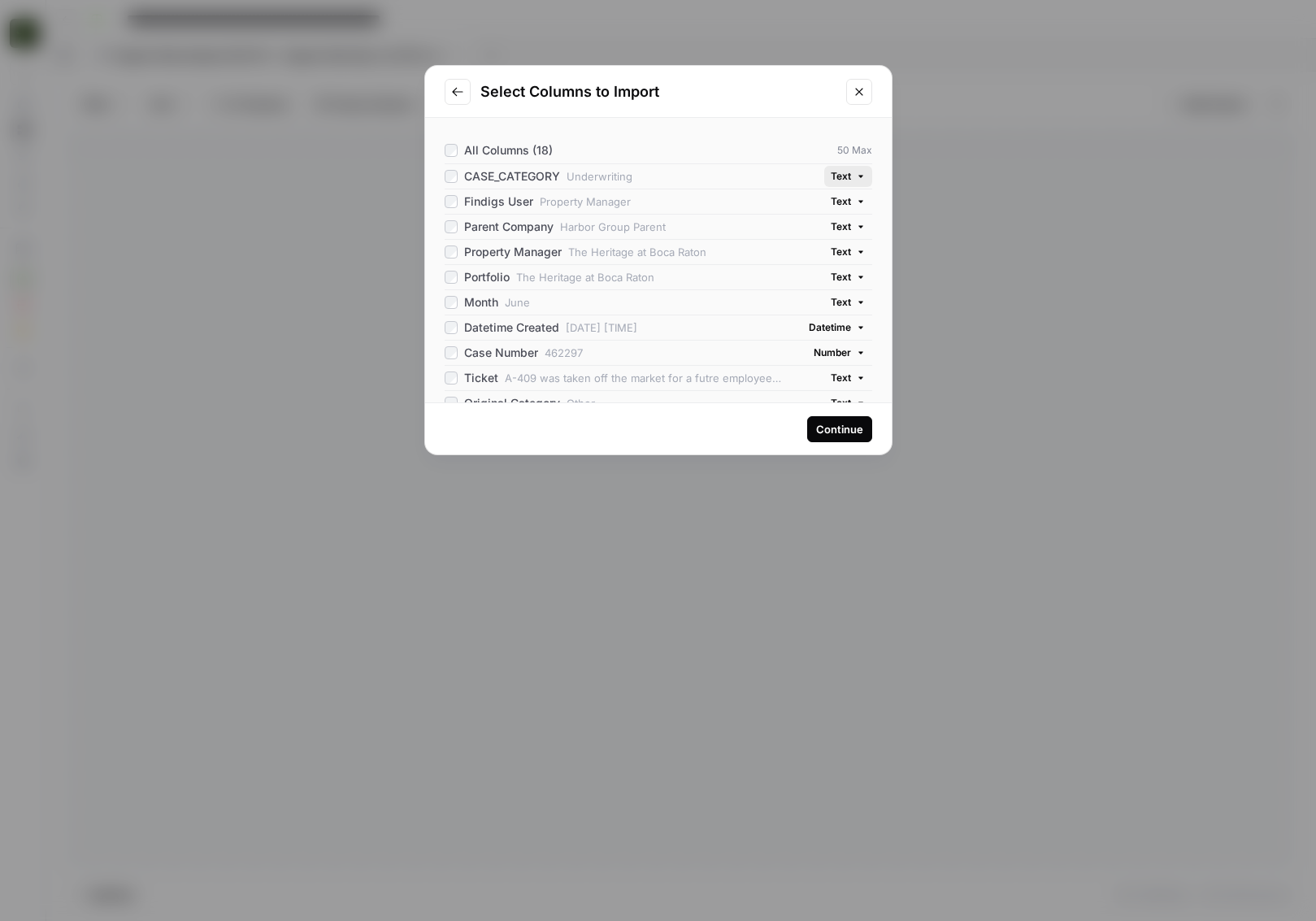 click 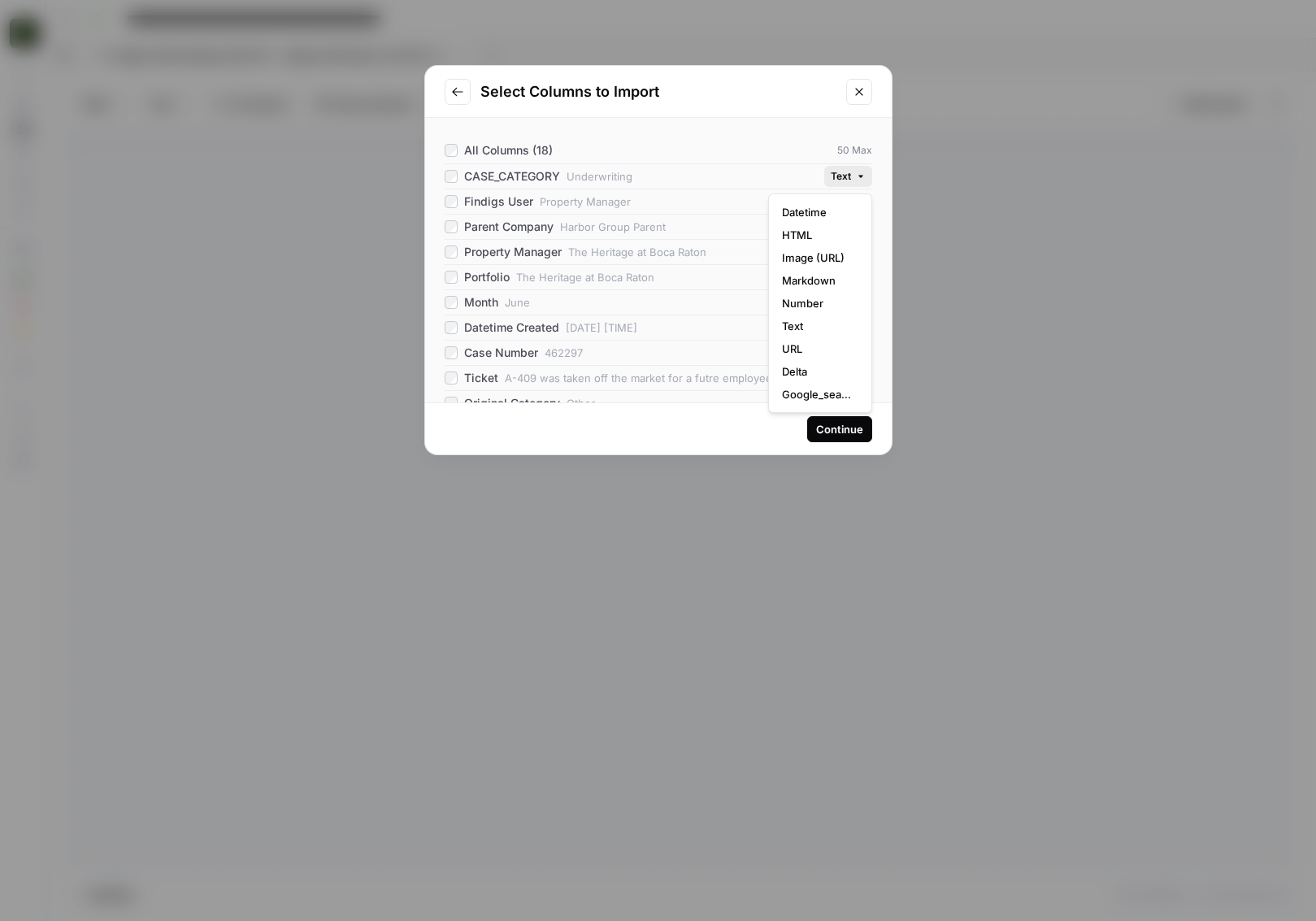 click 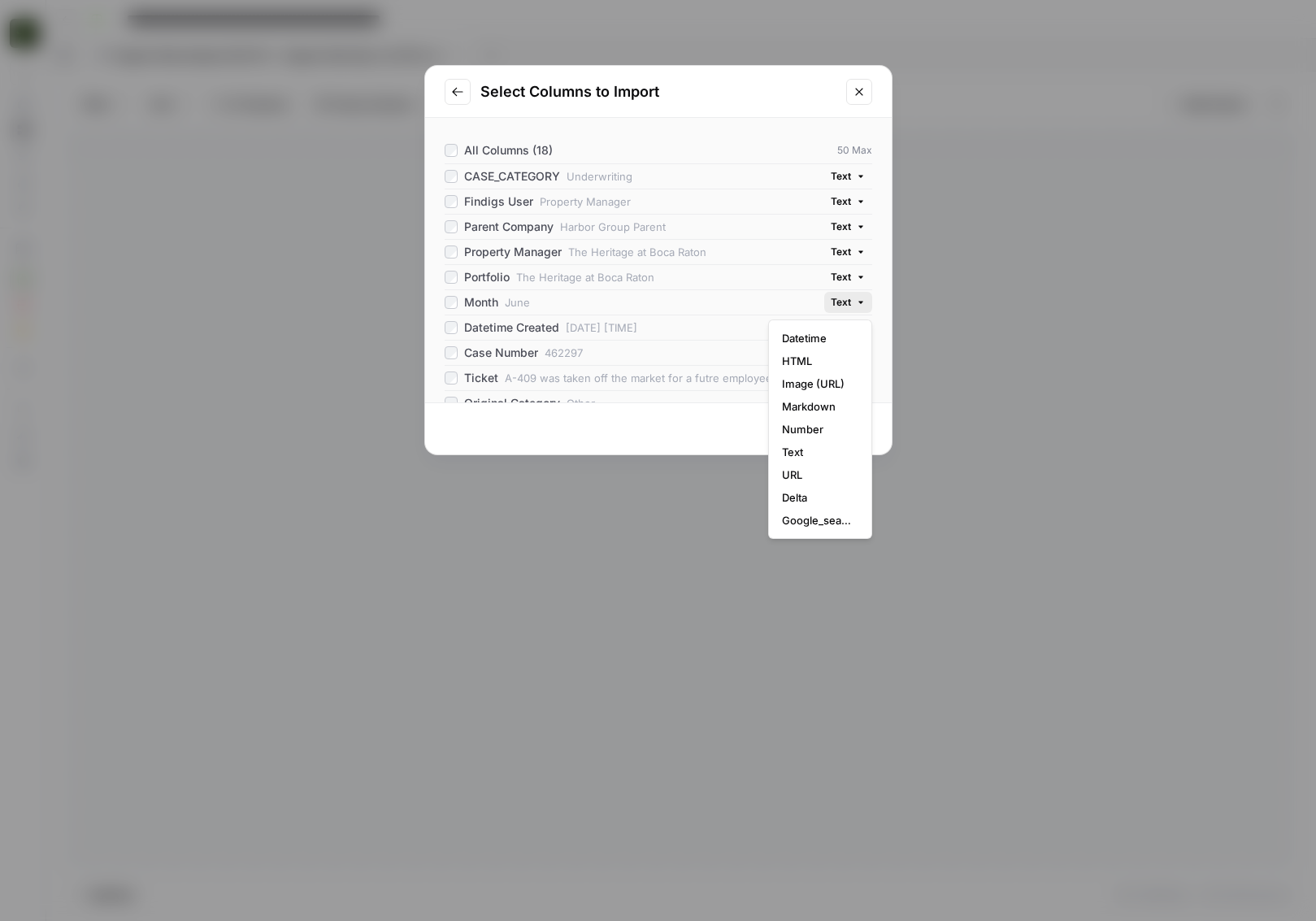 click on "Text" at bounding box center (848, 302) 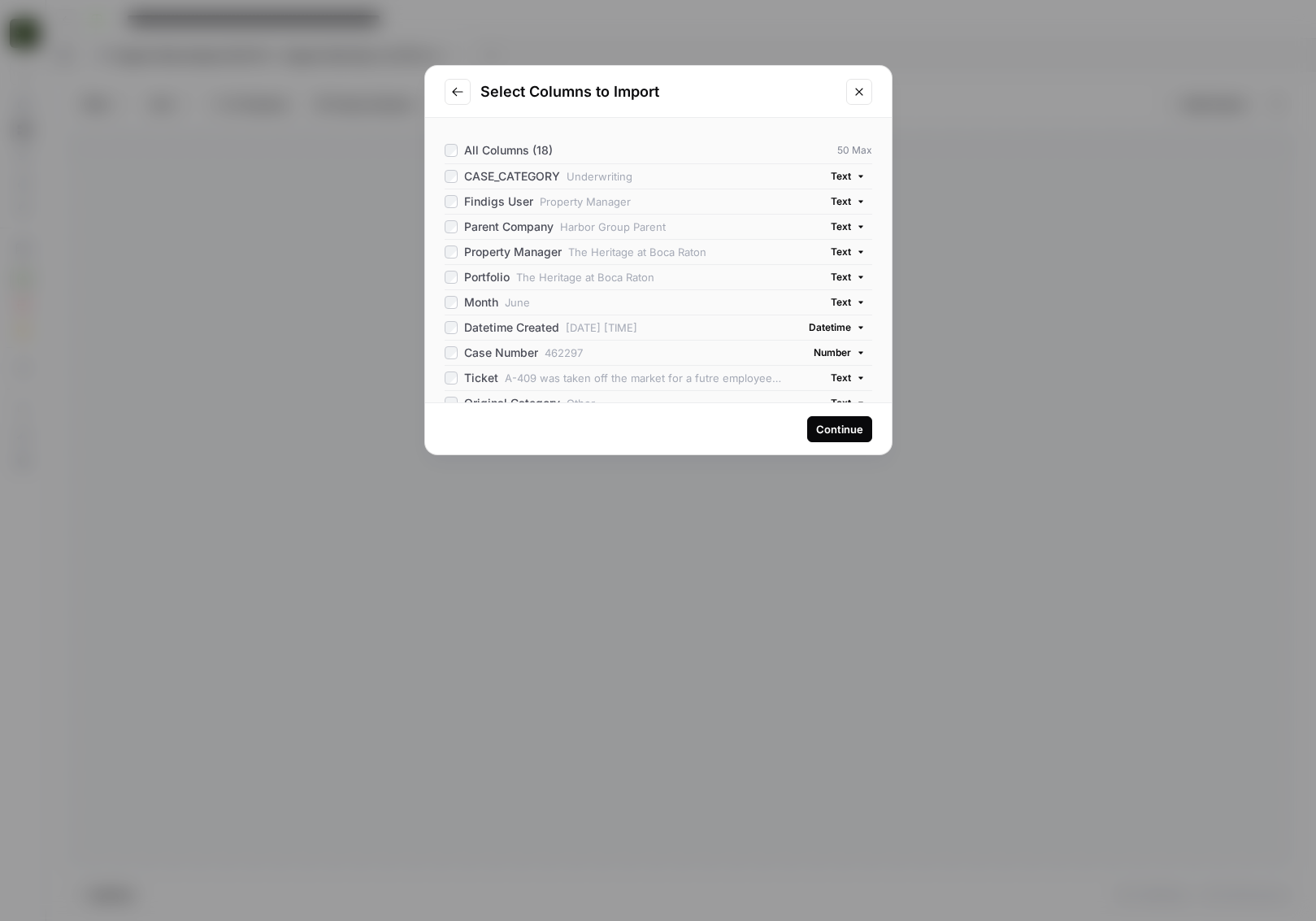 click on "All Columns (18) 50 Max CASE_CATEGORY Underwriting Text Findigs User Property Manager Text Parent Company Harbor Group Parent Text Property Manager The Heritage at Boca Raton Text Portfolio The Heritage at Boca Raton Text Month June Text Datetime Created [DATE] [TIME] Datetime Case Number 462297 Number Ticket A-409 was taken off the market for a futre employee moving onsite next week for [FIRST] [LAST]. This unit shouldn't have been open to apply for. Text Original Category Other Text [Suggested] Case Category Change Unit / Property / Floorplan Text [Suggested] Case Sub-Category Text Underwriter [EMAIL] Text Group ID [ID] Text Resolution Thank you for reaching out. Can you please let us know if you'd like us to cancel the application, or if you'd like us to move the applicants to a different unit? Text Minutes to Resolution 1931 Number Datetime Resolution Text Actual TES Text" at bounding box center (658, 260) 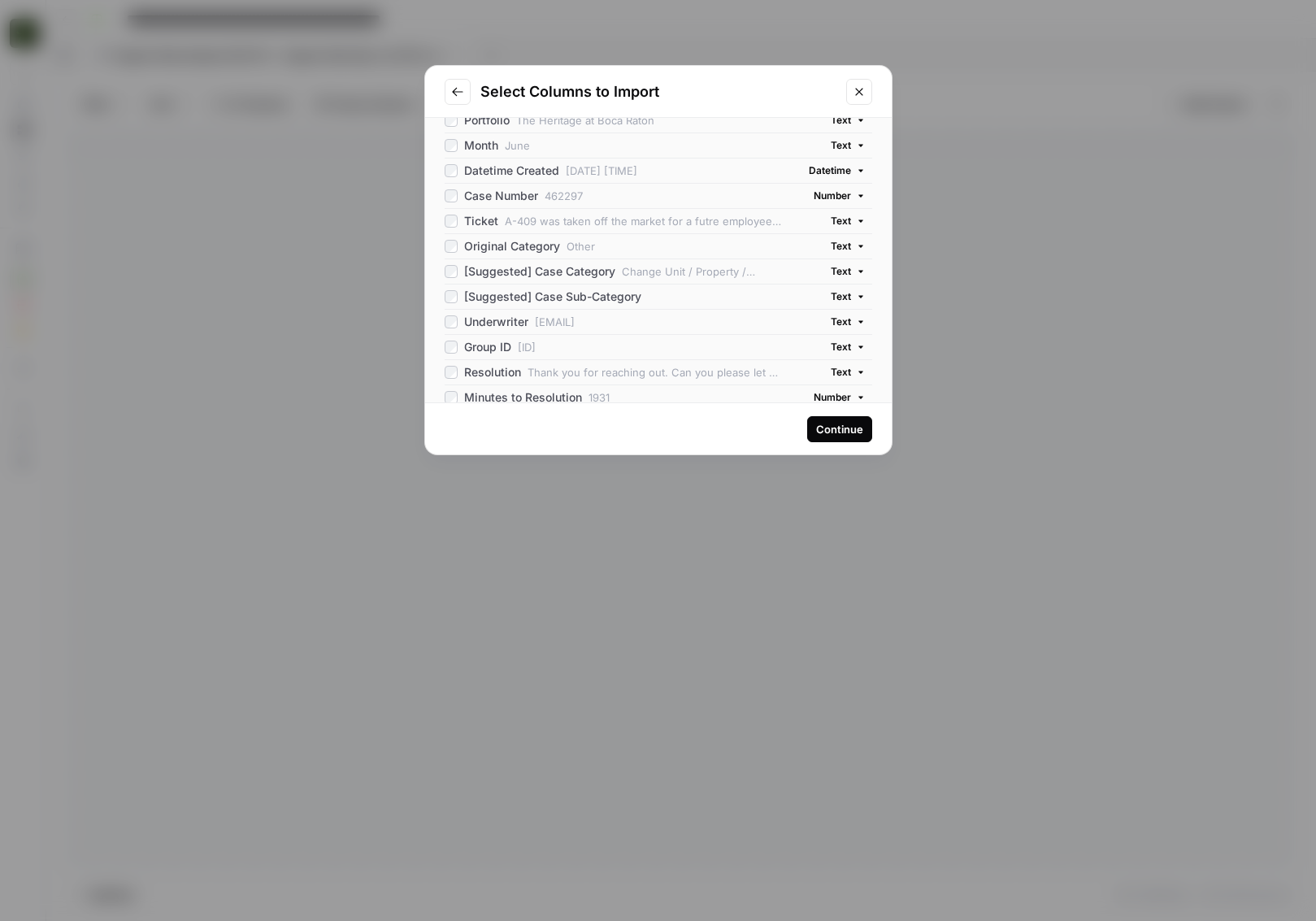 scroll, scrollTop: 162, scrollLeft: 0, axis: vertical 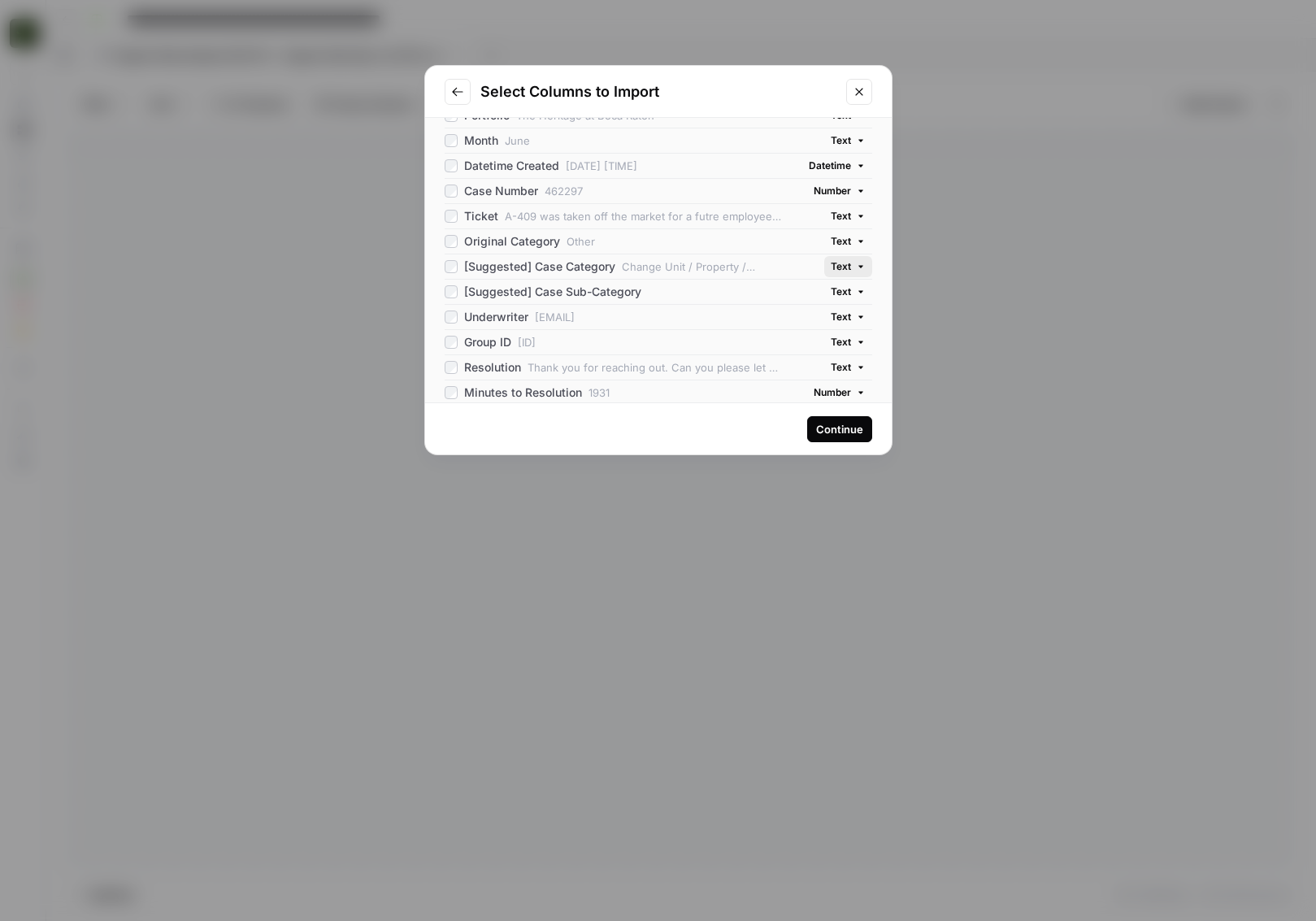 click 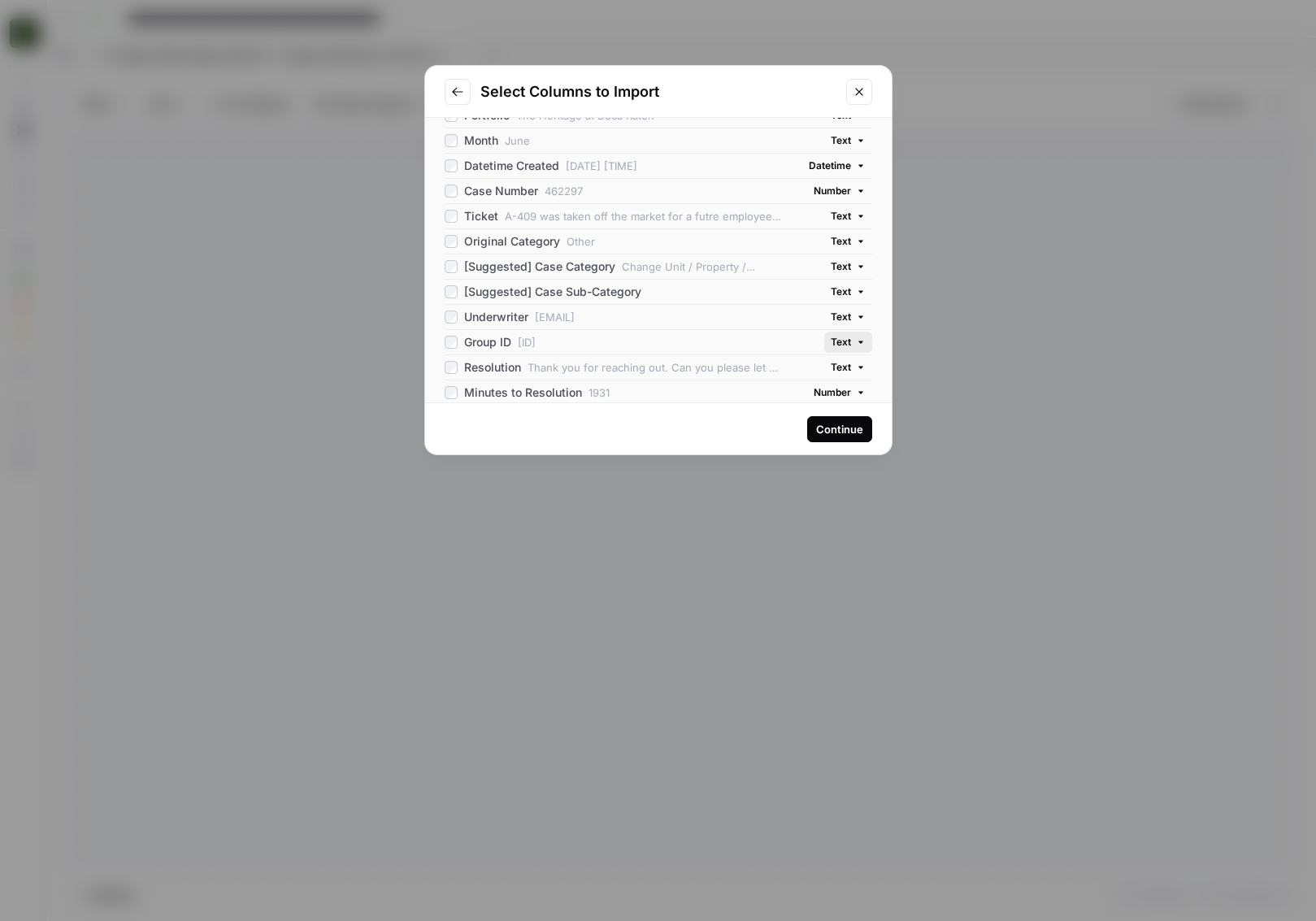 scroll, scrollTop: 215, scrollLeft: 0, axis: vertical 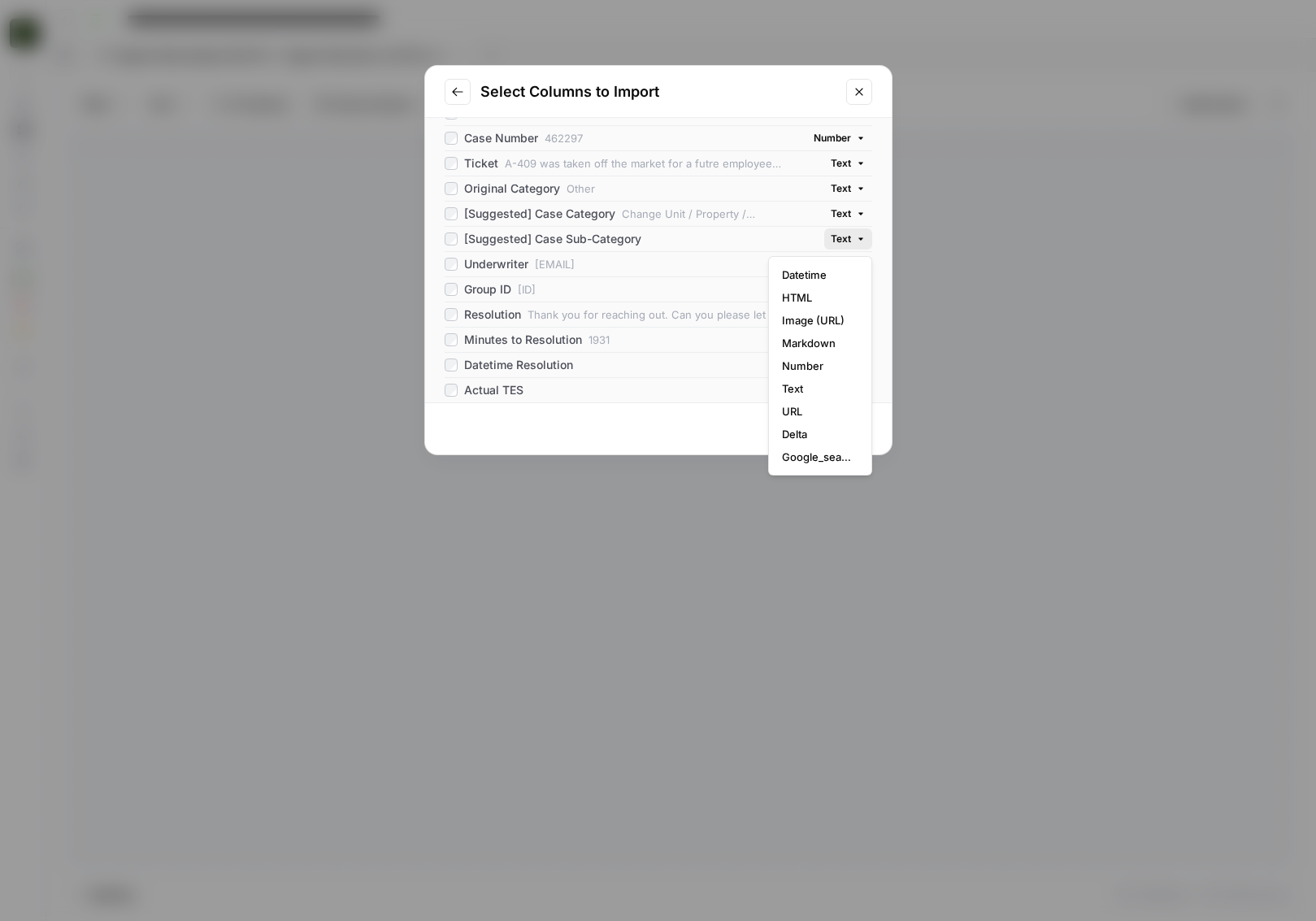 click on "Text" at bounding box center [848, 239] 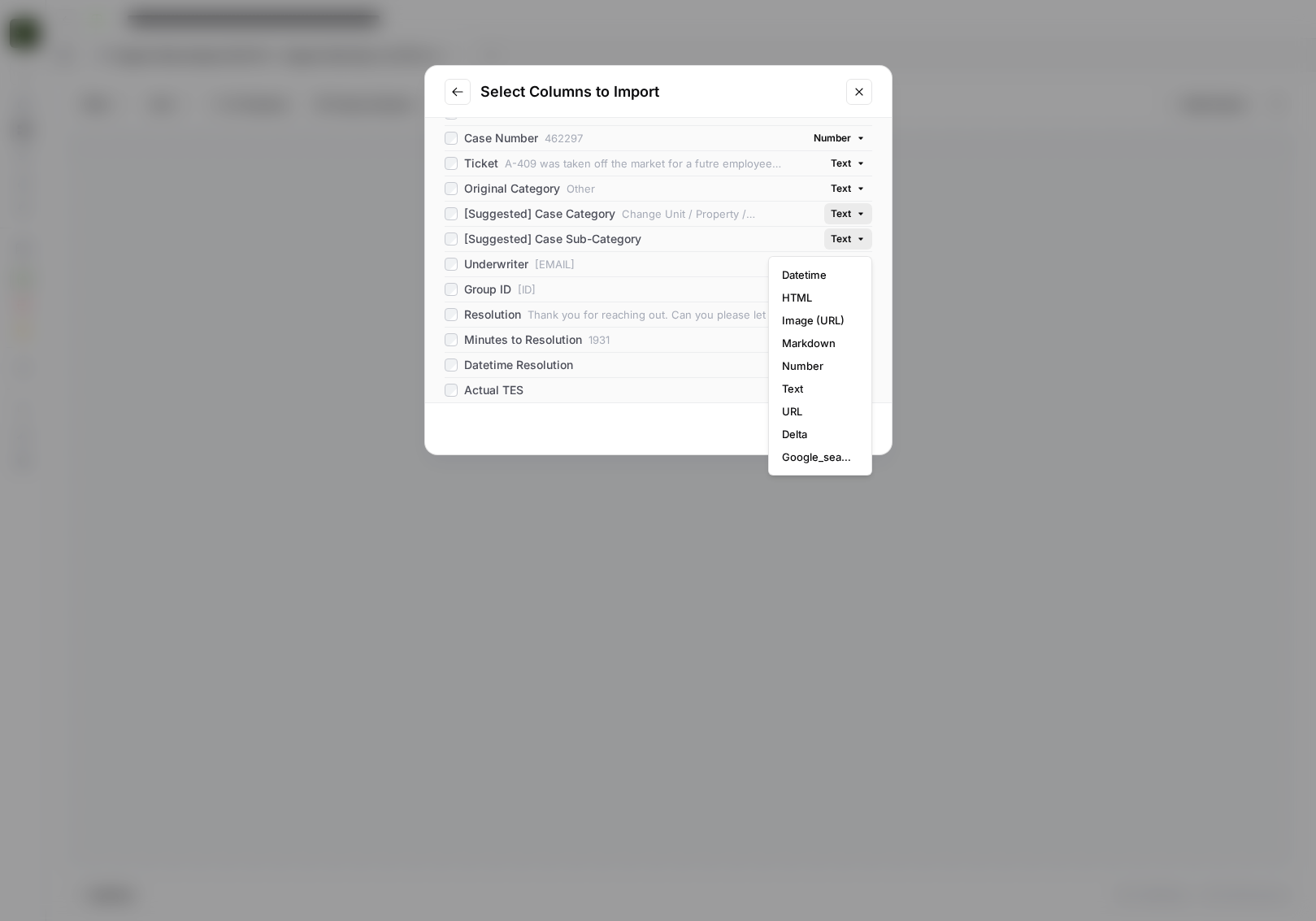 click 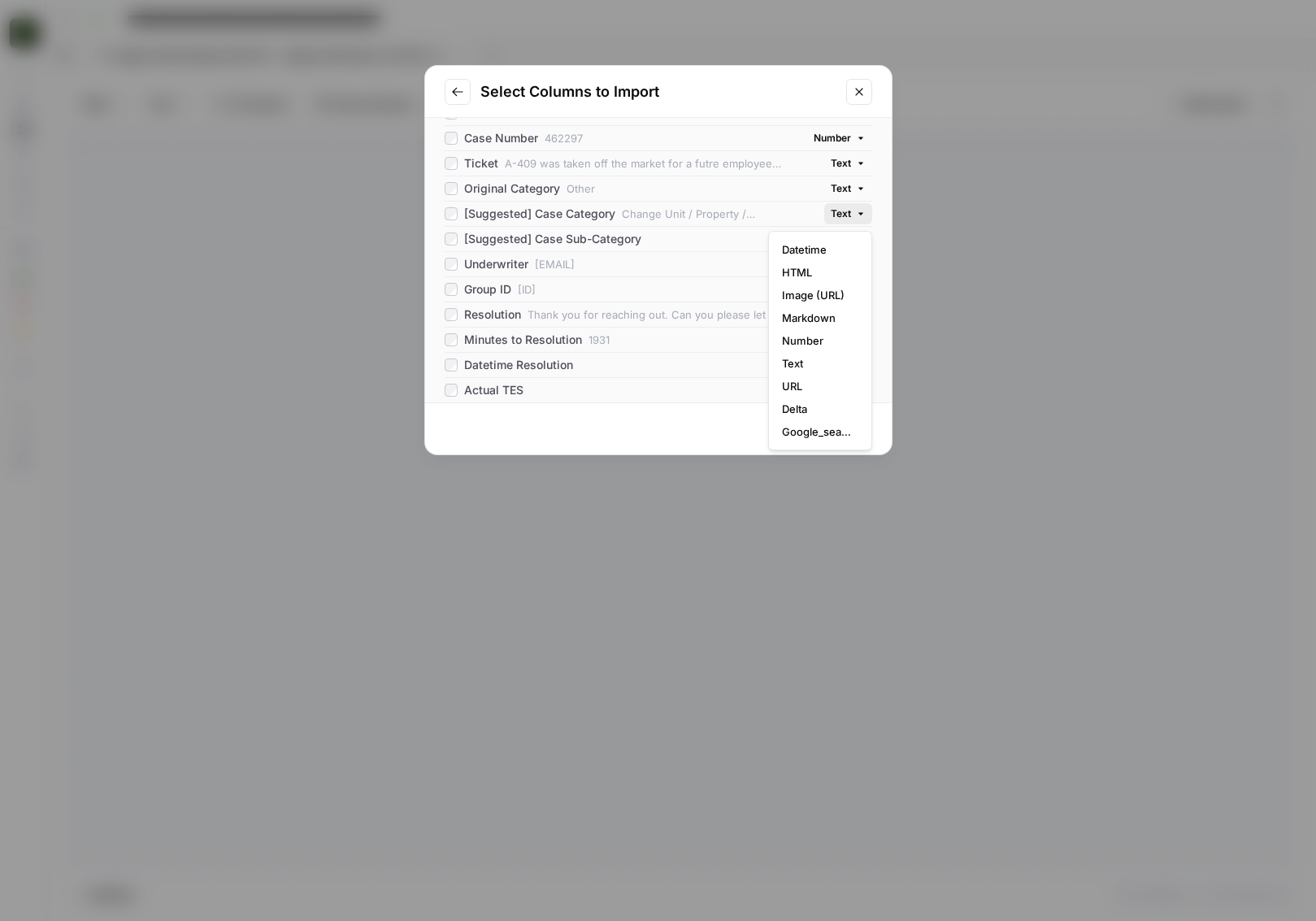 click on "All Columns (18) 50 Max CASE_CATEGORY Underwriting Text Findigs User Property Manager Text Parent Company Harbor Group Parent Text Property Manager The Heritage at Boca Raton Text Portfolio The Heritage at Boca Raton Text Month June Text Datetime Created [DATE] [TIME] Datetime Case Number 462297 Number Ticket A-409 was taken off the market for a futre employee moving onsite next week for [FIRST] [LAST]. This unit shouldn't have been open to apply for. Text Original Category Other Text [Suggested] Case Category Change Unit / Property / Floorplan Text [Suggested] Case Sub-Category Text Underwriter [EMAIL] Text Group ID [ID] Text Resolution Thank you for reaching out. Can you please let us know if you'd like us to cancel the application, or if you'd like us to move the applicants to a different unit? Text Minutes to Resolution 1931 Number Datetime Resolution Text Actual TES Text" at bounding box center [658, 260] 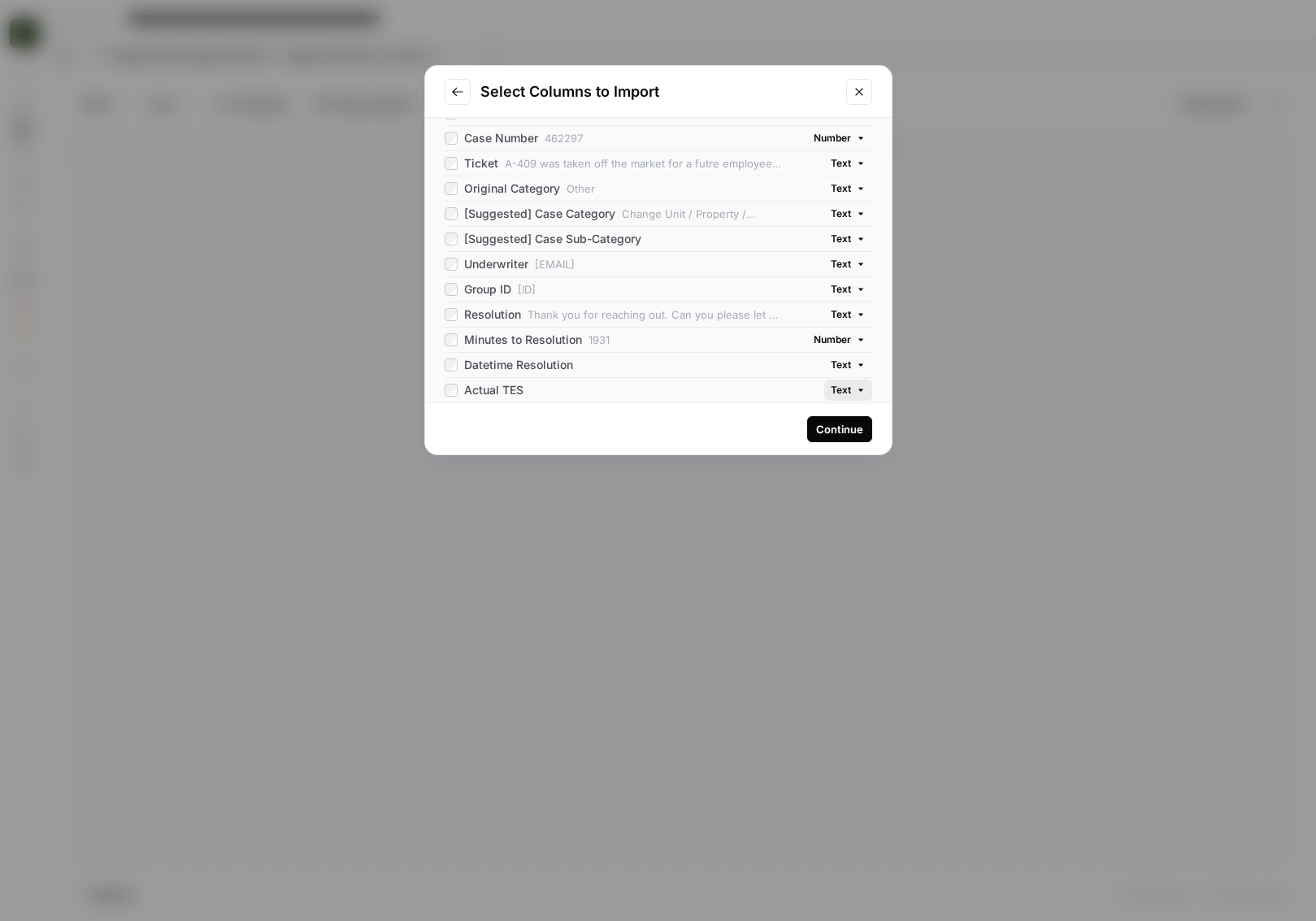 click on "Text" at bounding box center (840, 390) 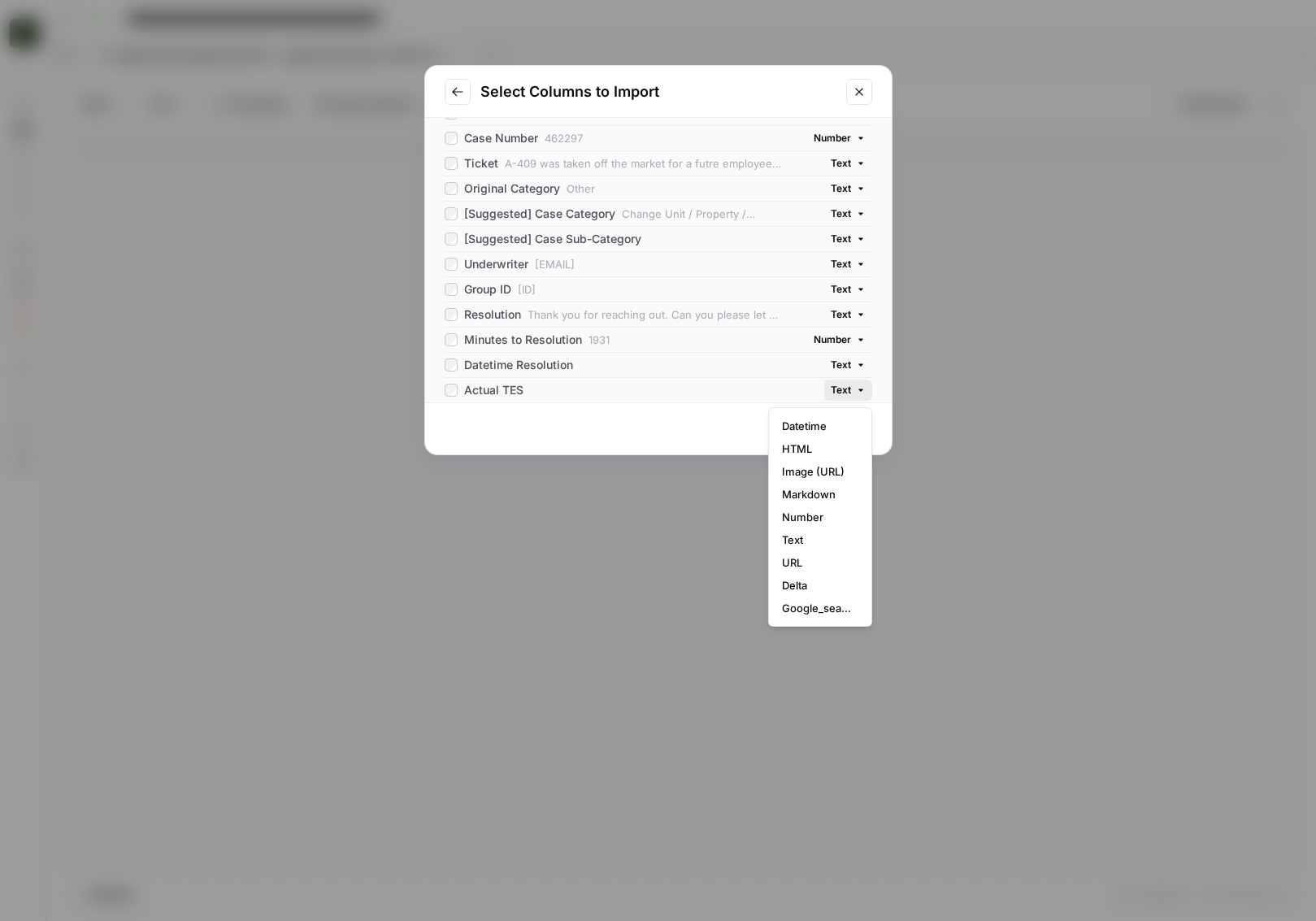 click on "Text" at bounding box center [840, 390] 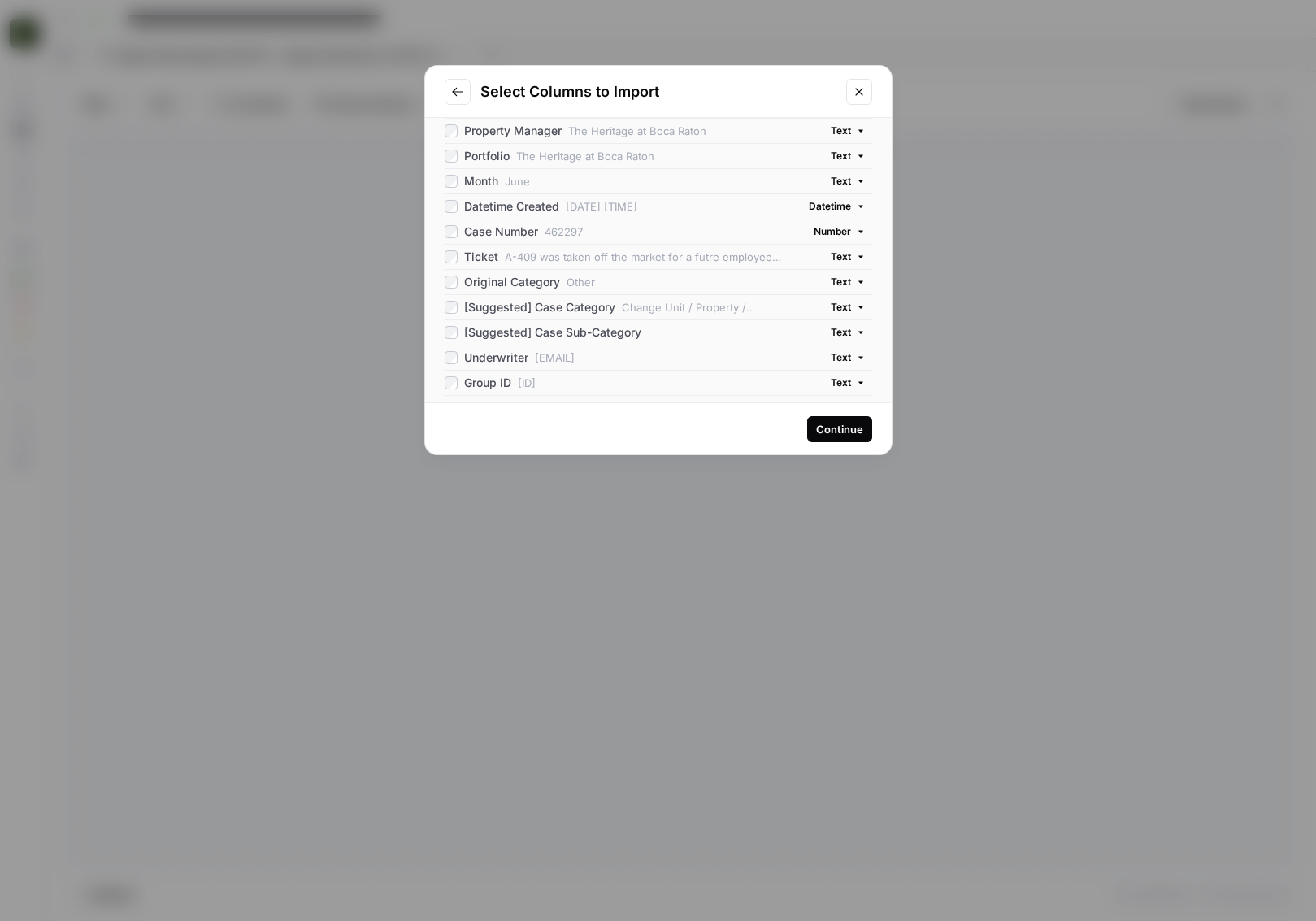 scroll, scrollTop: 0, scrollLeft: 0, axis: both 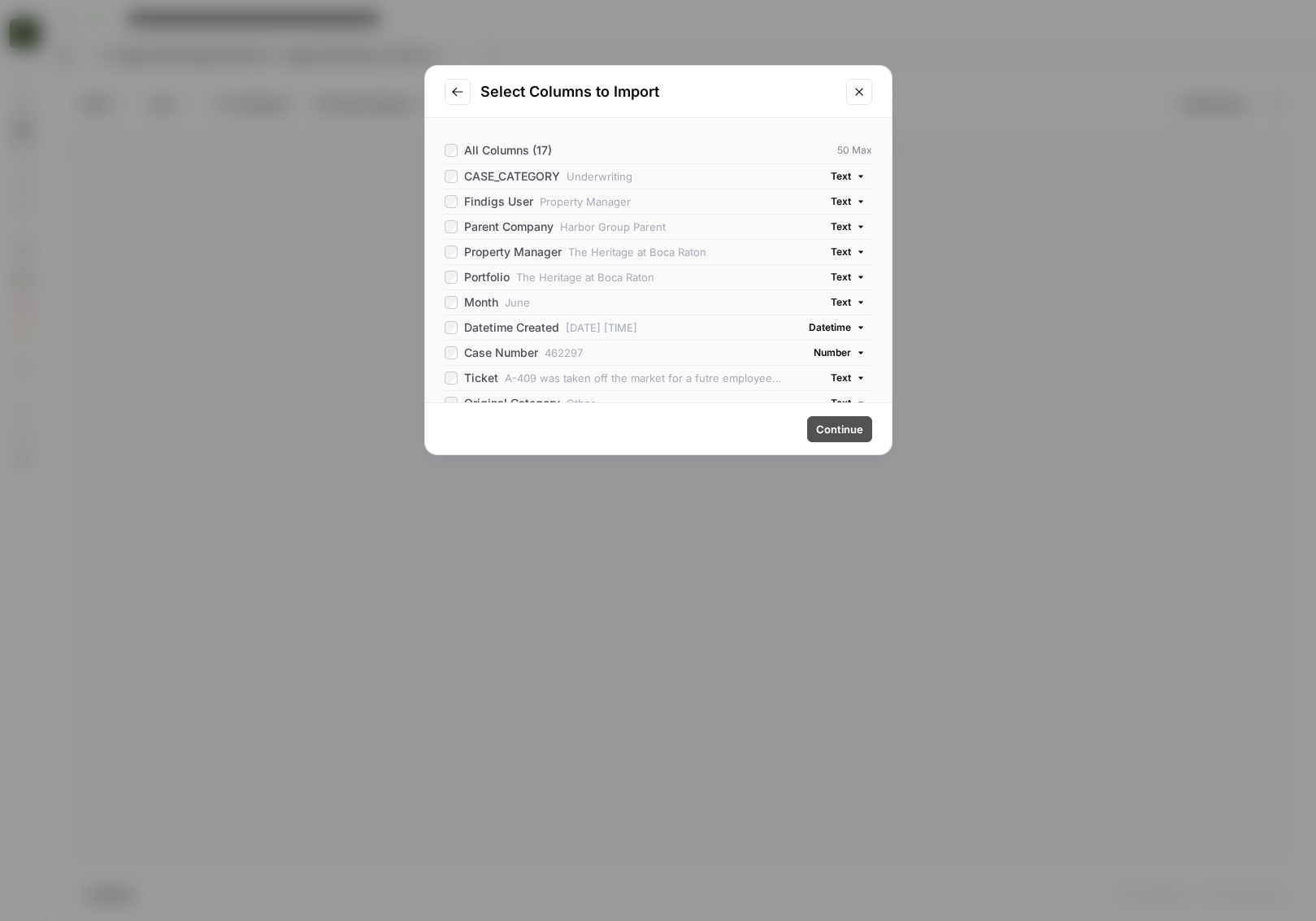 click on "Continue" at bounding box center (840, 429) 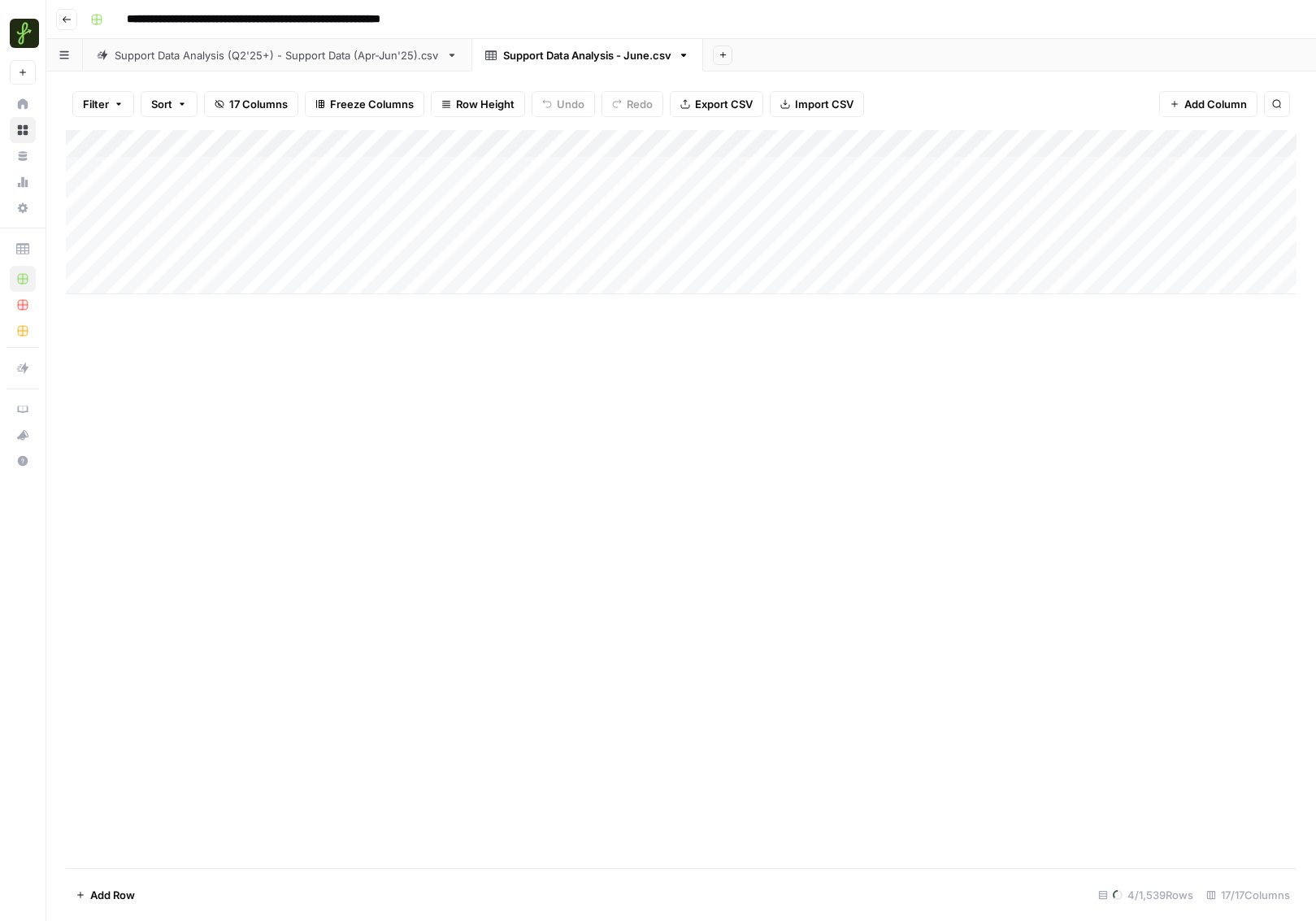 click on "Support Data Analysis (Q2'25+) - Support Data (Apr-Jun'25).csv" at bounding box center [277, 55] 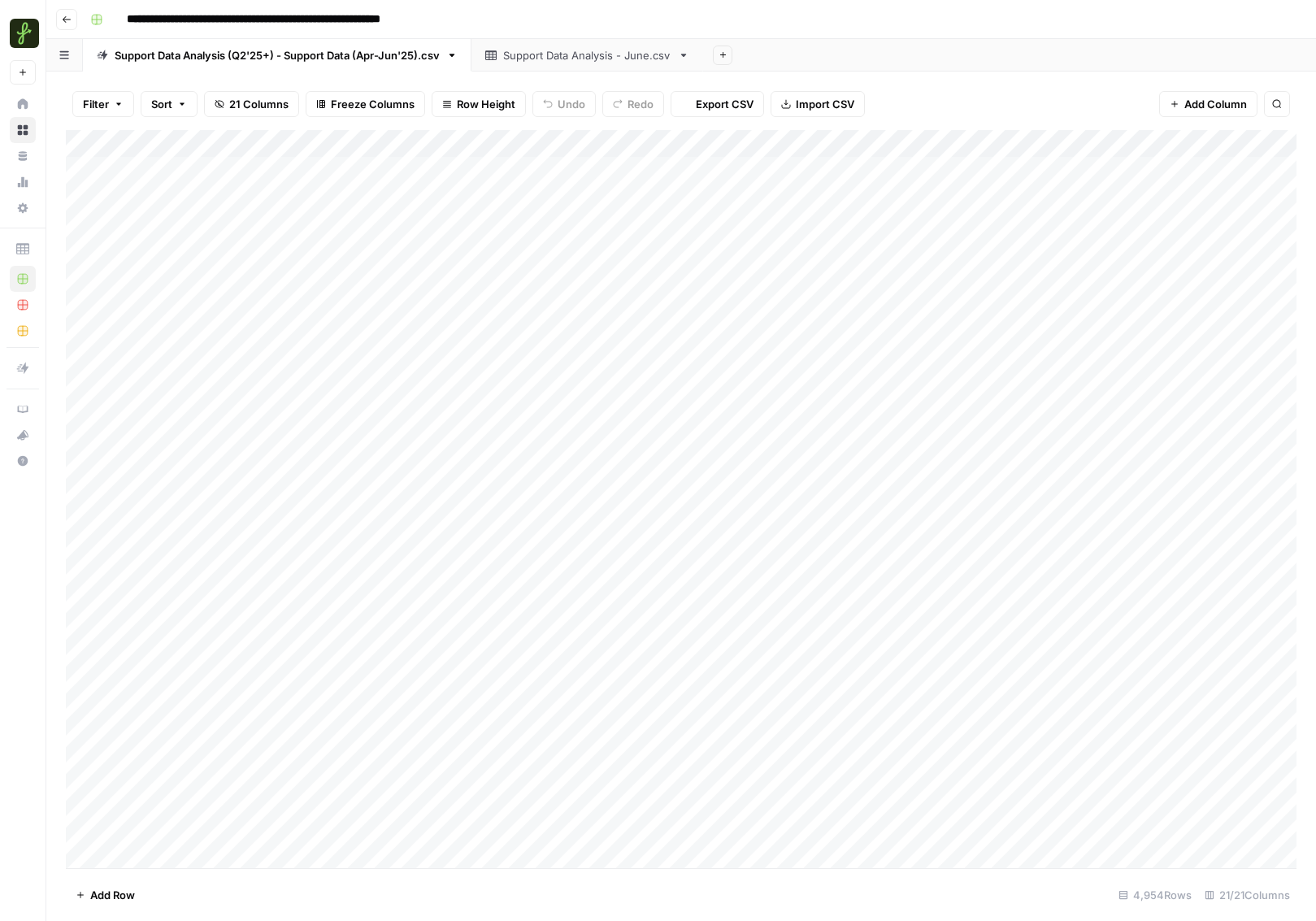 click on "Support Data Analysis (Q2'25+) - Support Data (Apr-Jun'25).csv" at bounding box center (277, 55) 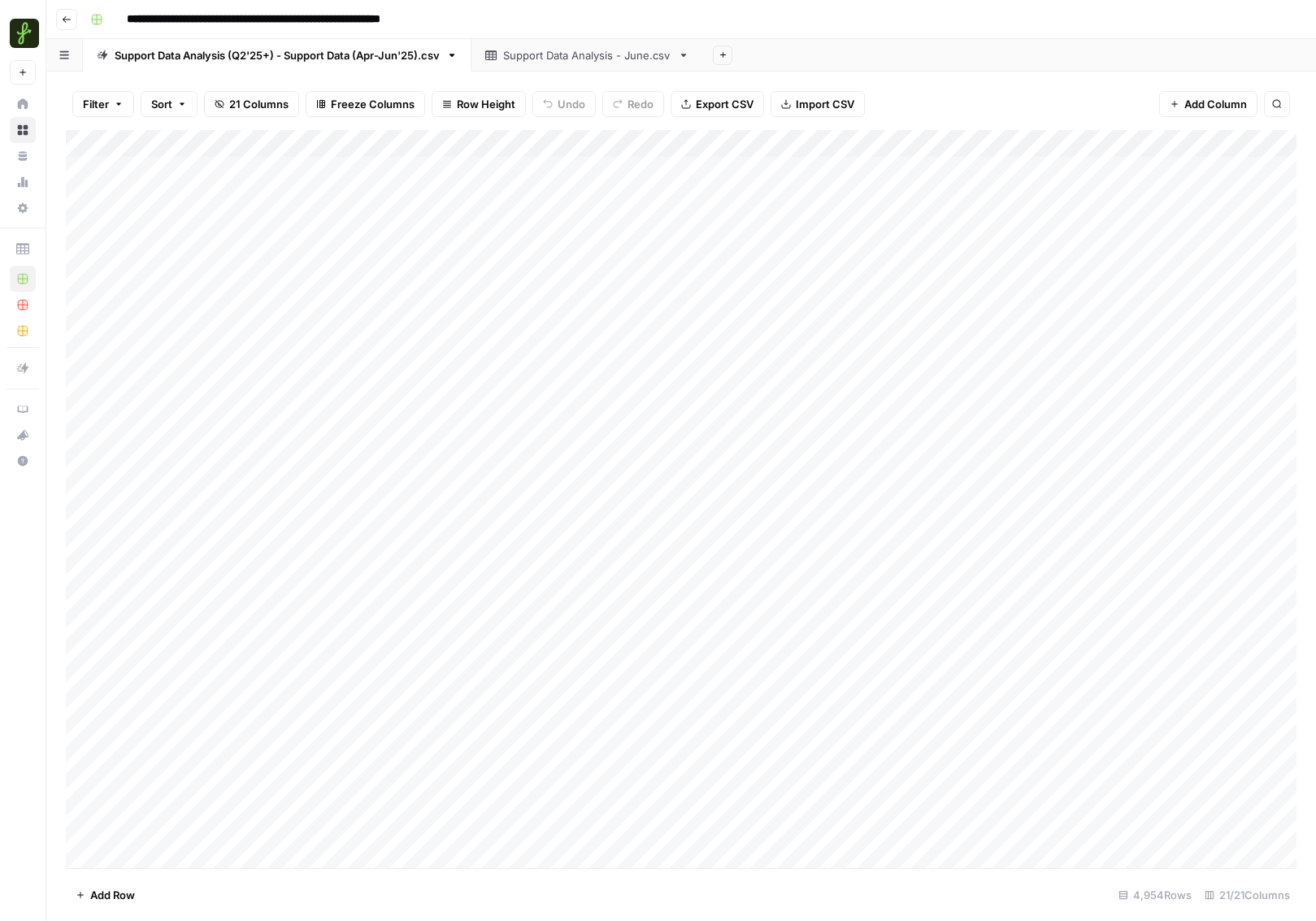 click 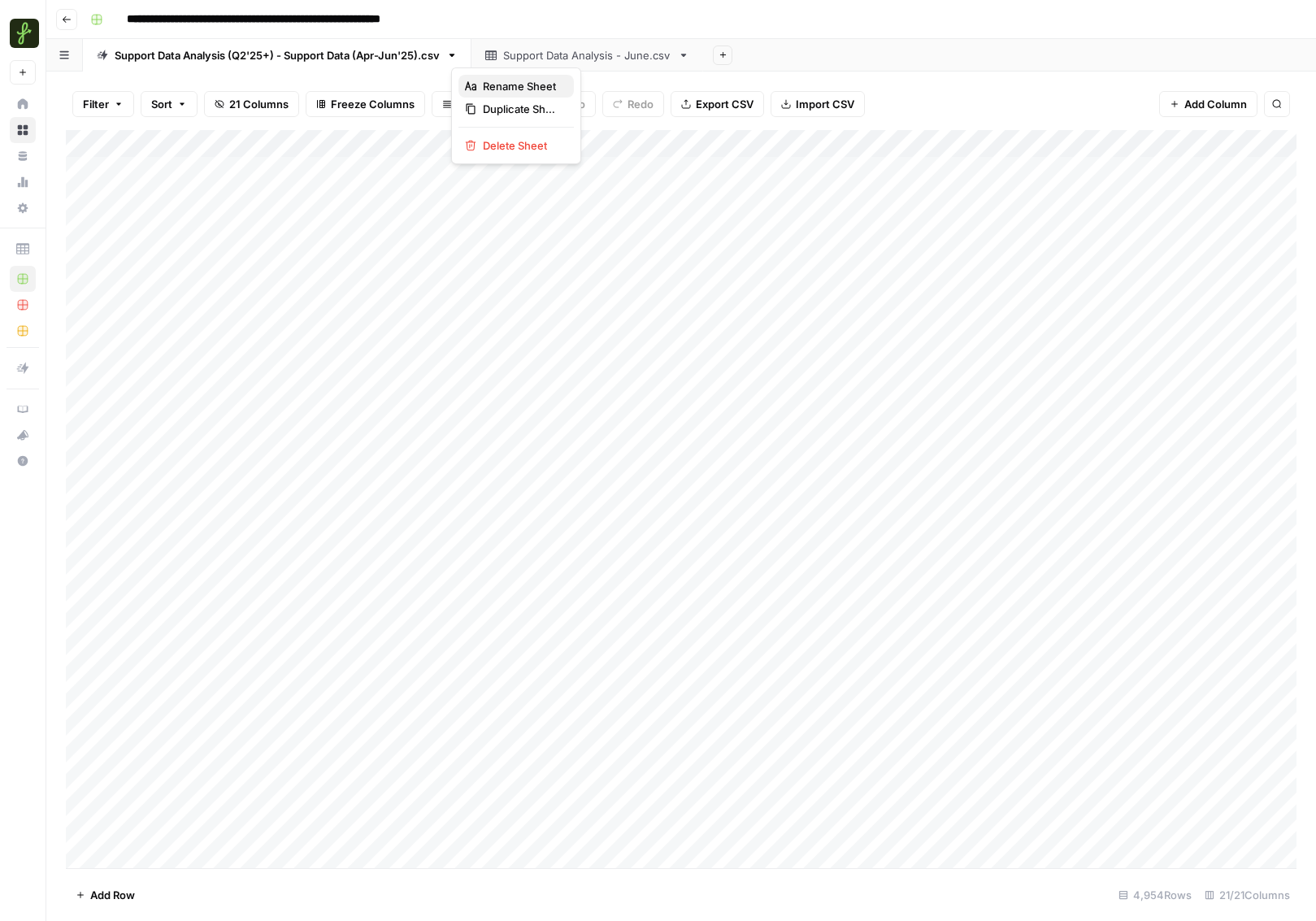 click on "Rename Sheet" at bounding box center [519, 86] 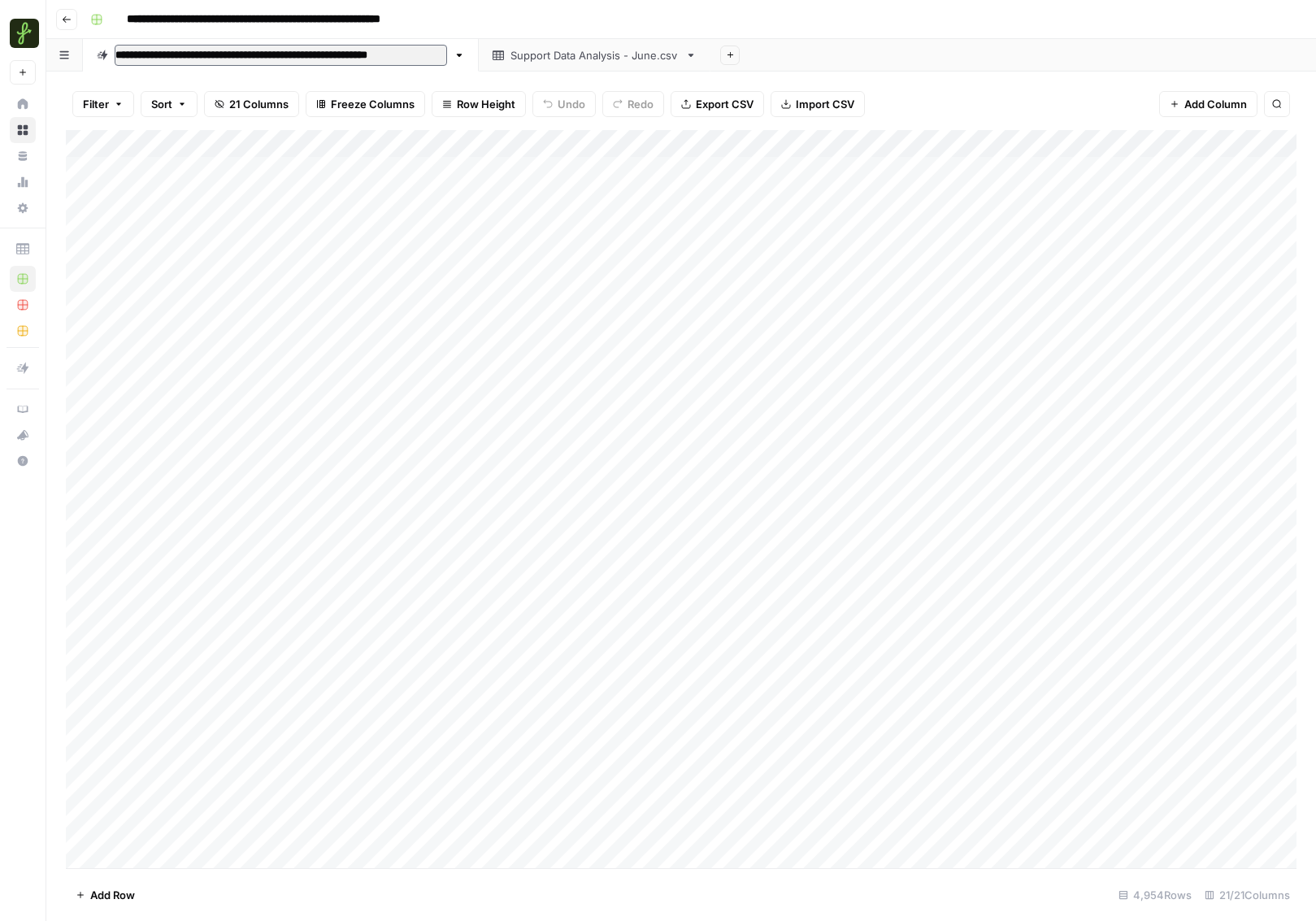 click on "**********" at bounding box center [280, 55] 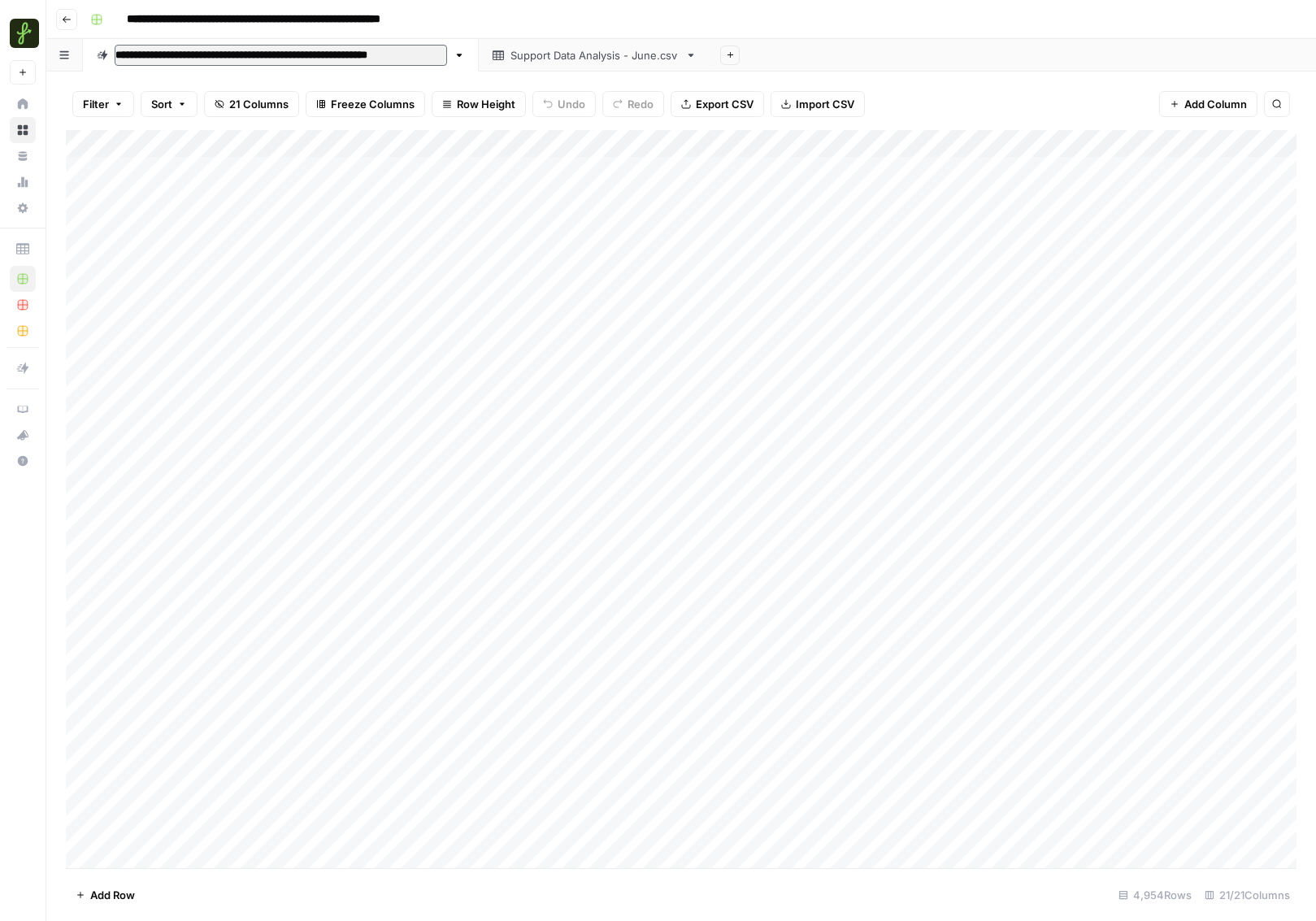 click on "**********" at bounding box center (280, 55) 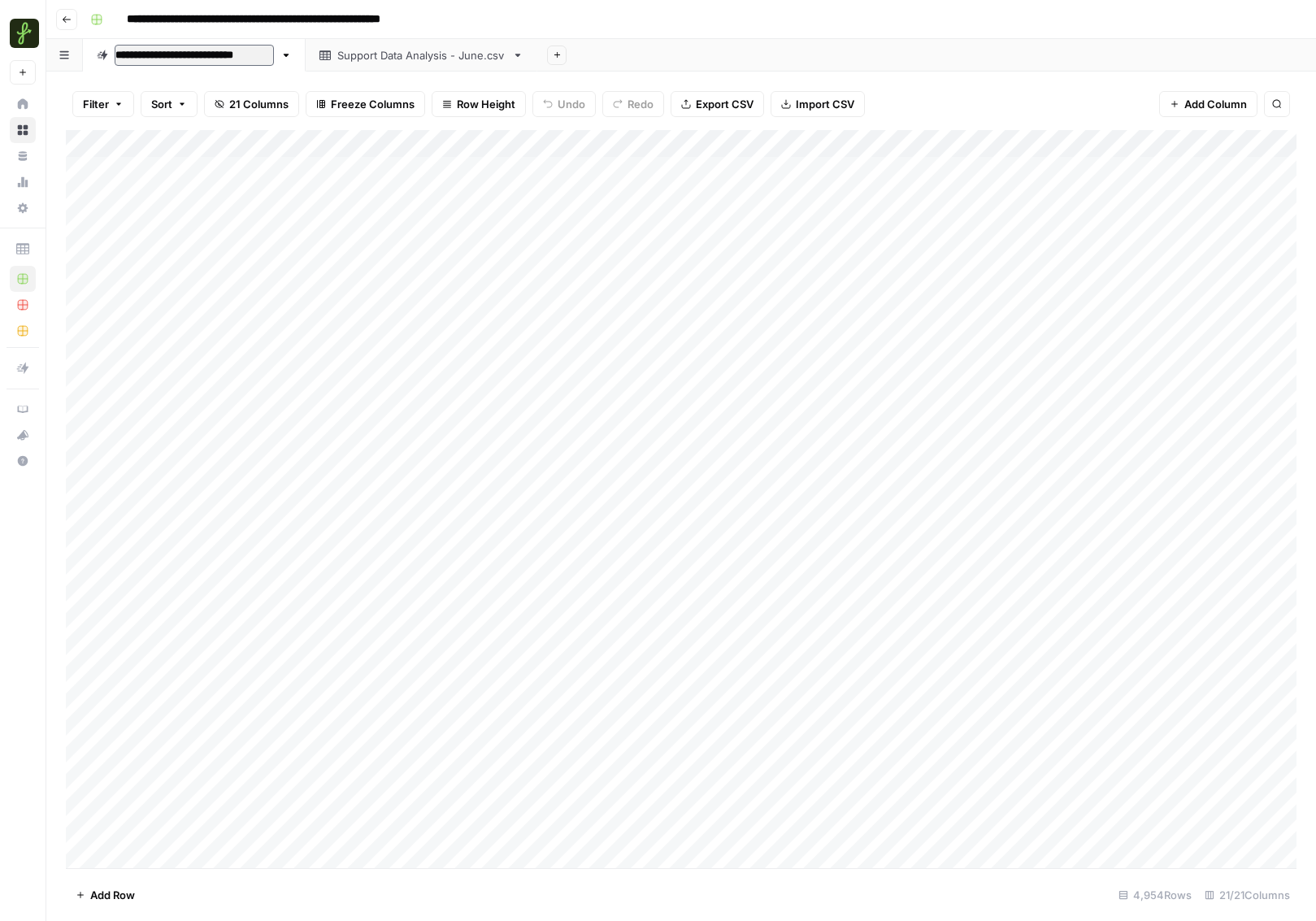click on "**********" at bounding box center (194, 55) 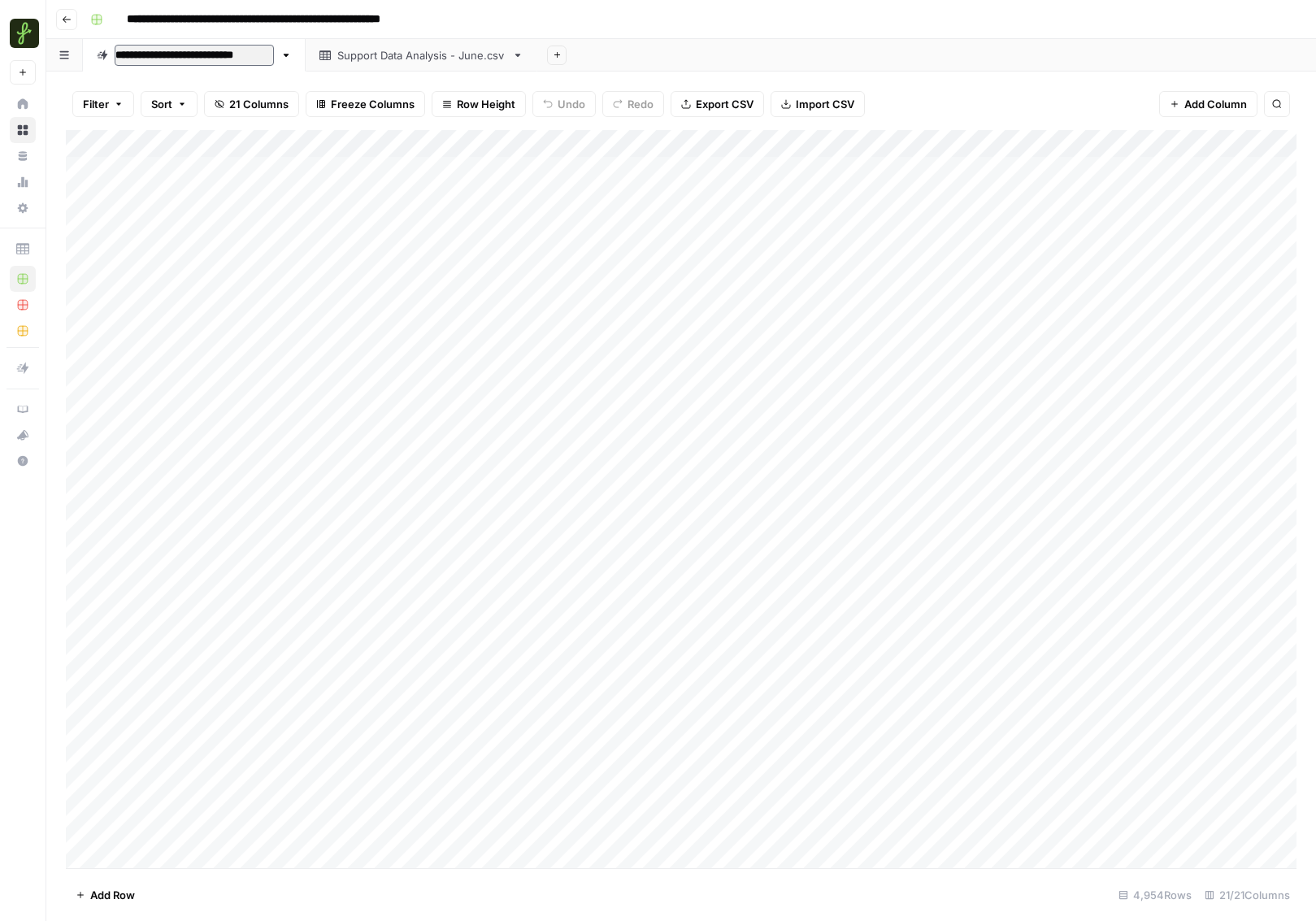 drag, startPoint x: 185, startPoint y: 57, endPoint x: 287, endPoint y: 59, distance: 102.019606 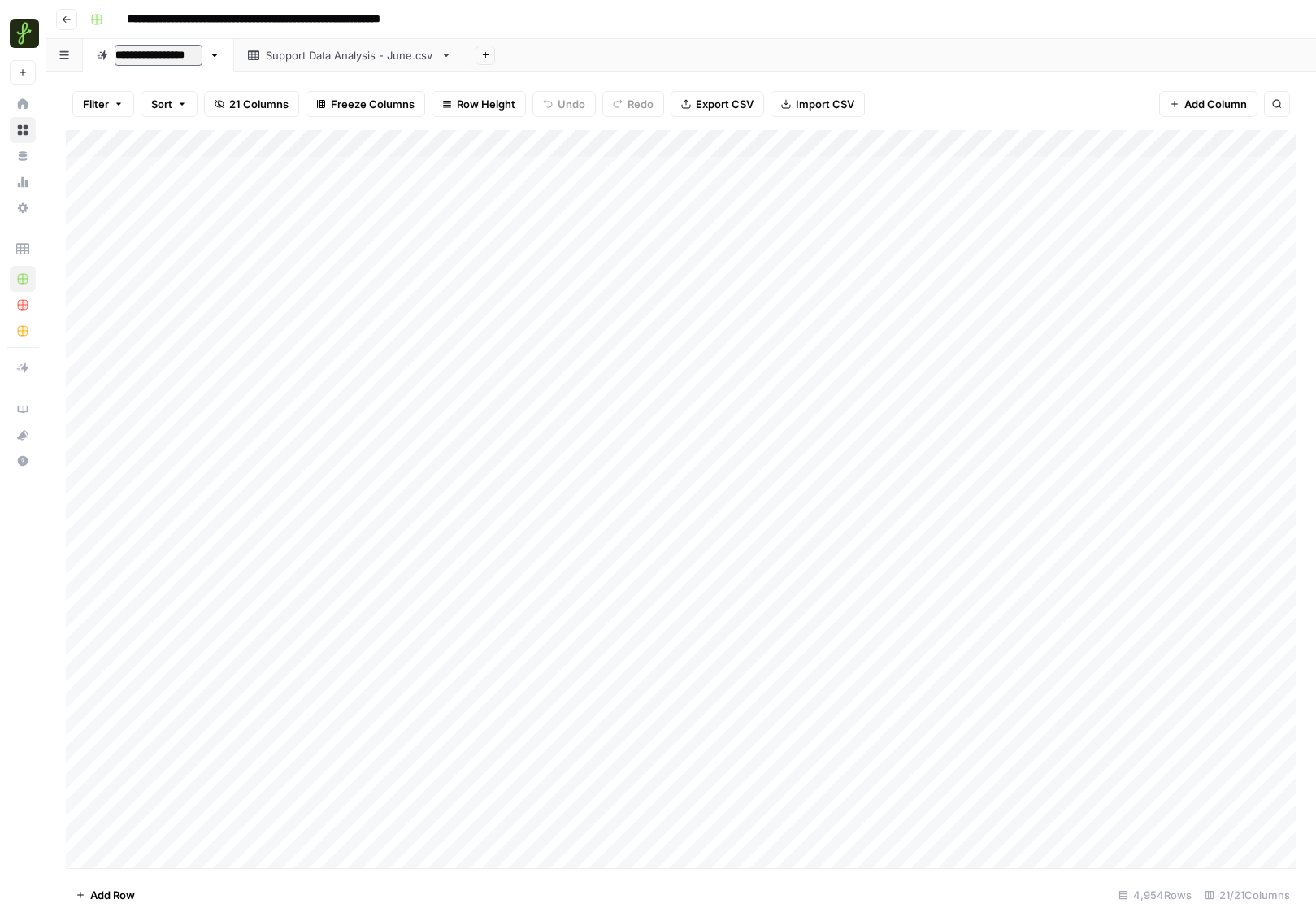 type on "**********" 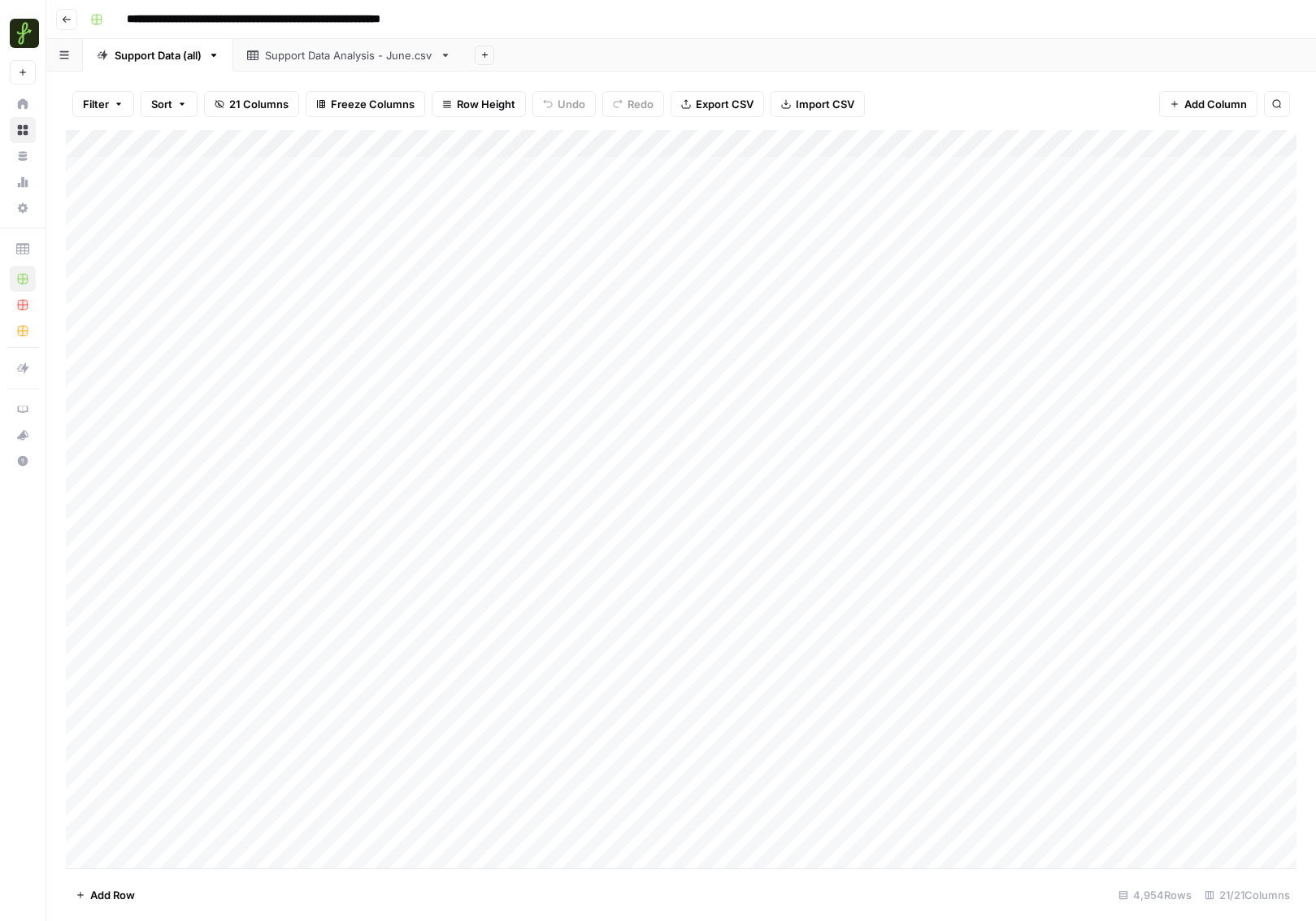 click on "Support Data Analysis - June.csv" at bounding box center [349, 55] 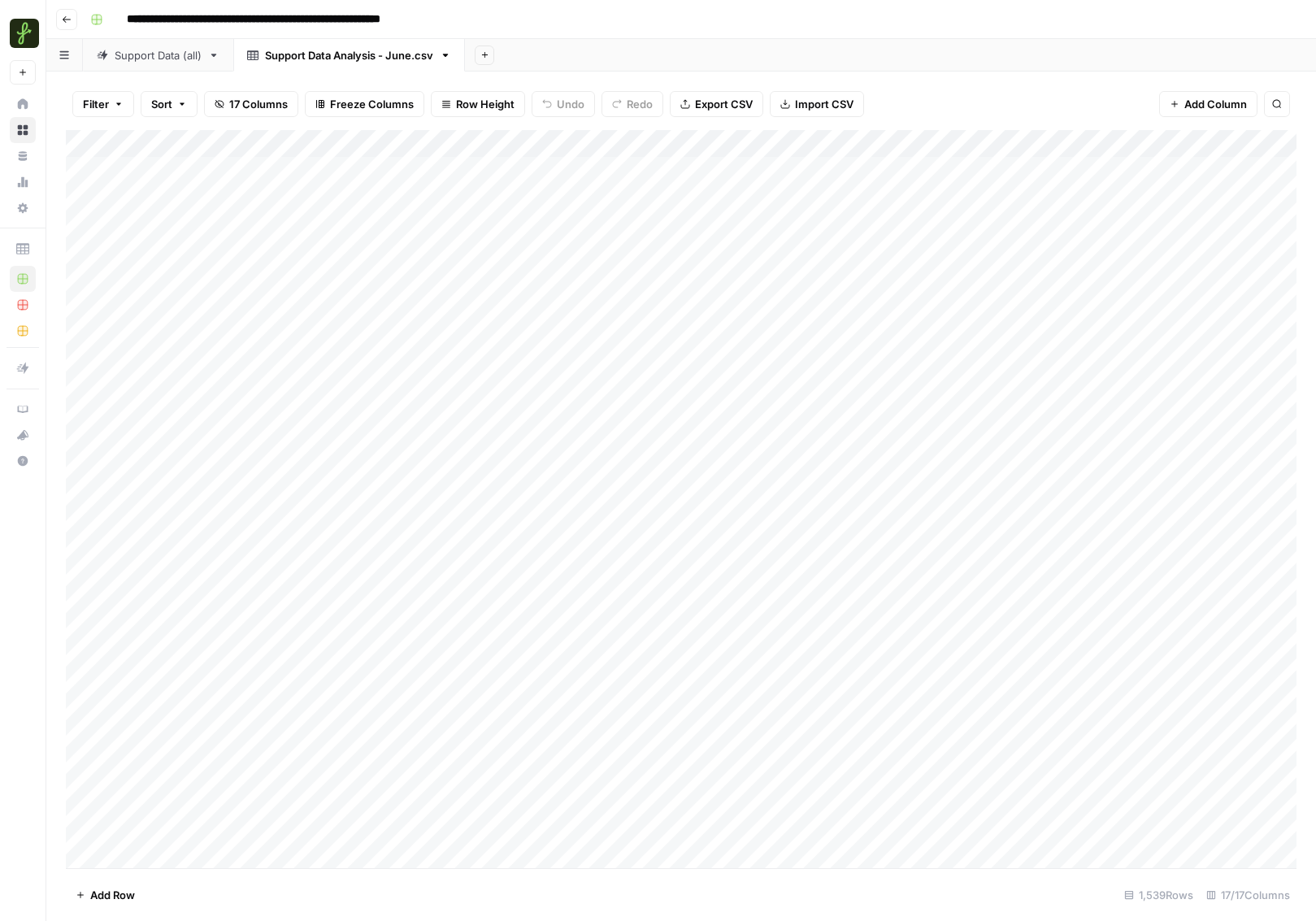 click on "Support Data Analysis - June.csv" at bounding box center [349, 55] 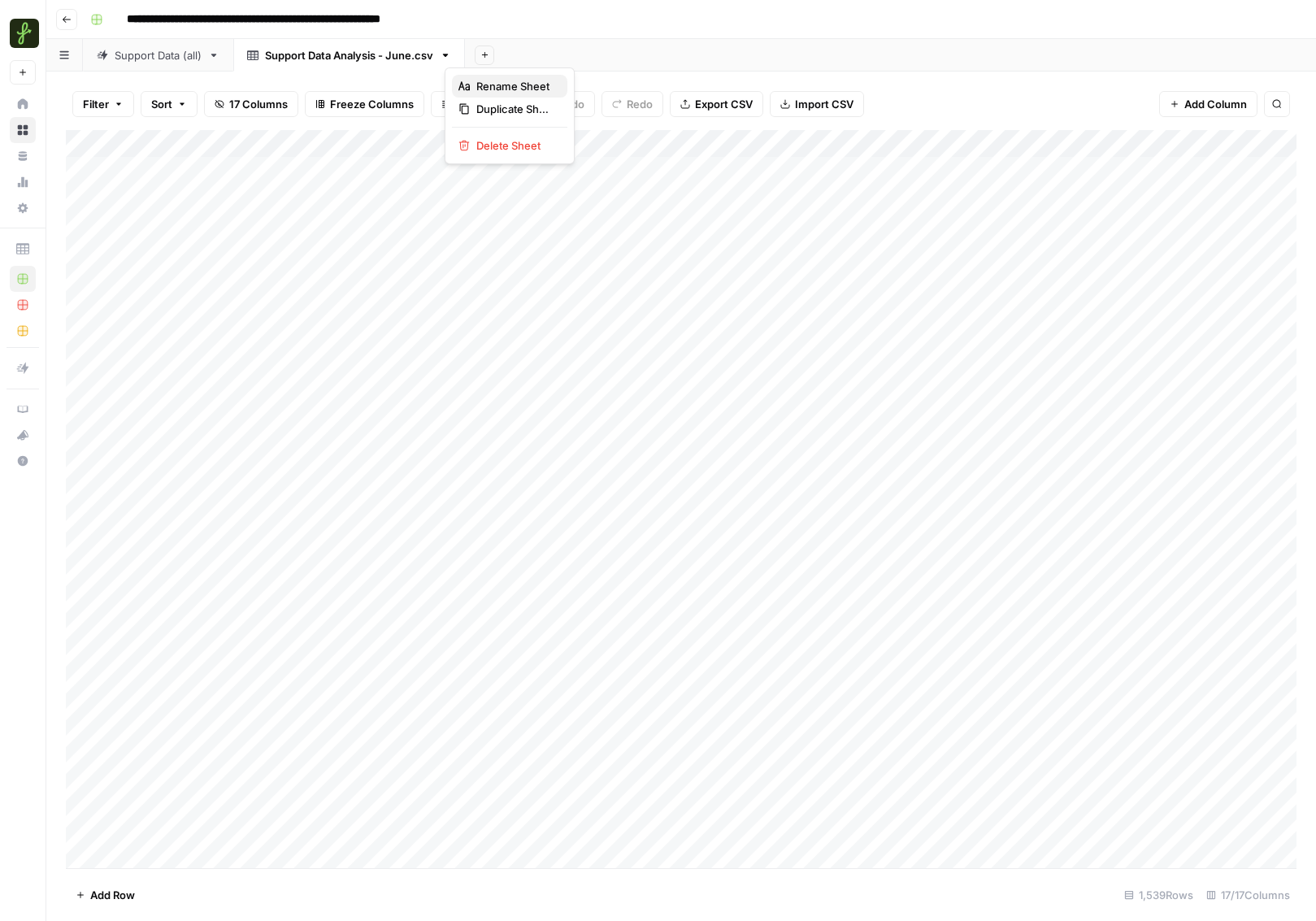 click on "Rename Sheet" at bounding box center (513, 86) 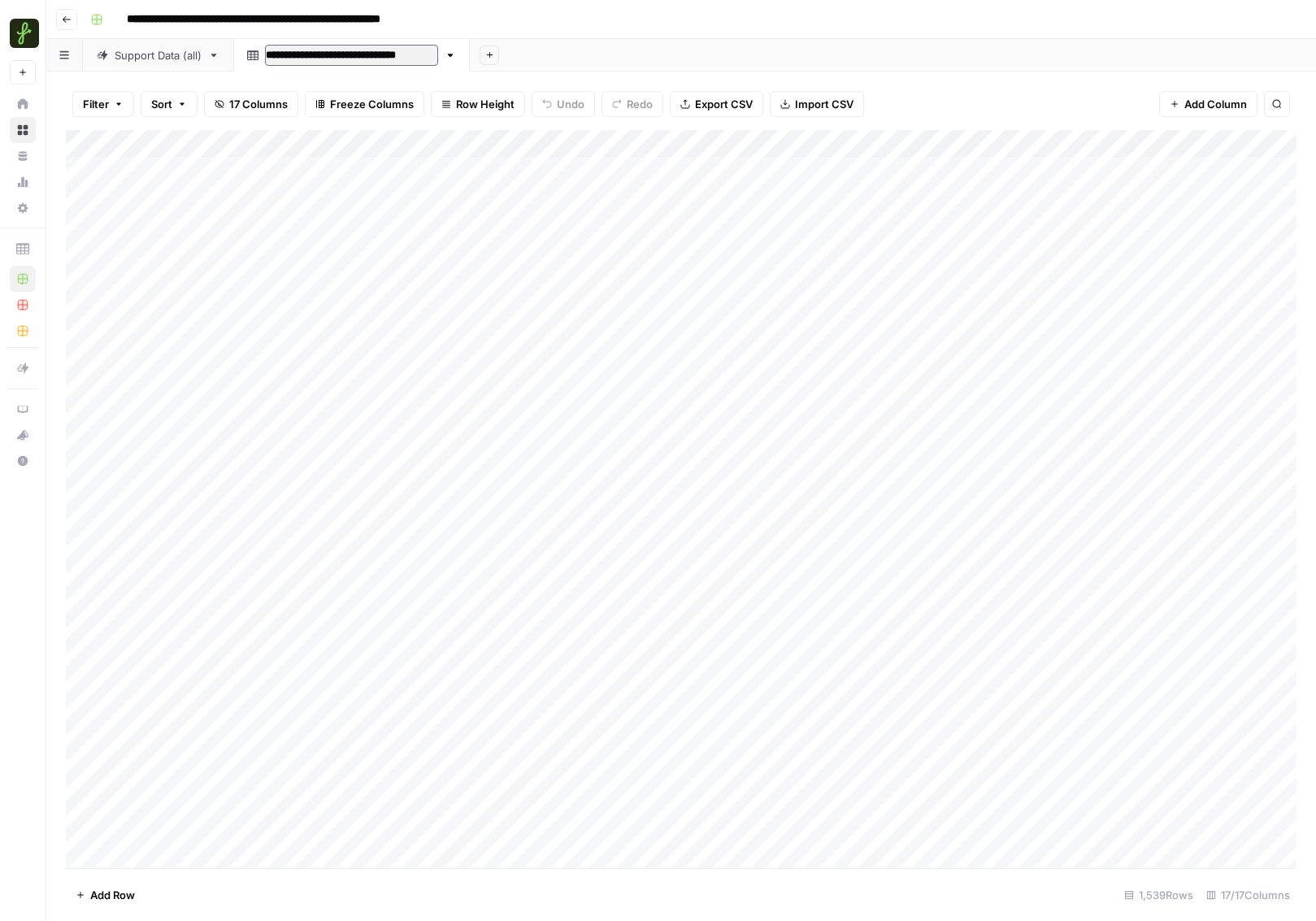 click on "**********" at bounding box center (351, 55) 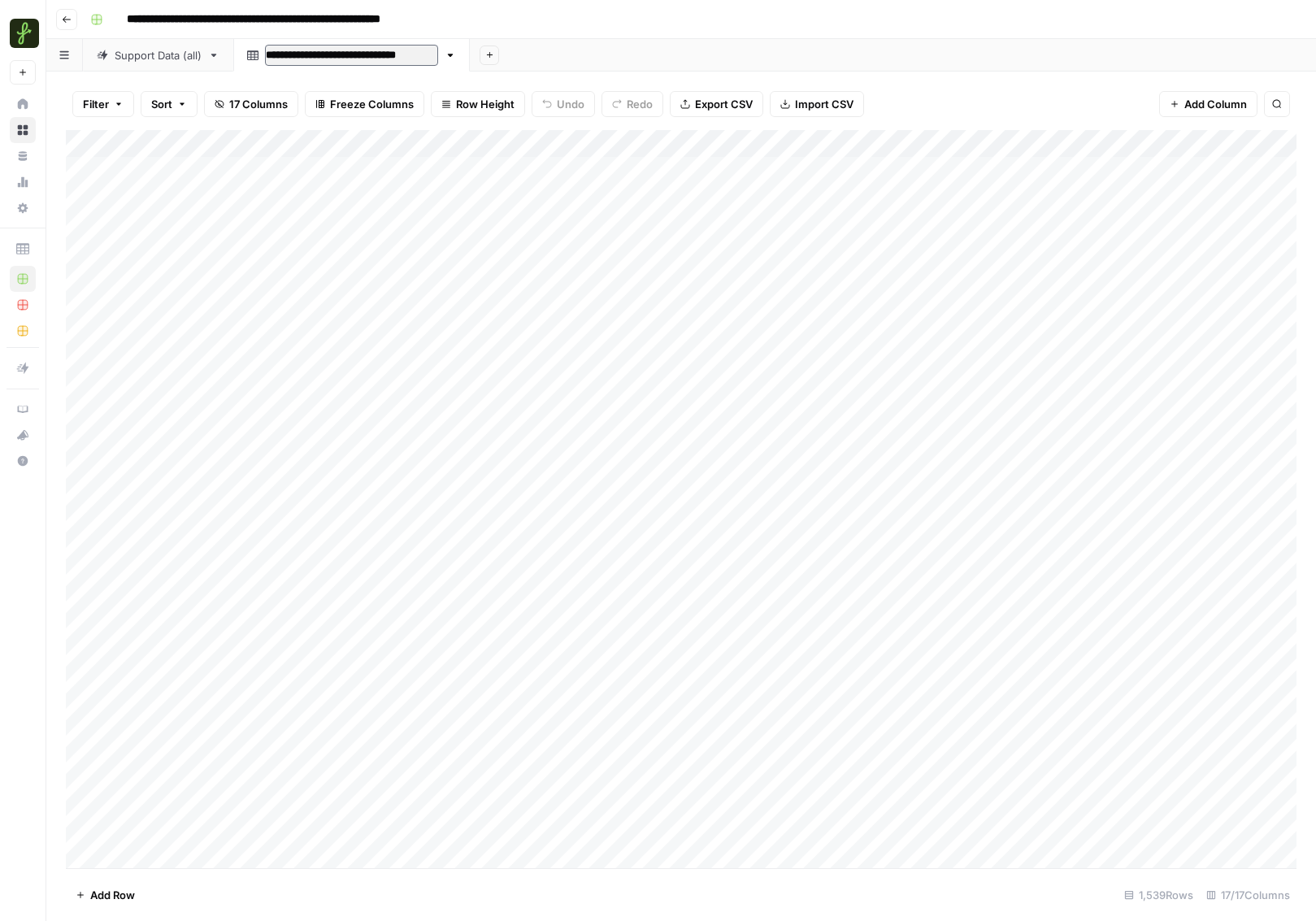 drag, startPoint x: 341, startPoint y: 53, endPoint x: 388, endPoint y: 54, distance: 47.01064 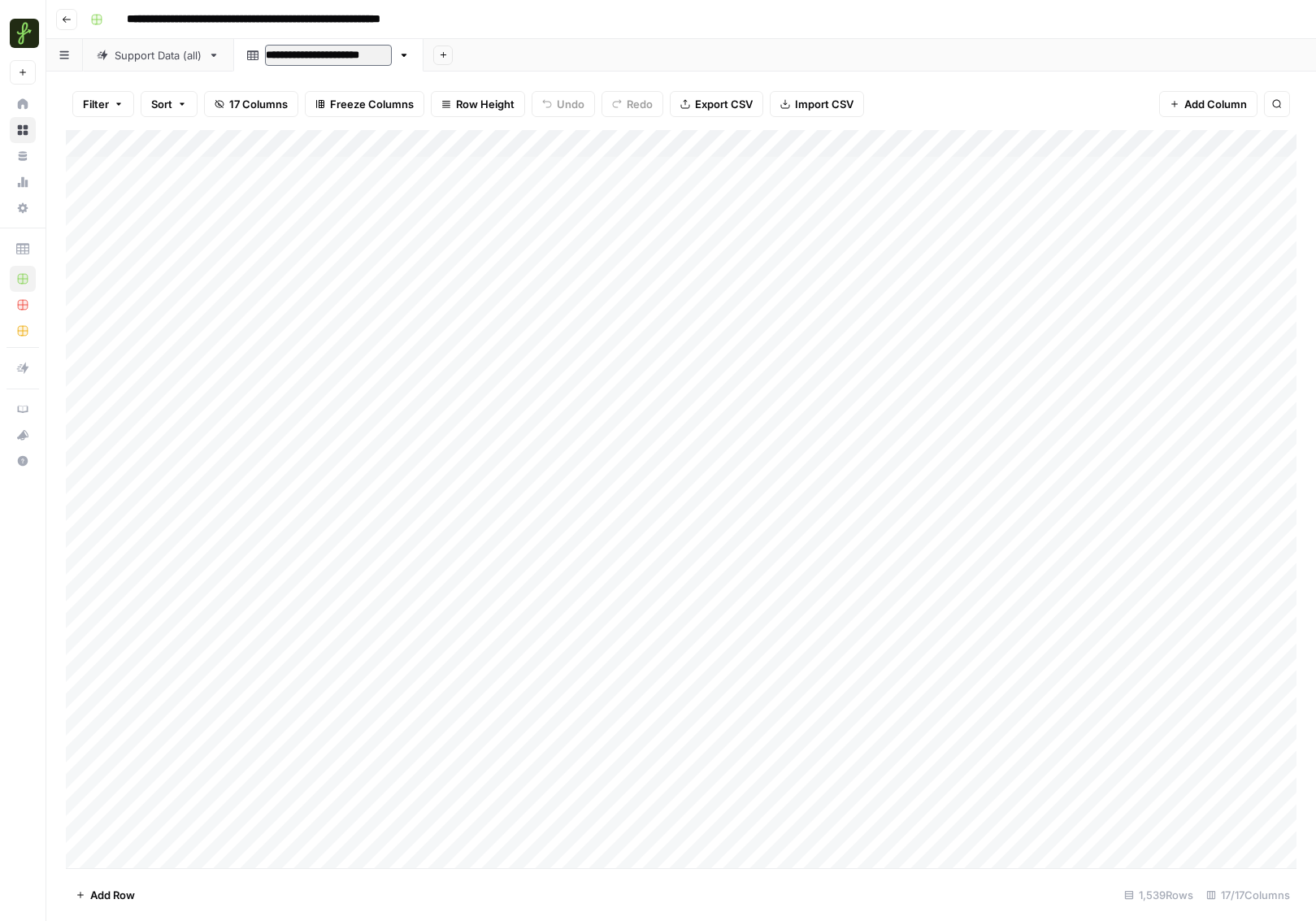 drag, startPoint x: 371, startPoint y: 58, endPoint x: 415, endPoint y: 62, distance: 44.181444 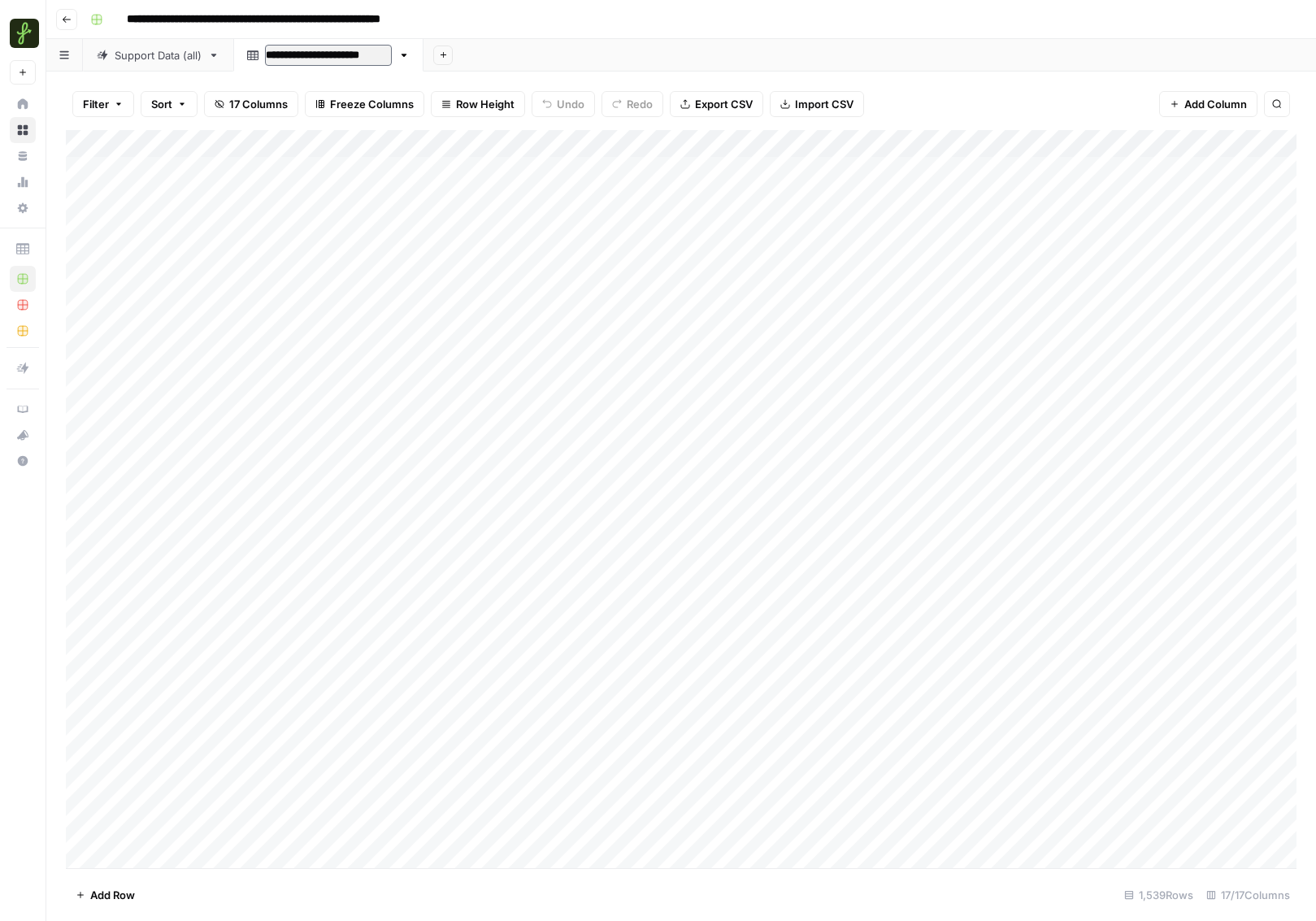 click on "**********" at bounding box center (328, 55) 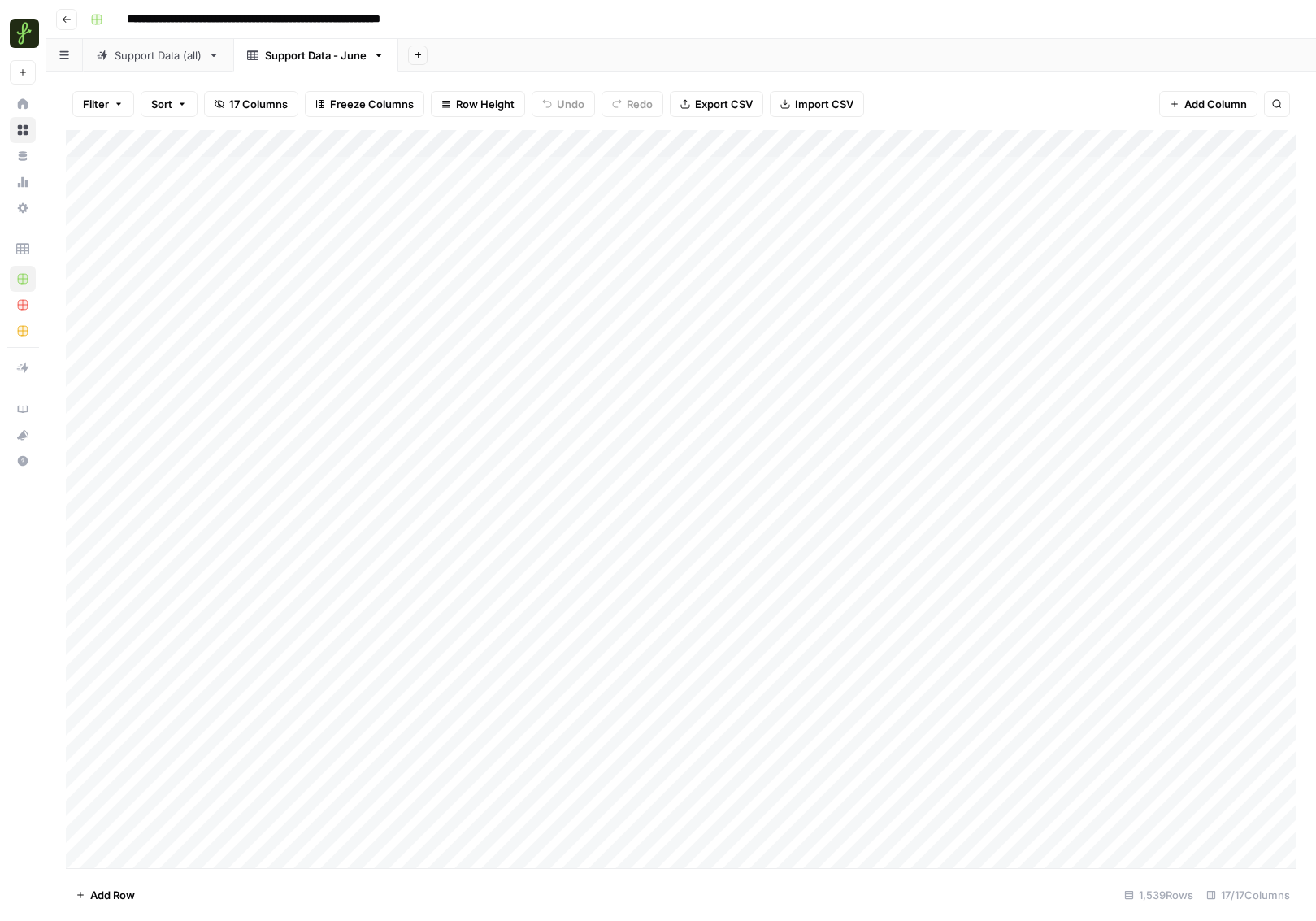 click on "Add Column" at bounding box center [681, 499] 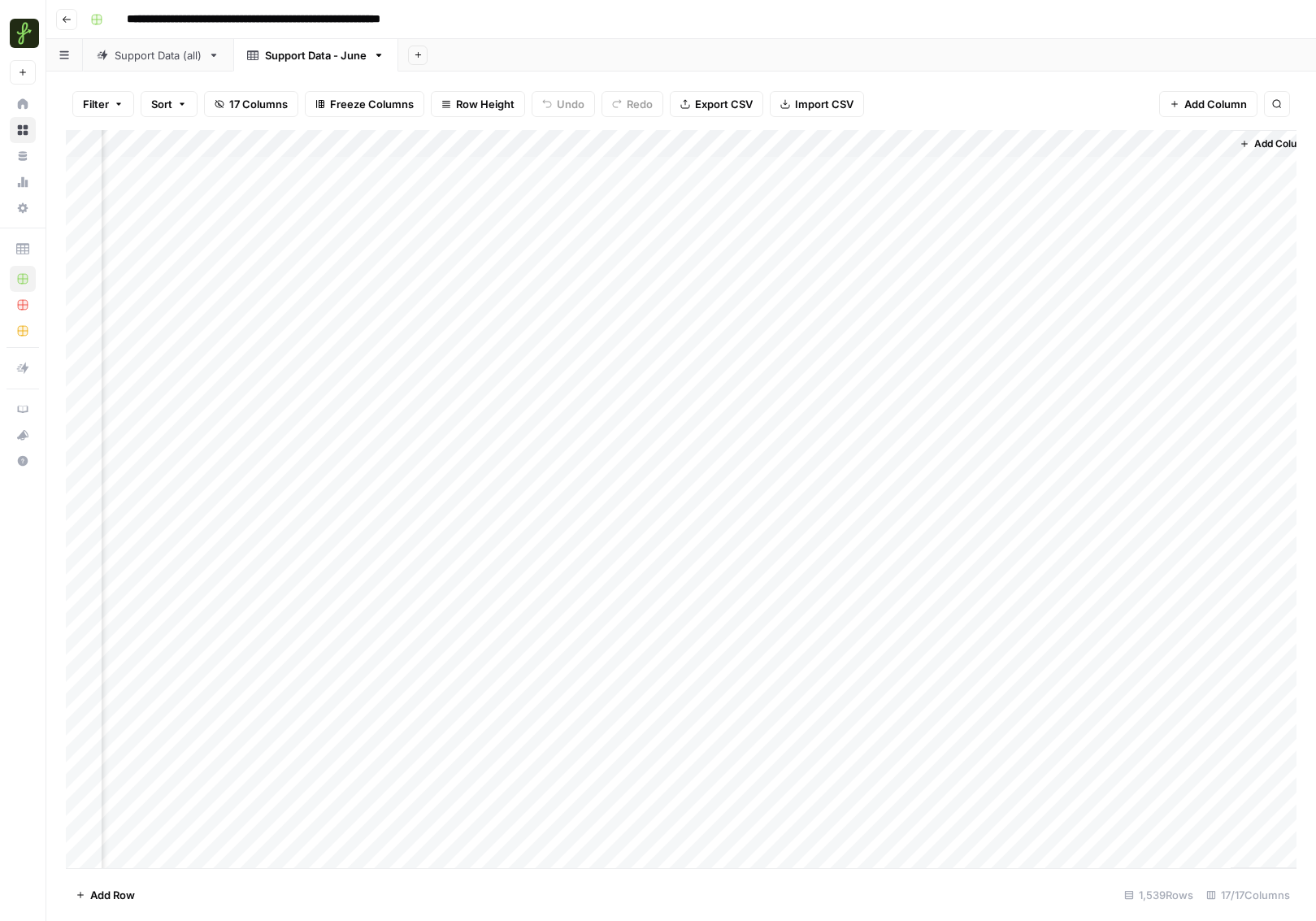 scroll, scrollTop: 0, scrollLeft: 1383, axis: horizontal 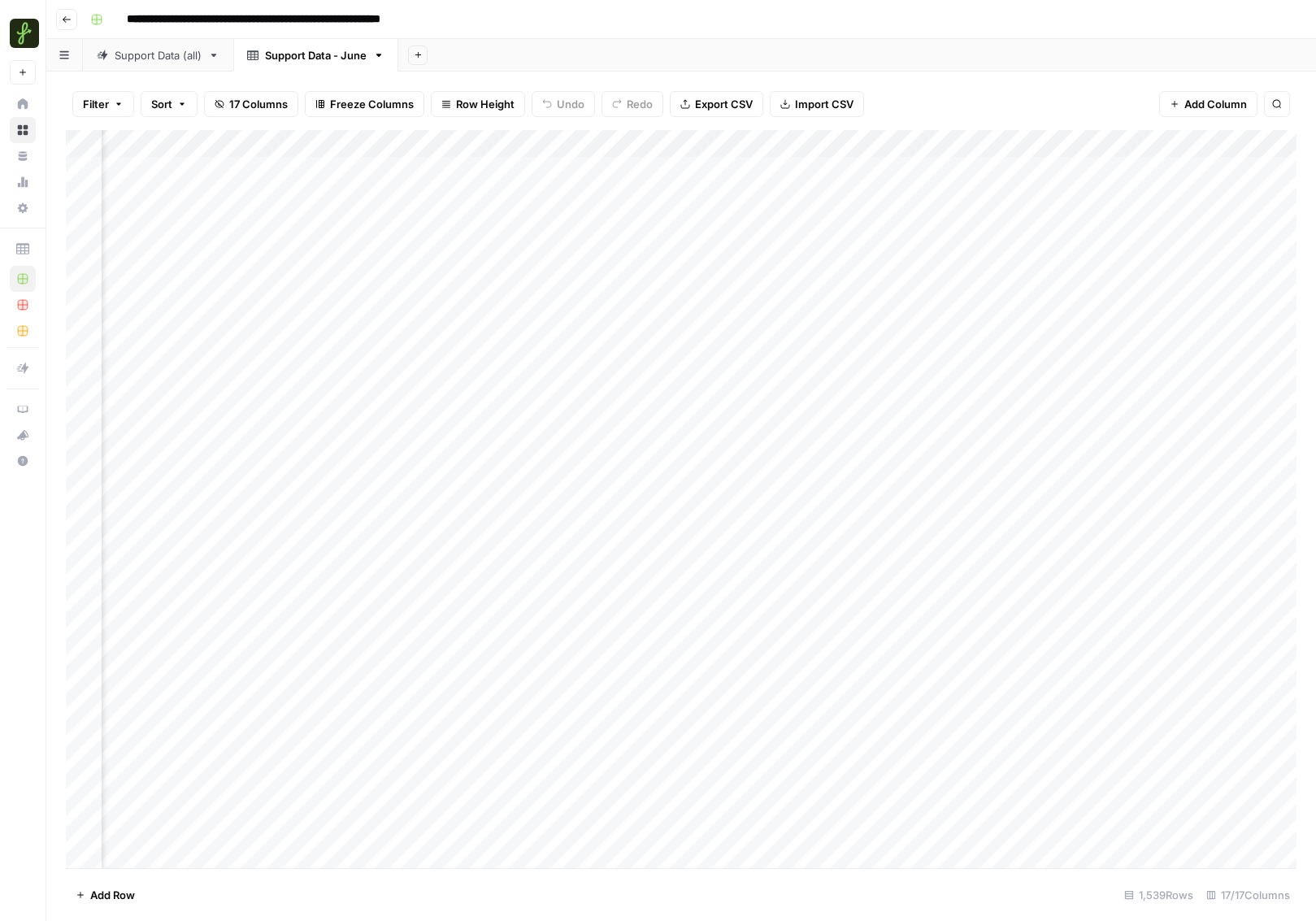 click on "Add Column" at bounding box center (681, 499) 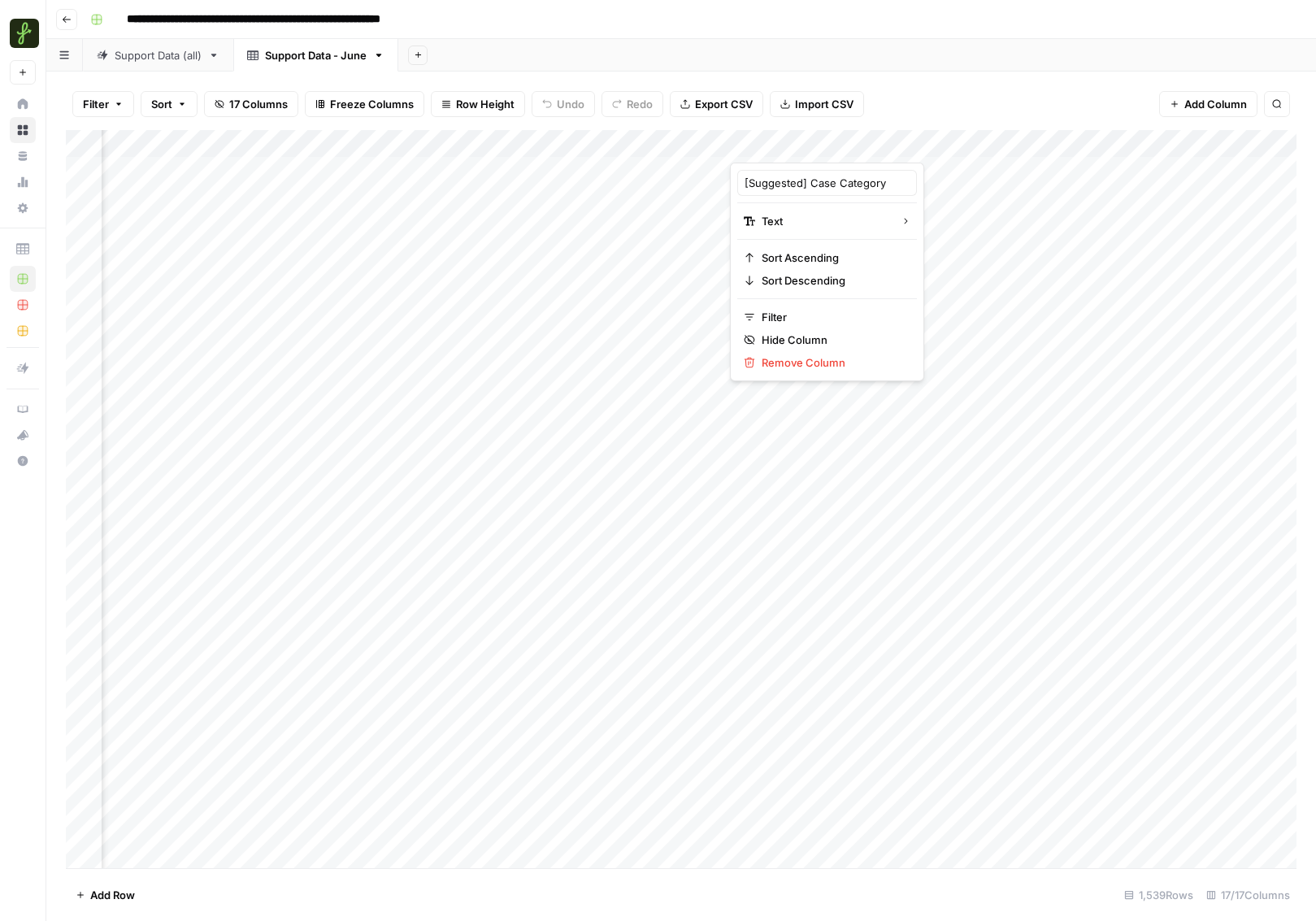 click on "Add Column" at bounding box center (681, 499) 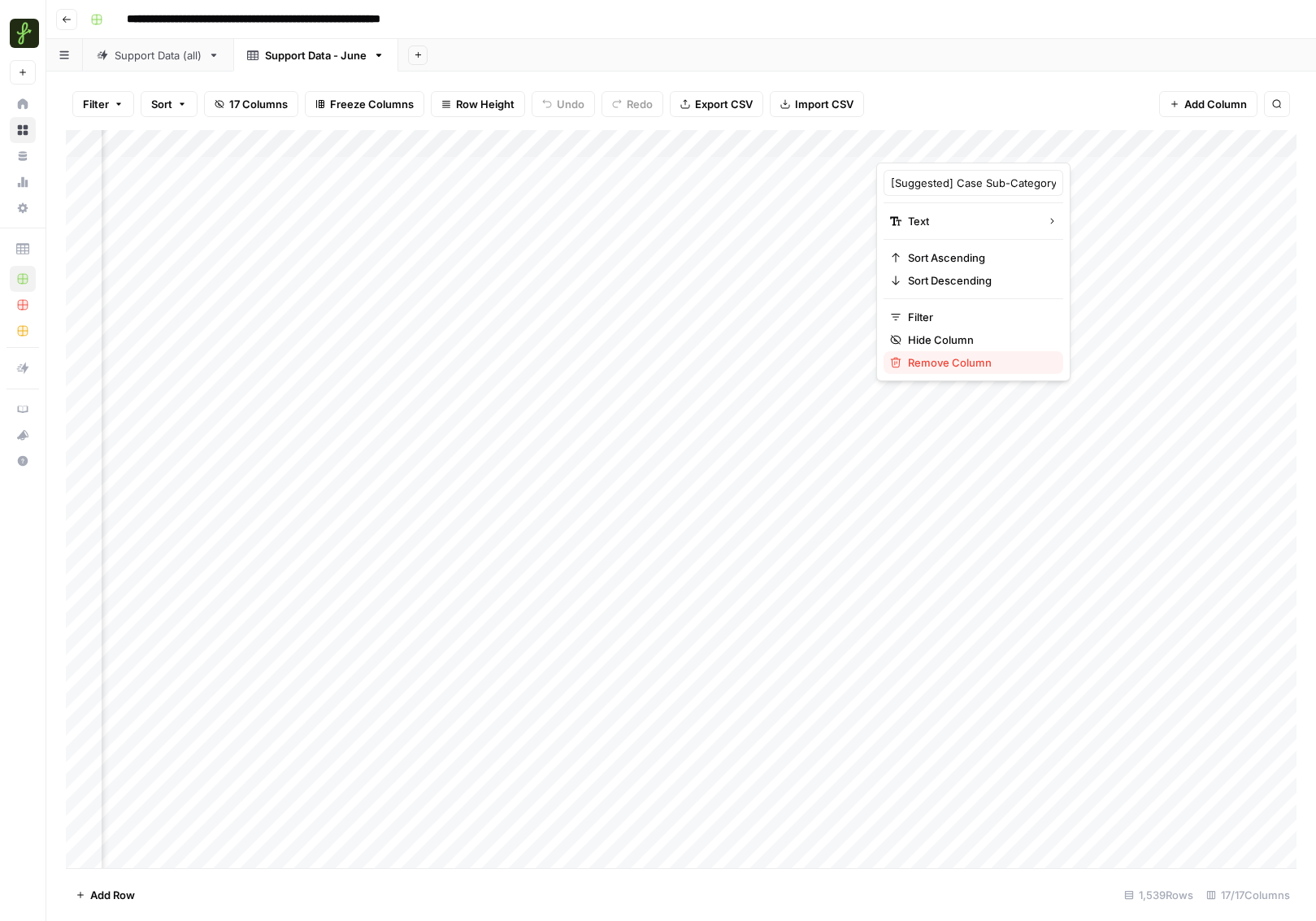click on "Remove Column" at bounding box center (949, 363) 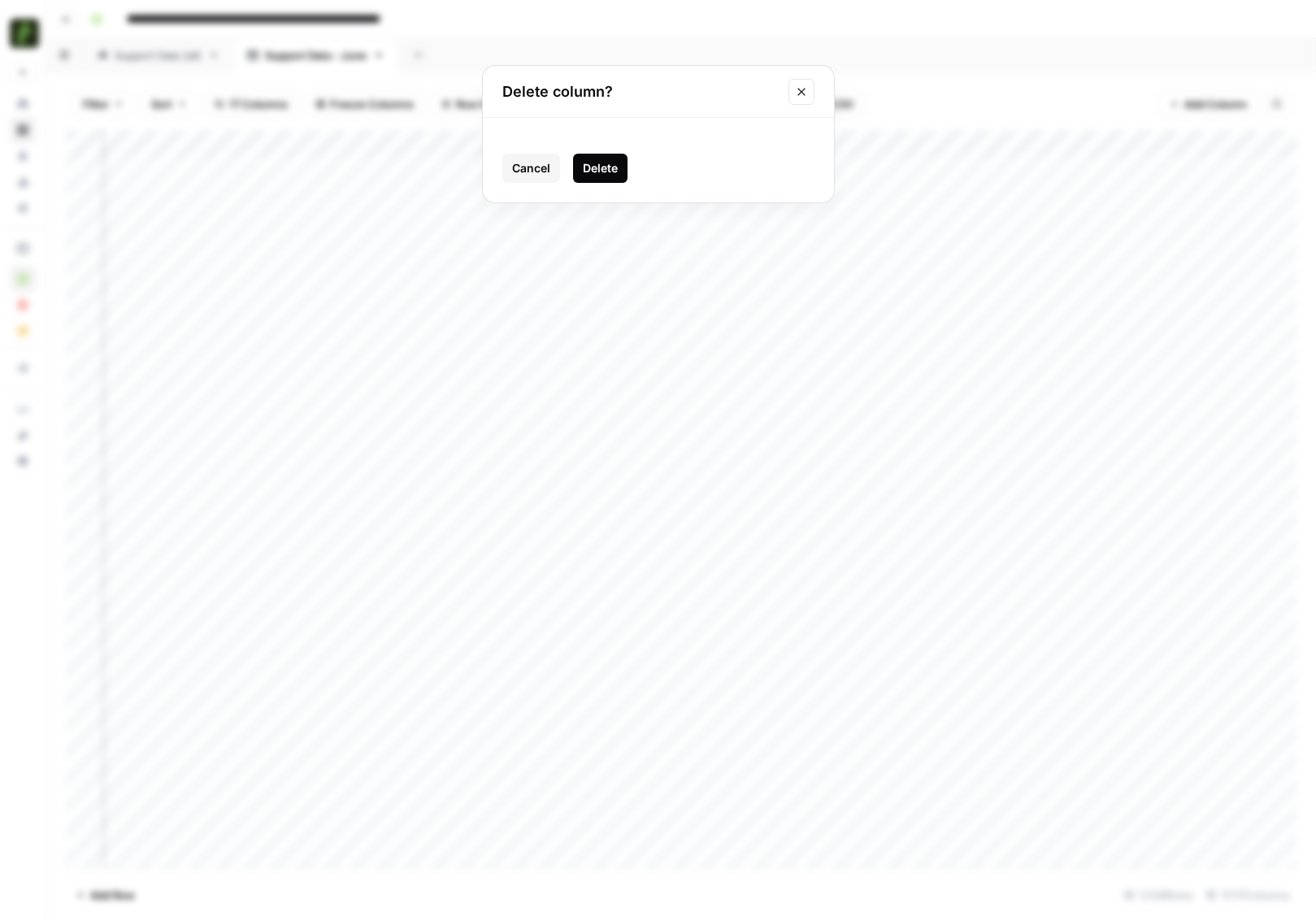 click on "Delete" at bounding box center [600, 168] 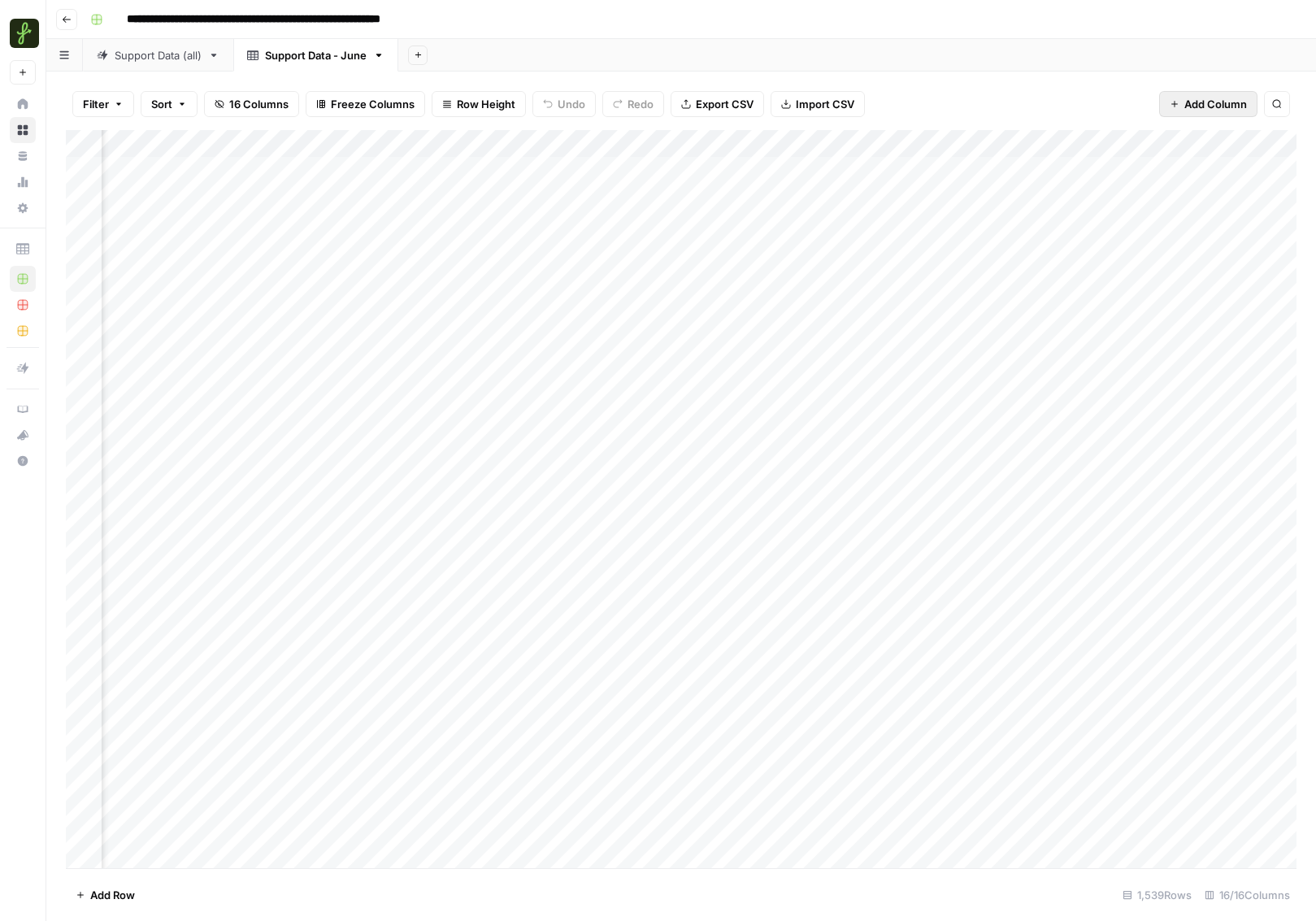 click on "Add Column" at bounding box center [1215, 104] 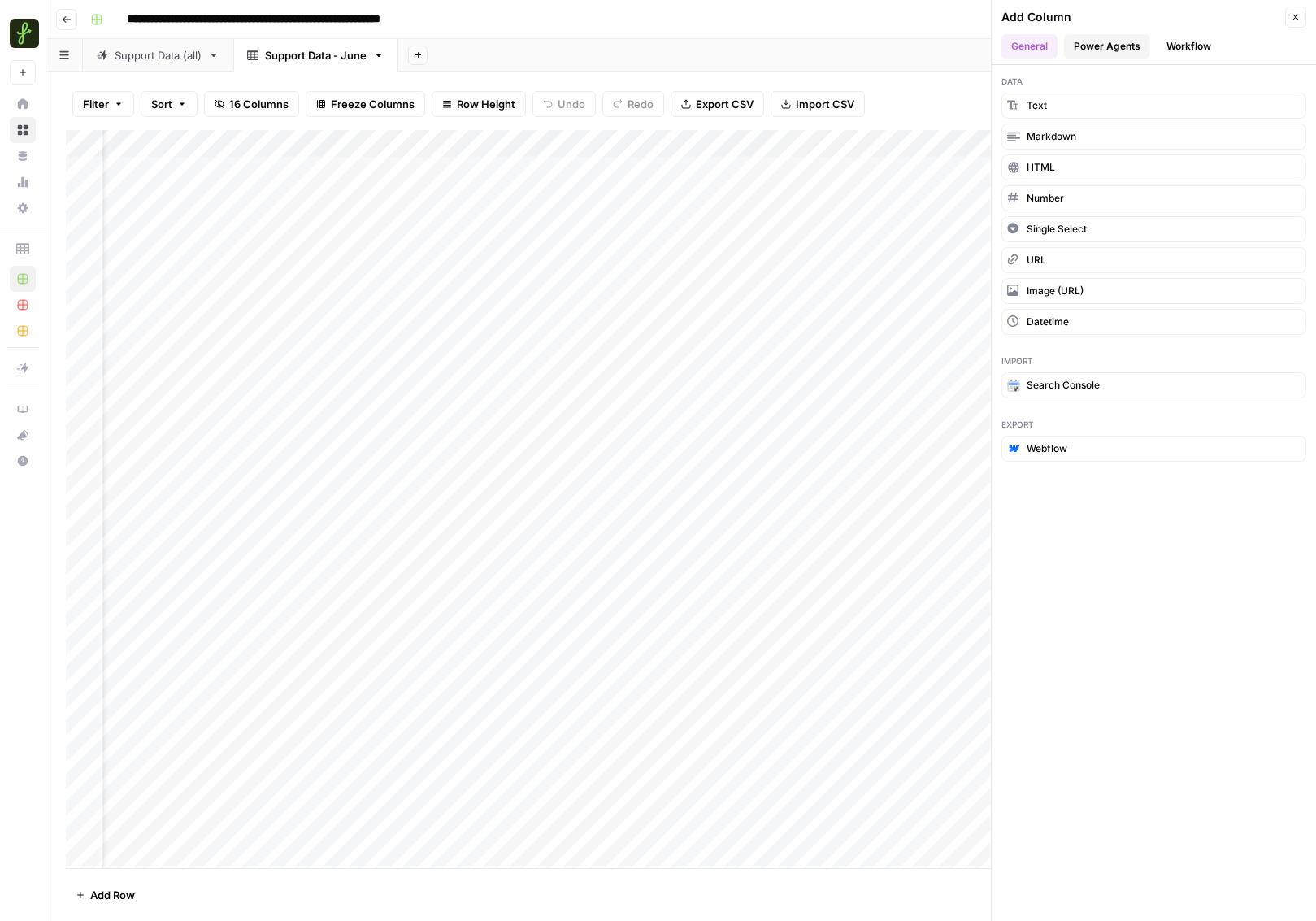 click on "Power Agents" at bounding box center [1107, 46] 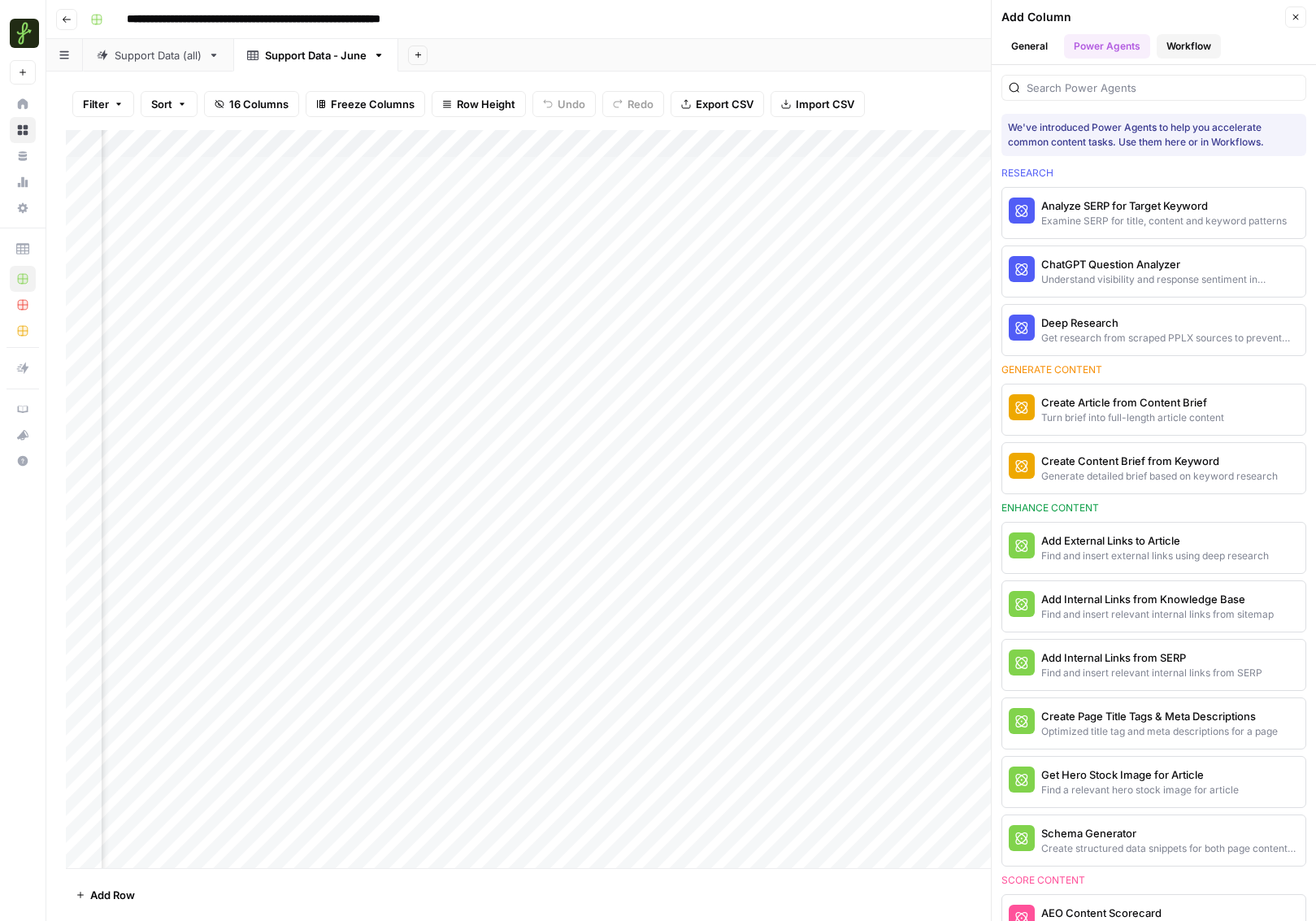 click on "Workflow" at bounding box center (1188, 46) 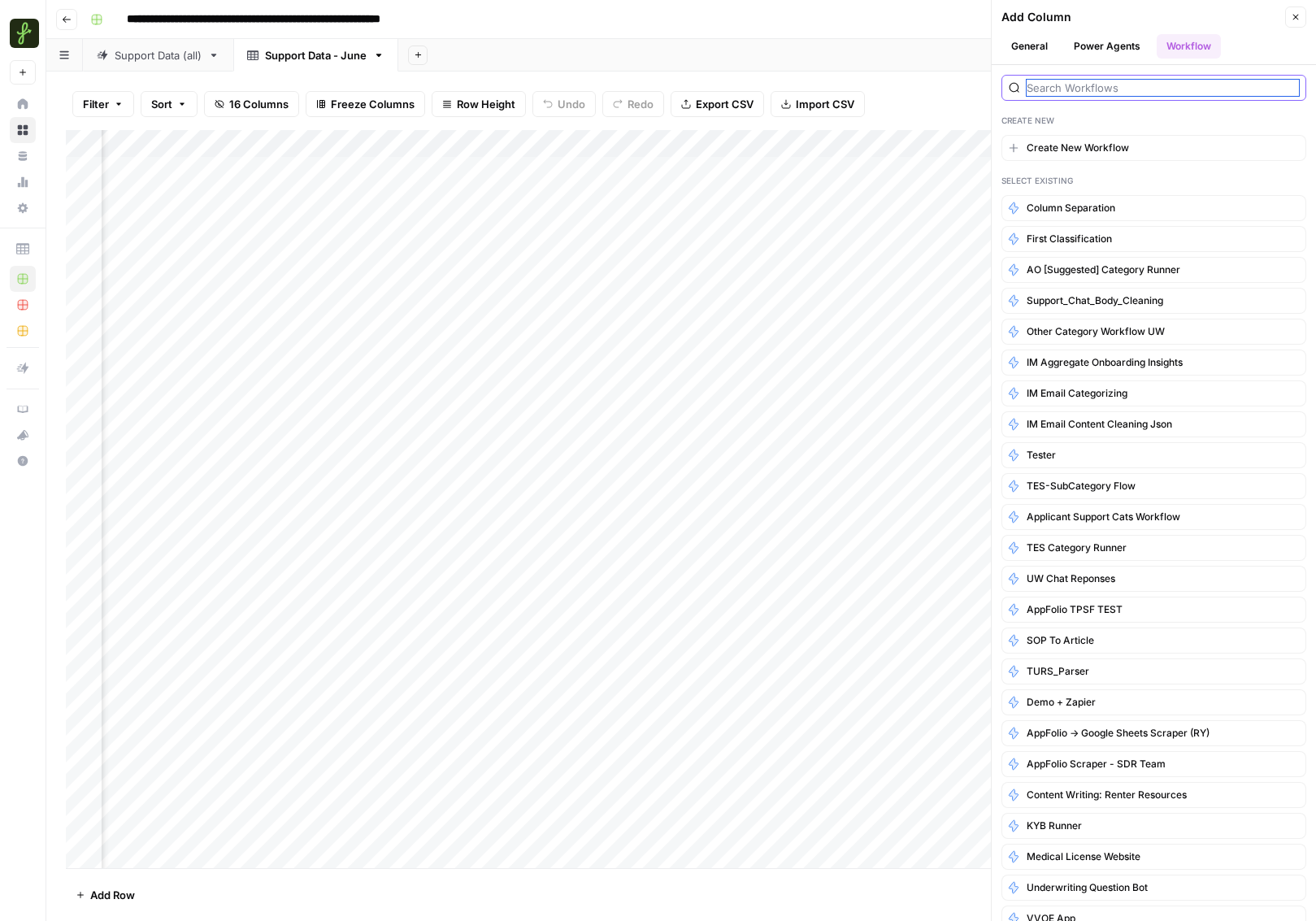 click at bounding box center (1162, 88) 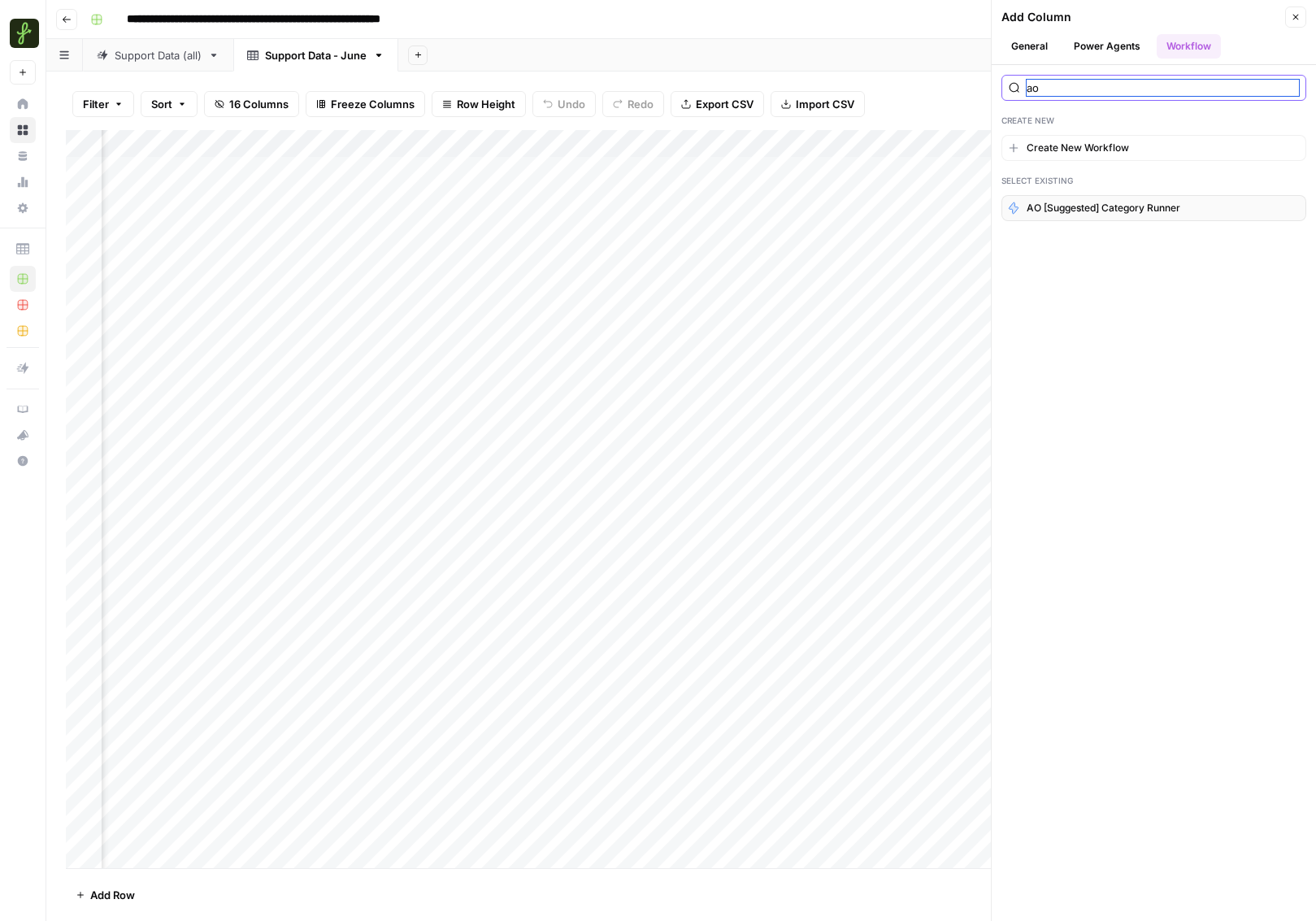 type on "ao" 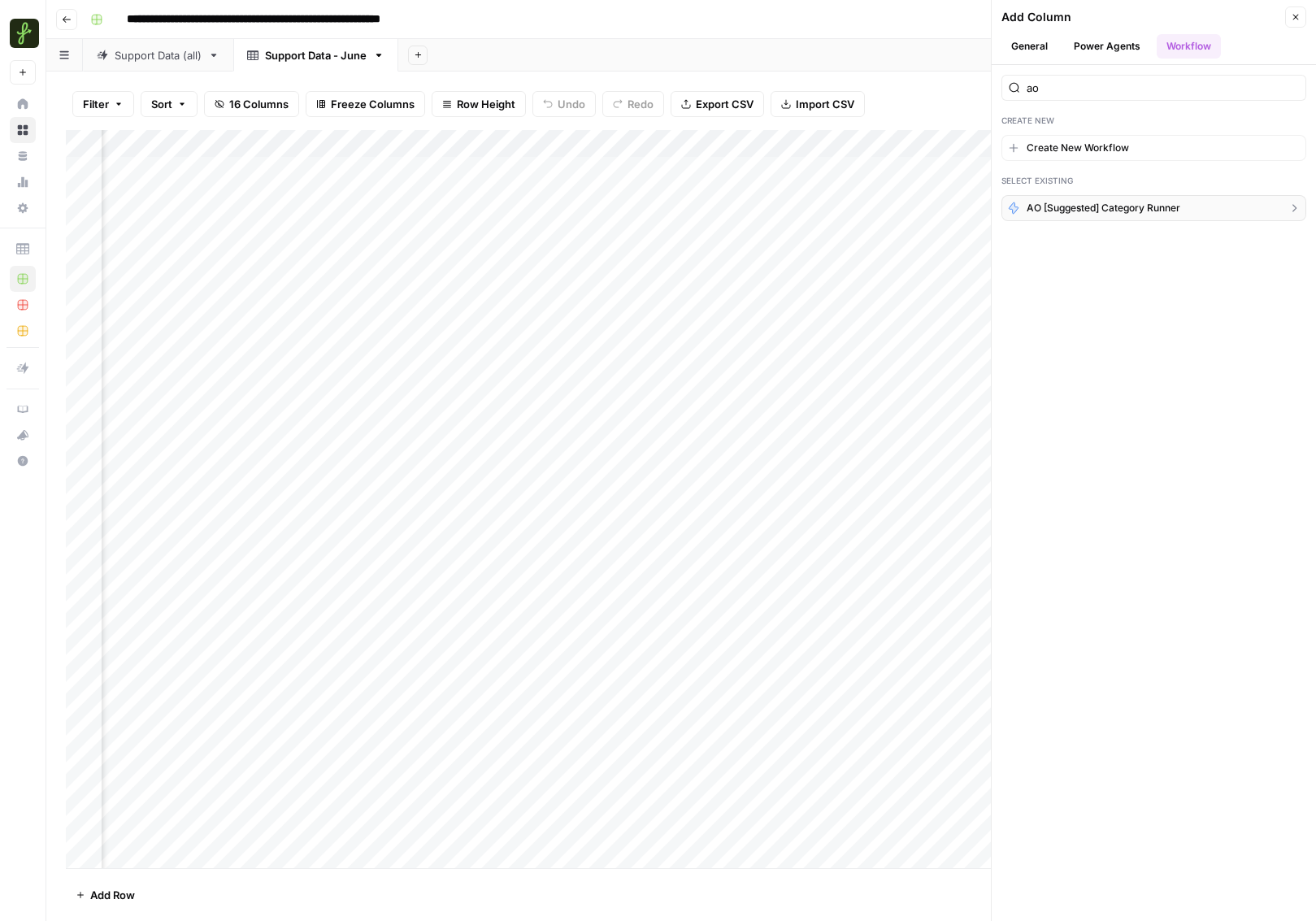 click on "AO [Suggested] Category Runner" at bounding box center [1103, 208] 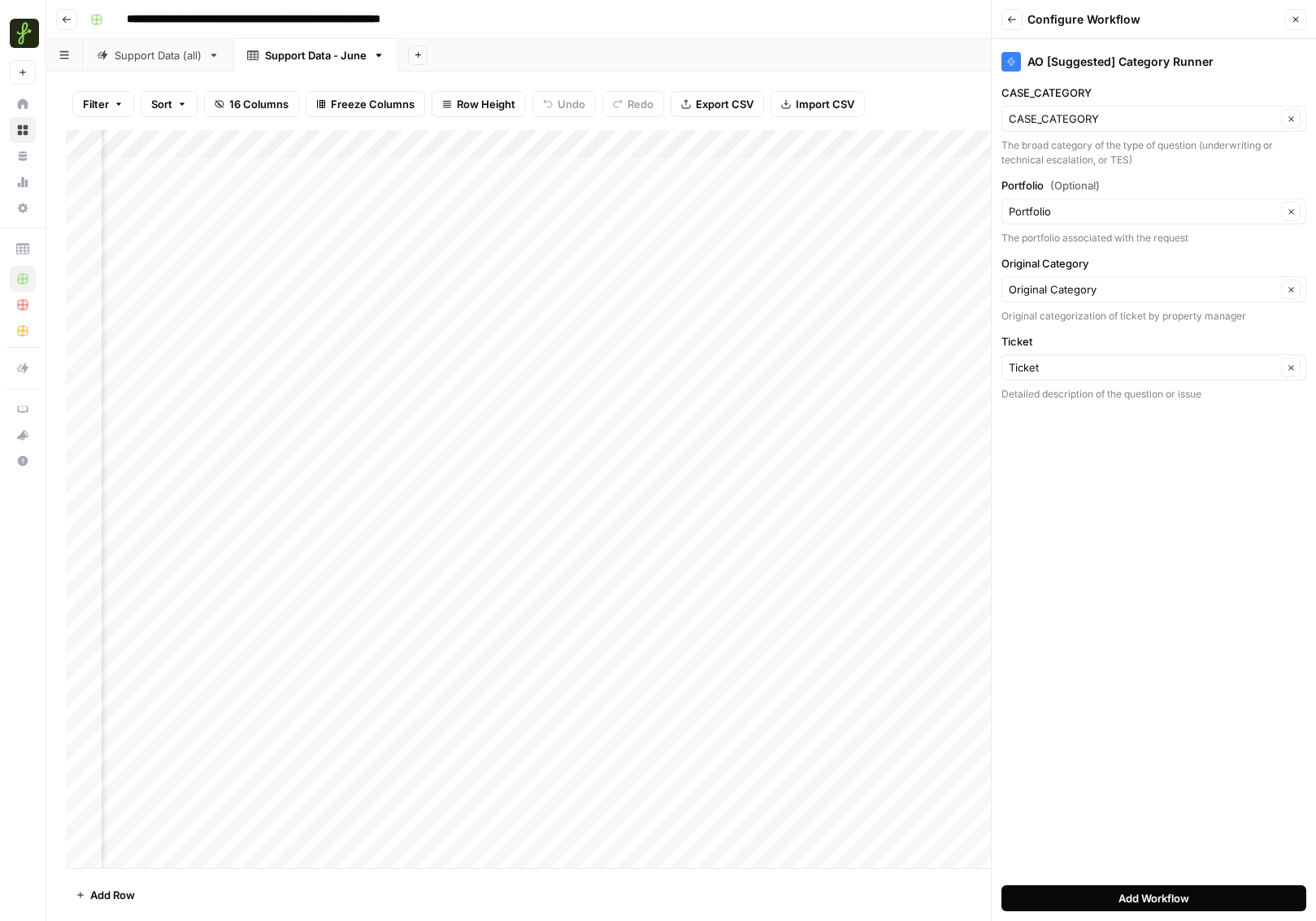 click on "Add Workflow" at bounding box center (1153, 898) 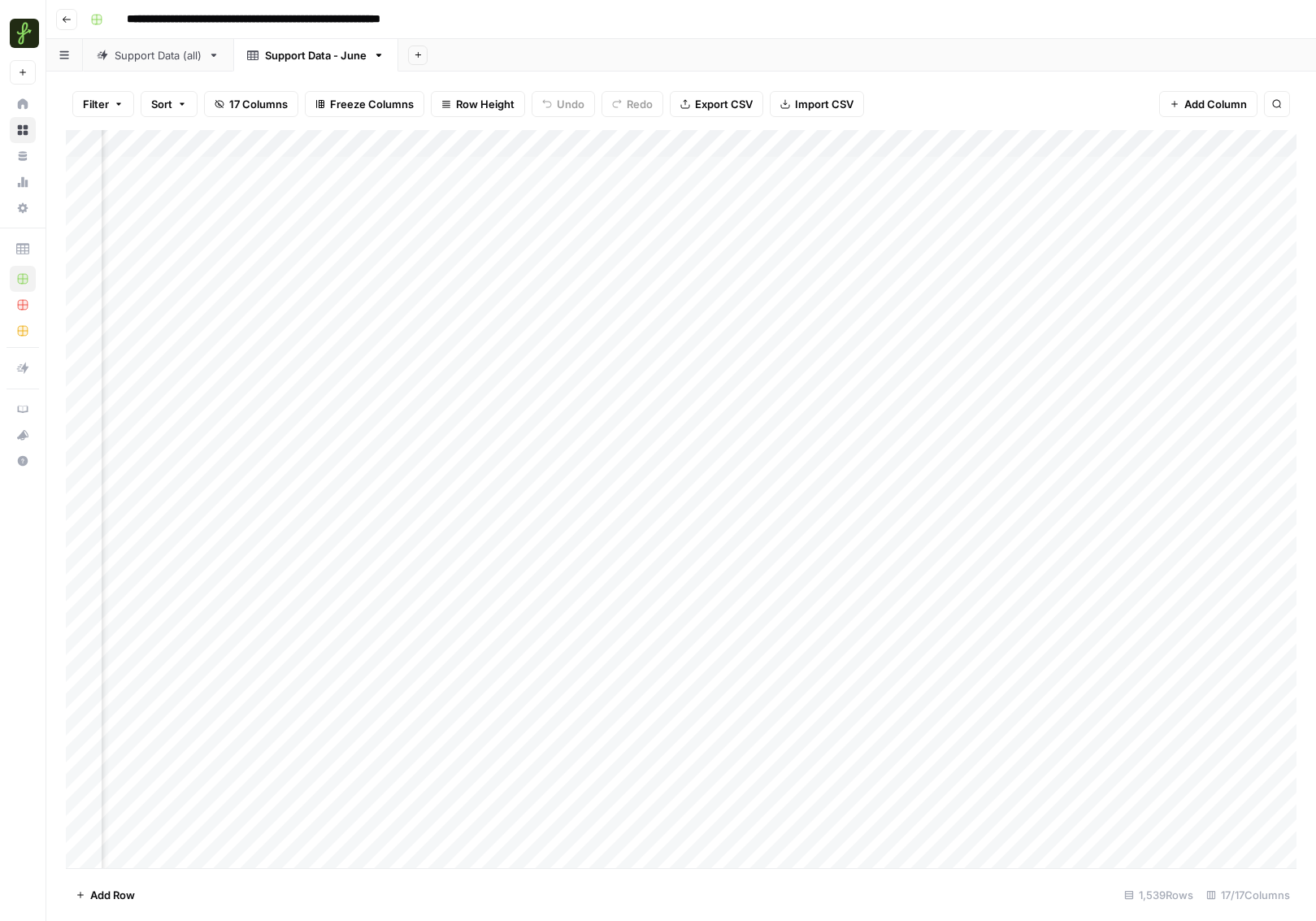 scroll, scrollTop: 0, scrollLeft: 1383, axis: horizontal 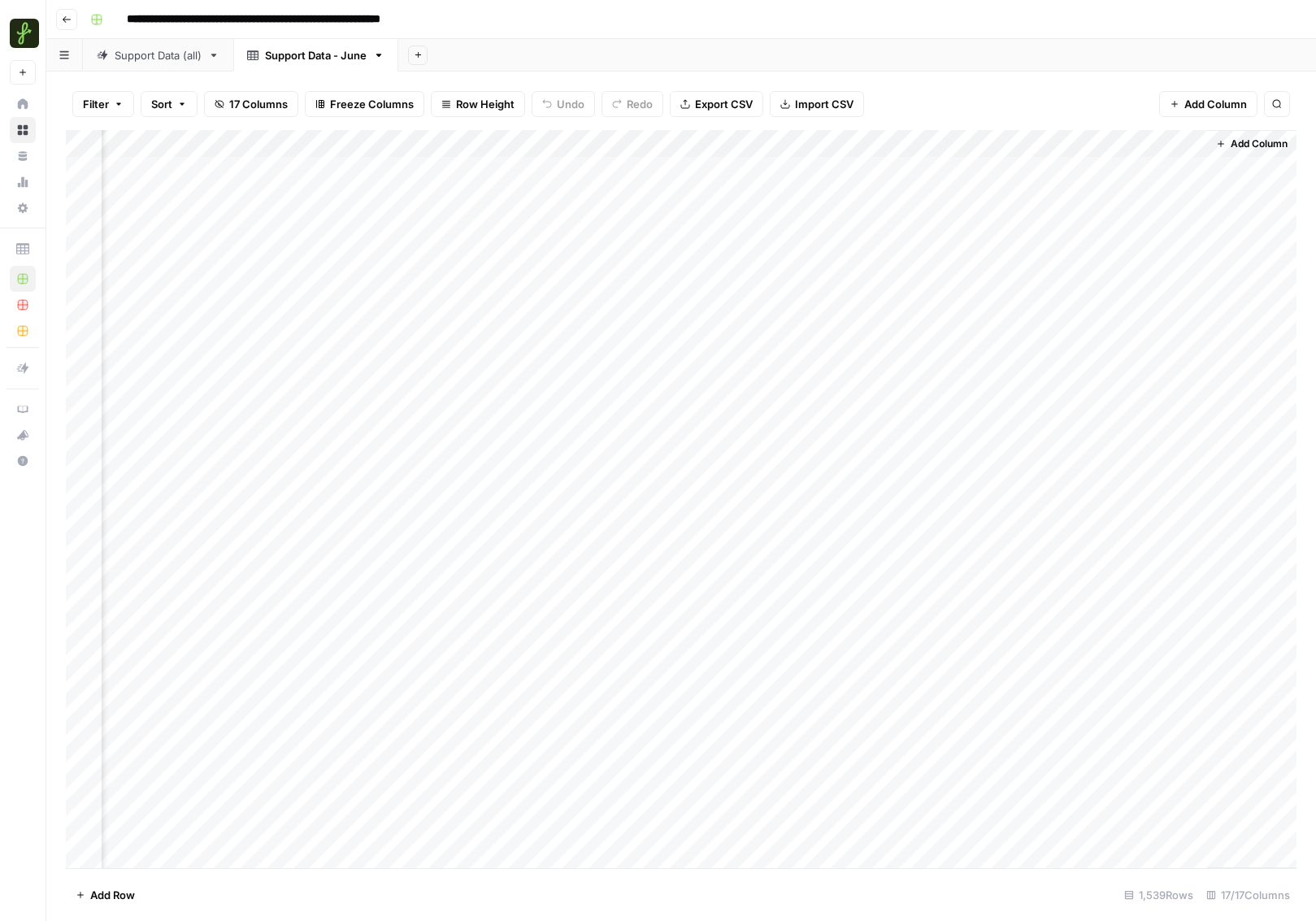 click on "Add Column" at bounding box center [681, 499] 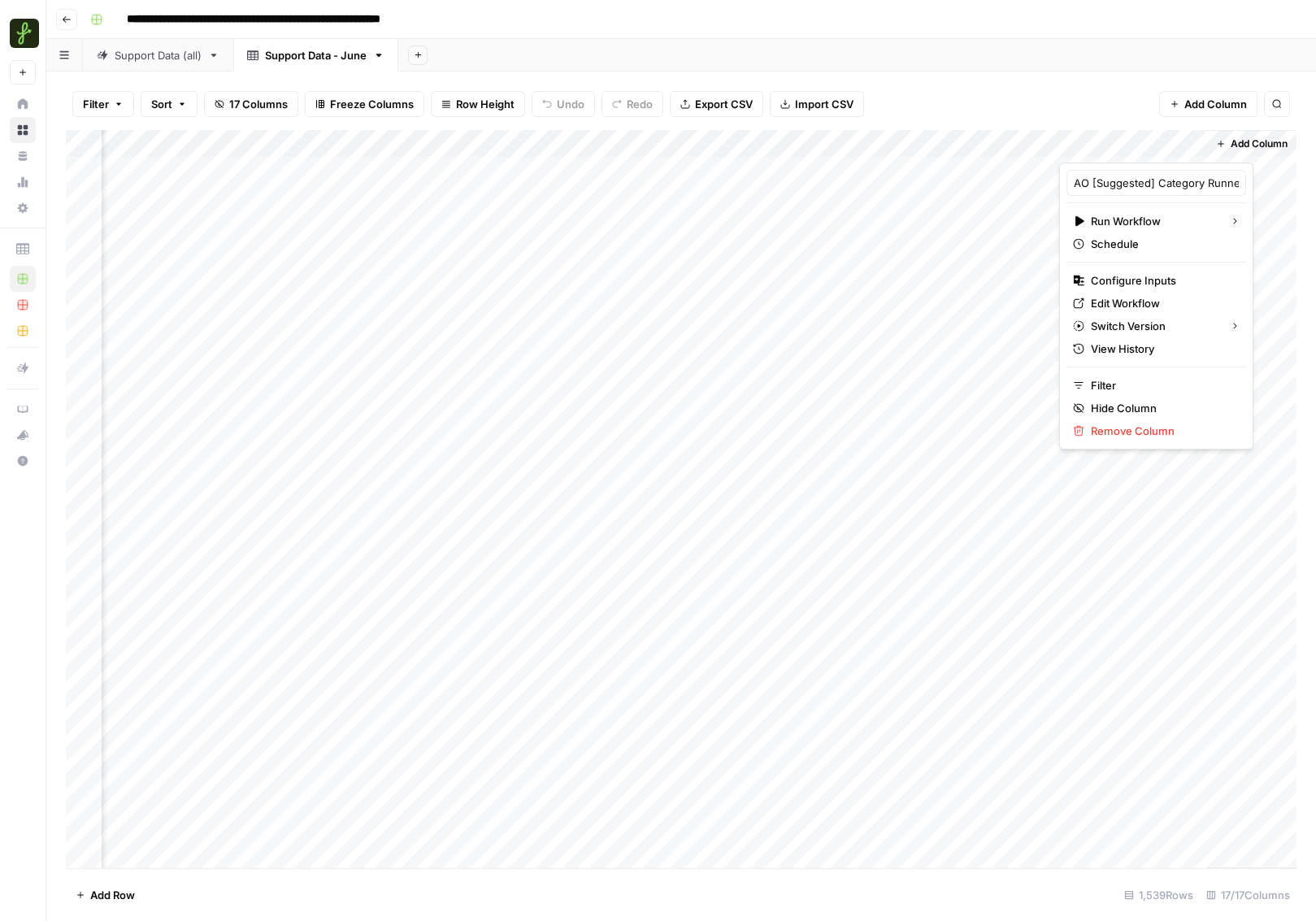 drag, startPoint x: 1128, startPoint y: 138, endPoint x: 923, endPoint y: 136, distance: 205.00976 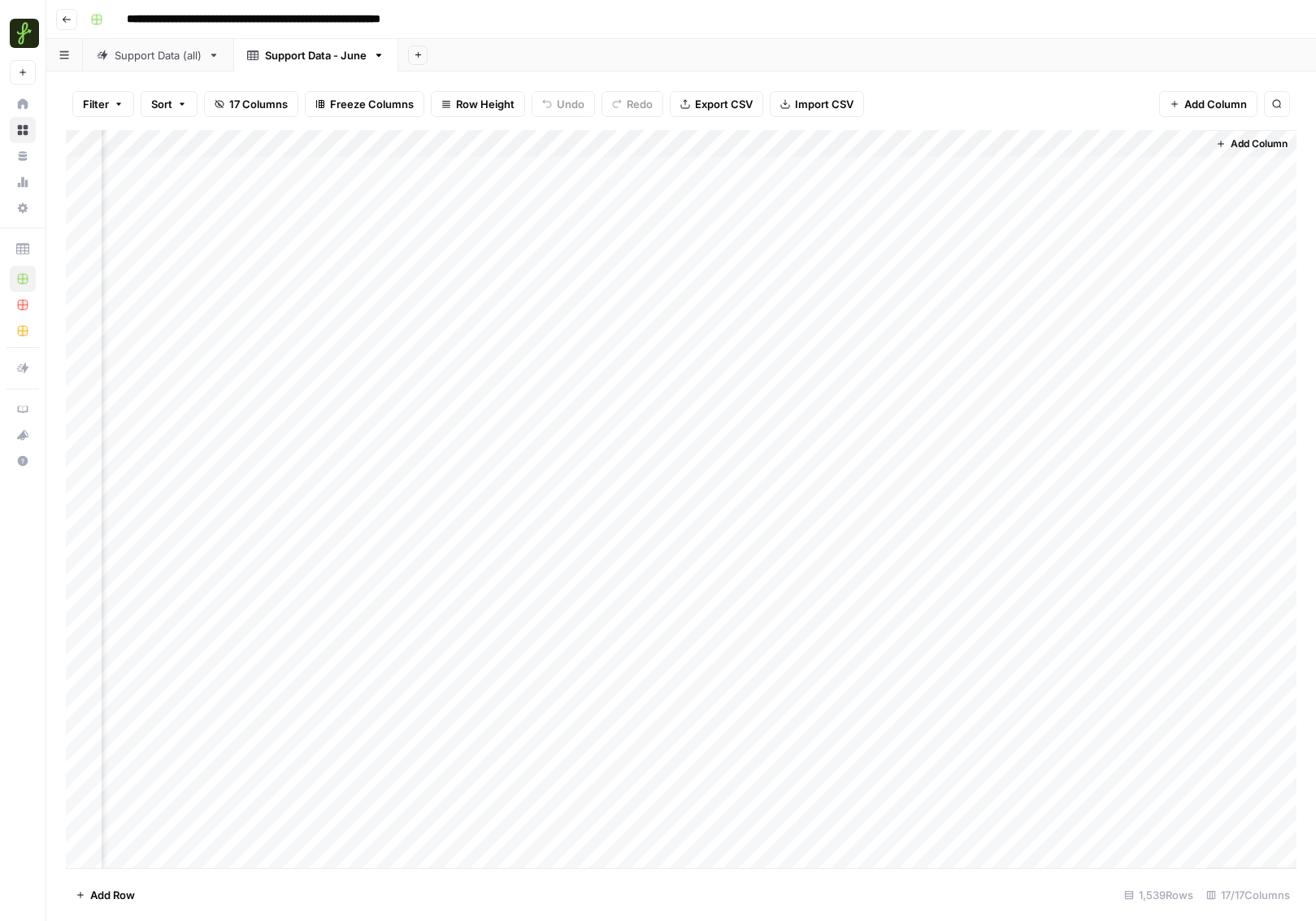 click on "Add Sheet" at bounding box center [857, 55] 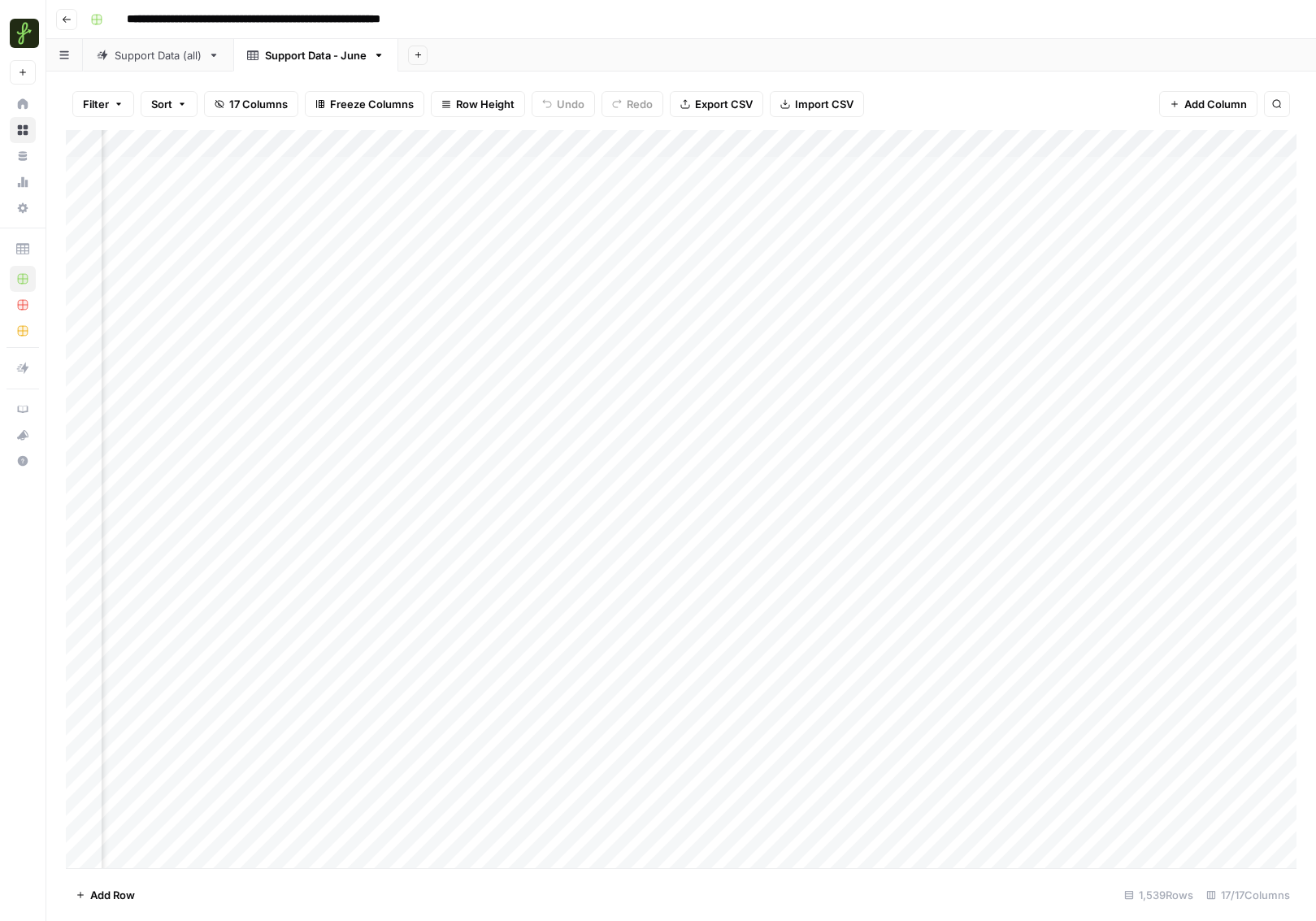 scroll, scrollTop: 3, scrollLeft: 926, axis: both 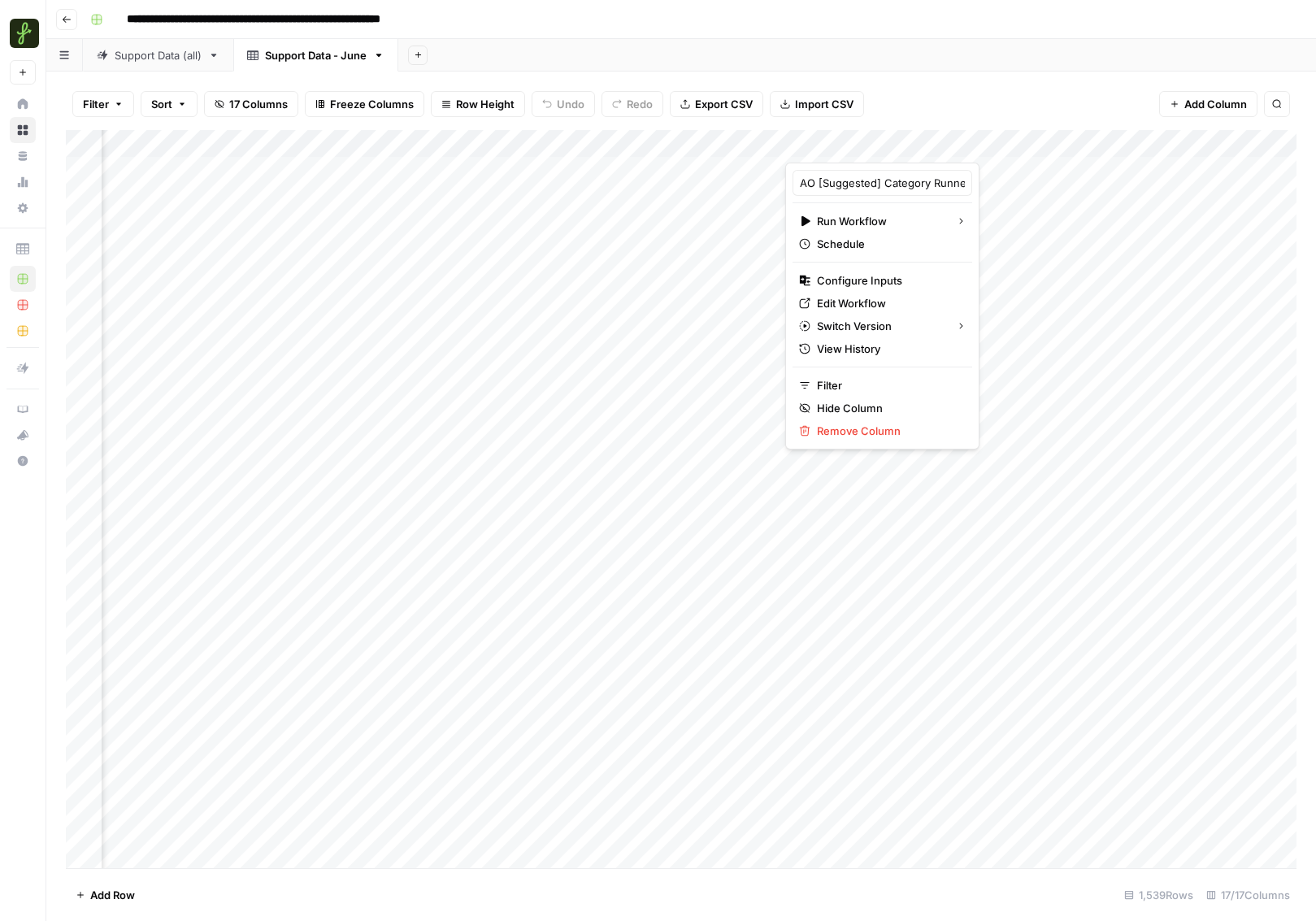 click on "Filter Sort 17 Columns Freeze Columns Row Height Undo Redo Export CSV Import CSV Add Column Search" at bounding box center (681, 104) 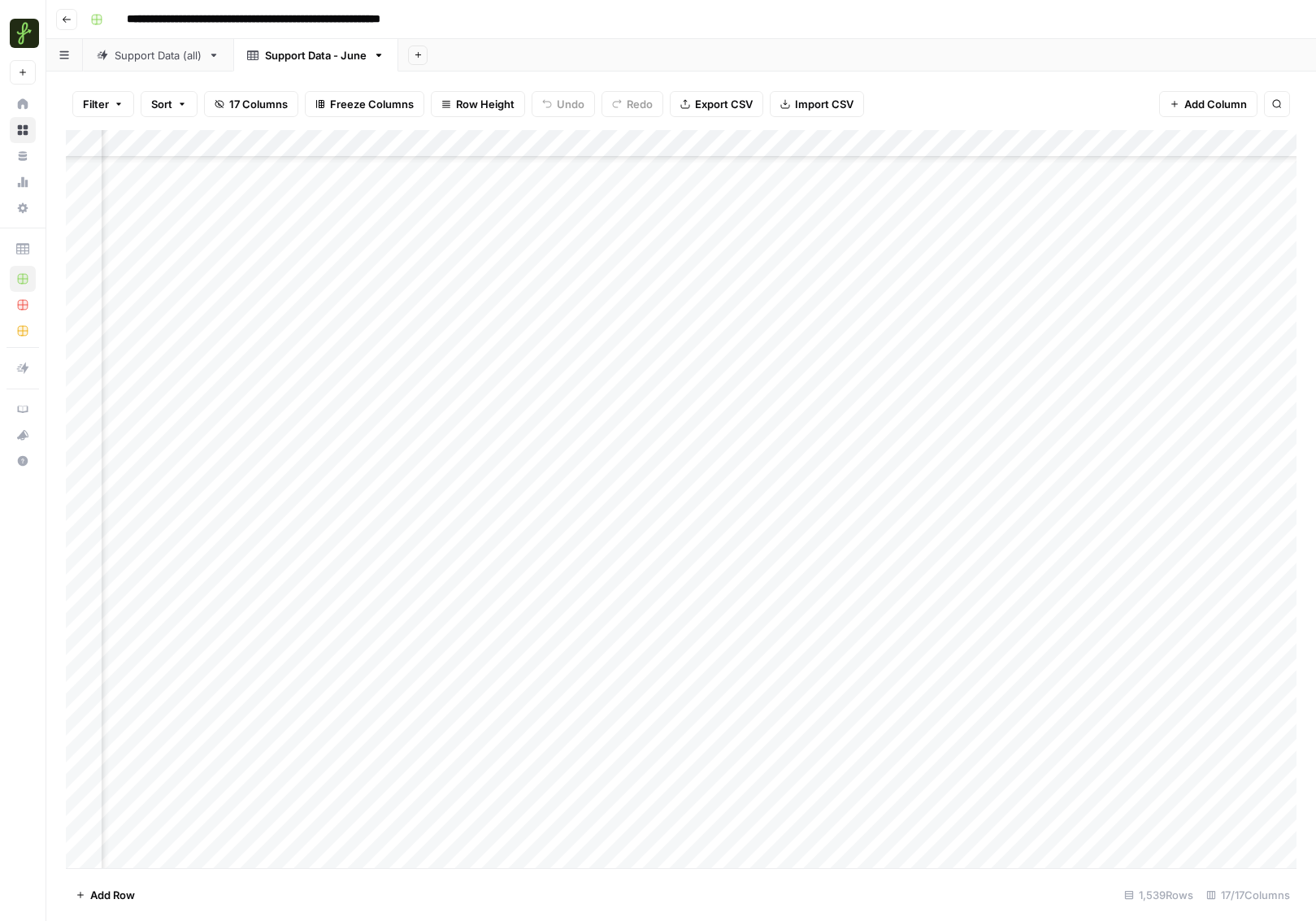 scroll, scrollTop: 0, scrollLeft: 848, axis: horizontal 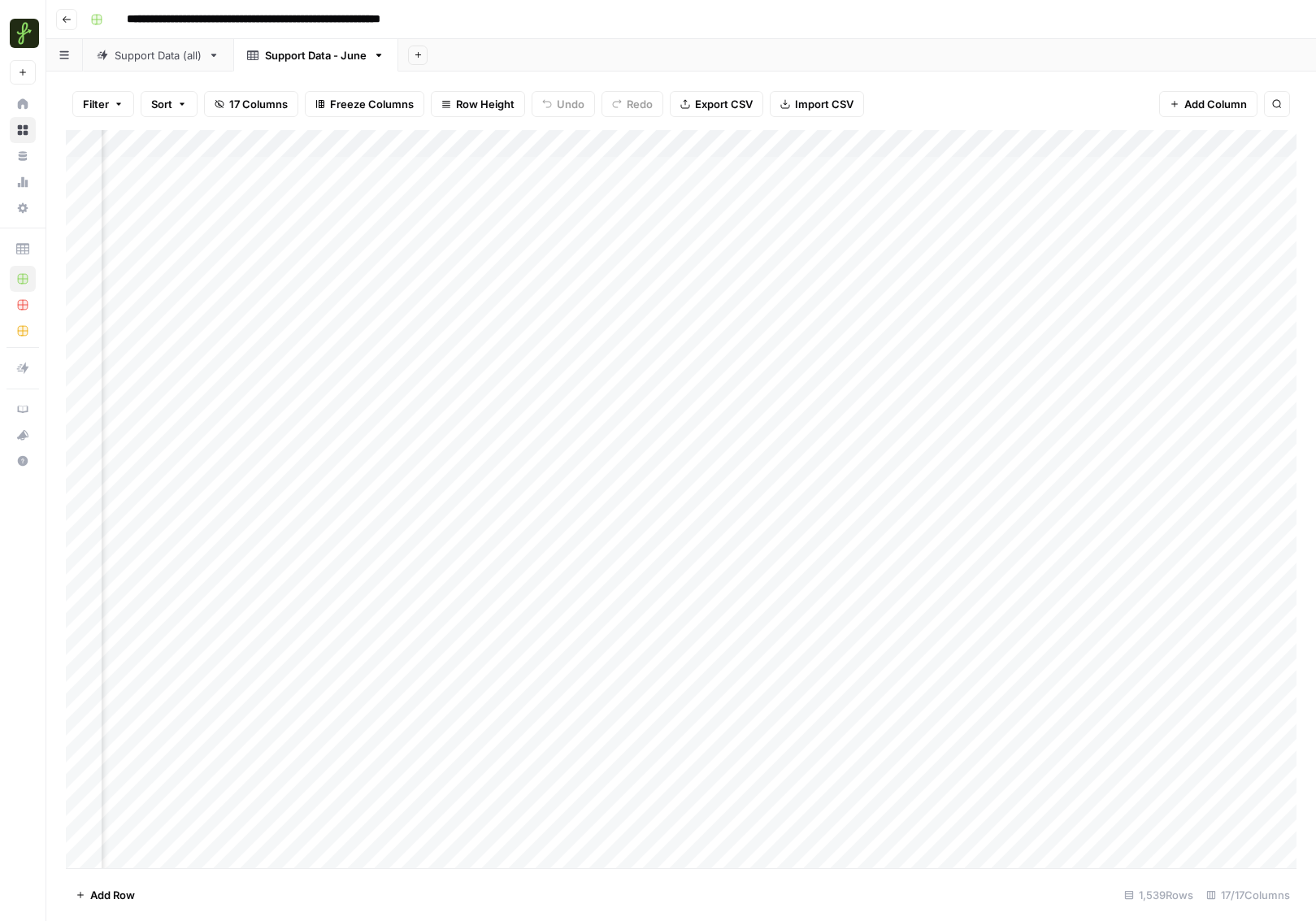 click on "Add Column" at bounding box center (681, 499) 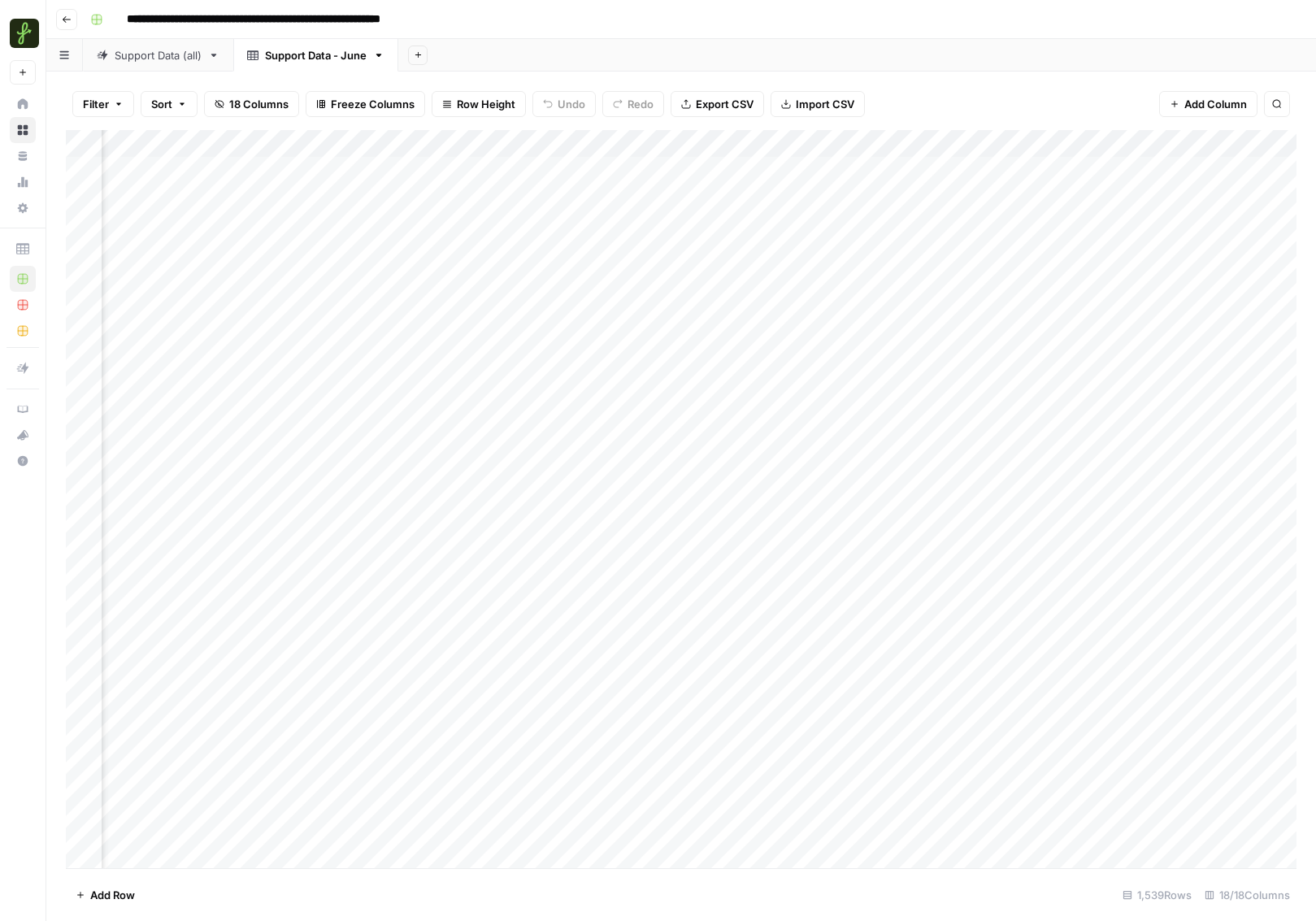 click on "Add Column" at bounding box center [681, 499] 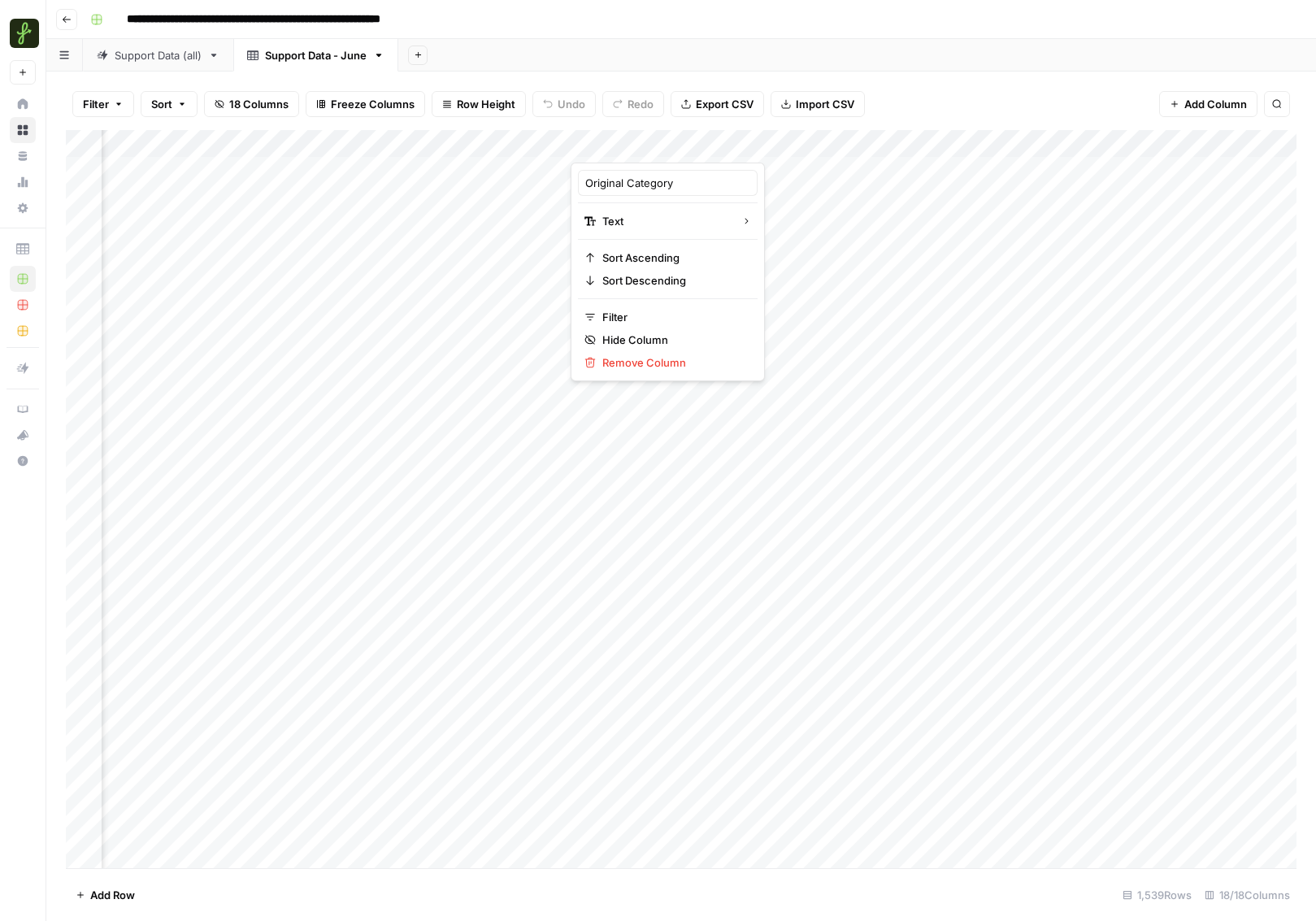 click on "Filter Sort 18 Columns Freeze Columns Row Height Undo Redo Export CSV Import CSV Add Column Search" at bounding box center (681, 104) 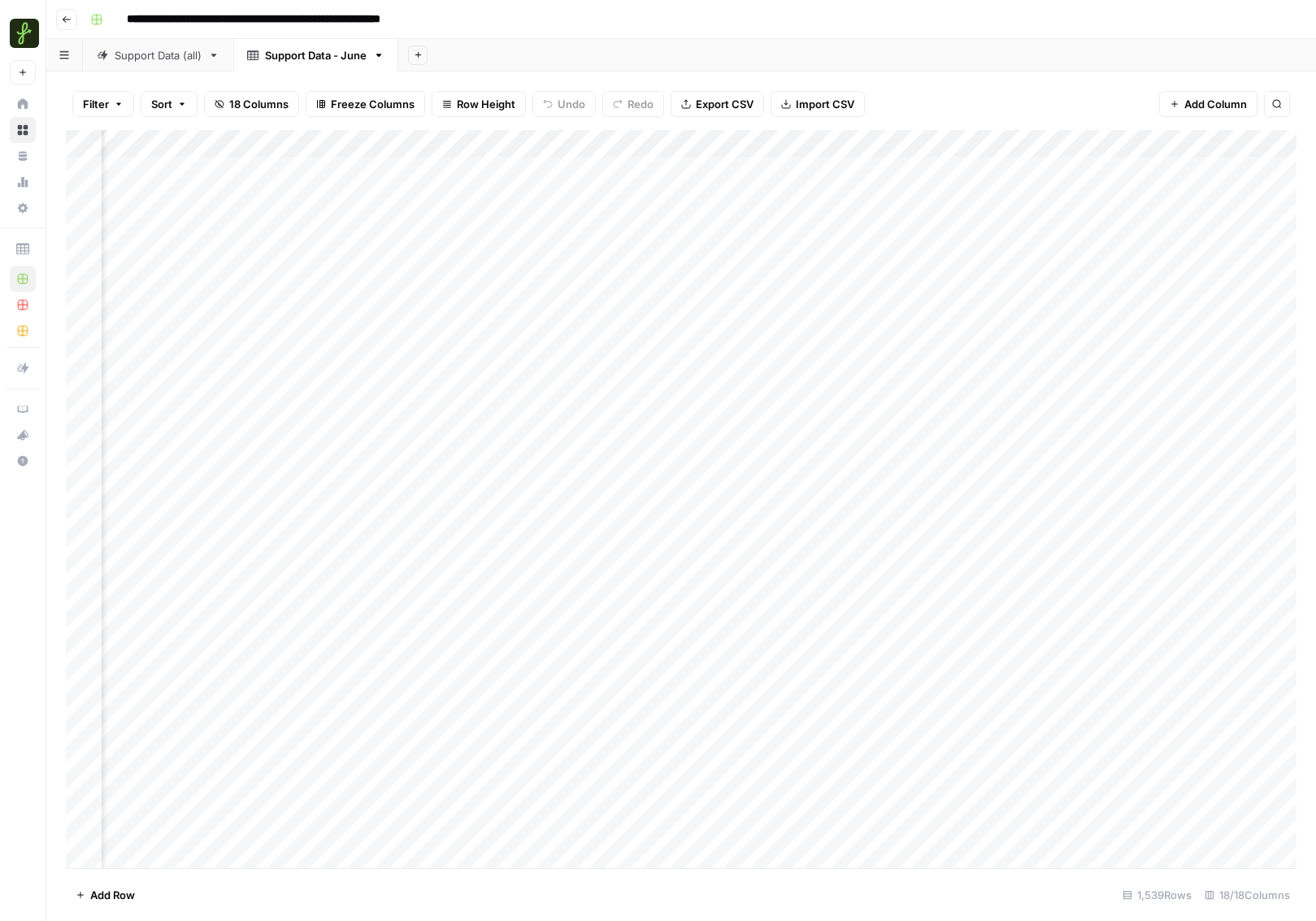 click on "Add Column" at bounding box center [681, 499] 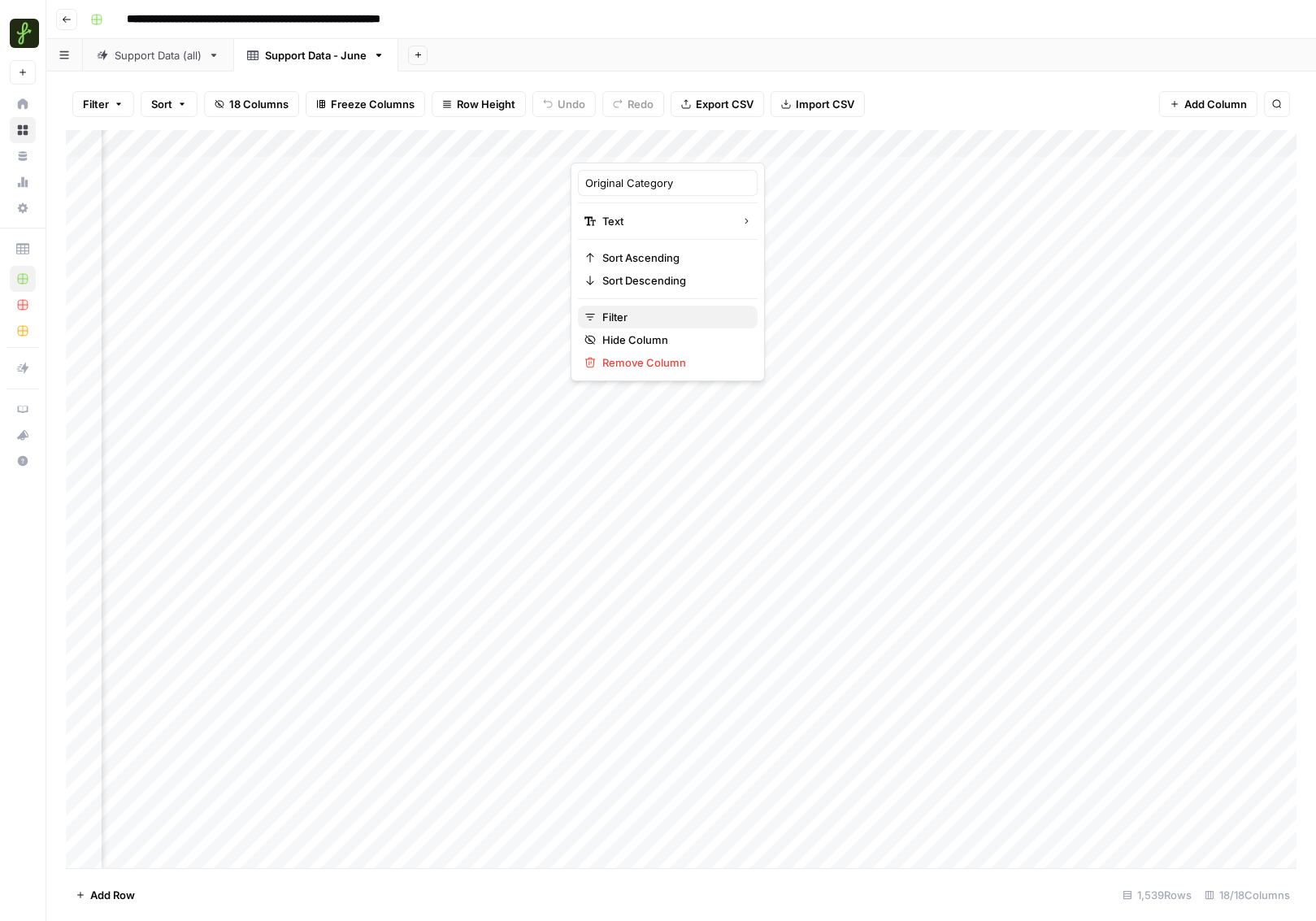 click on "Filter" at bounding box center (667, 317) 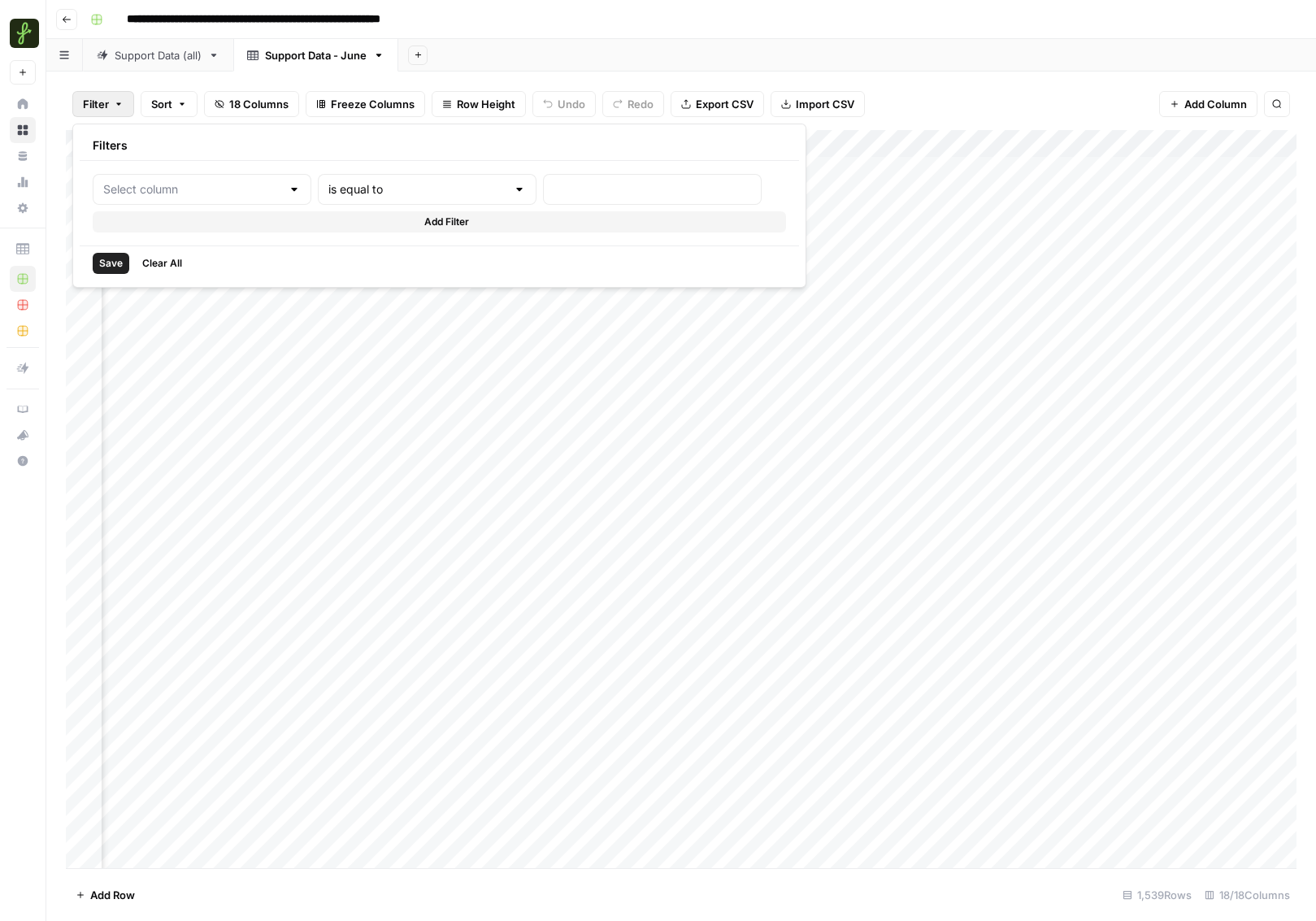 type on "Original Category" 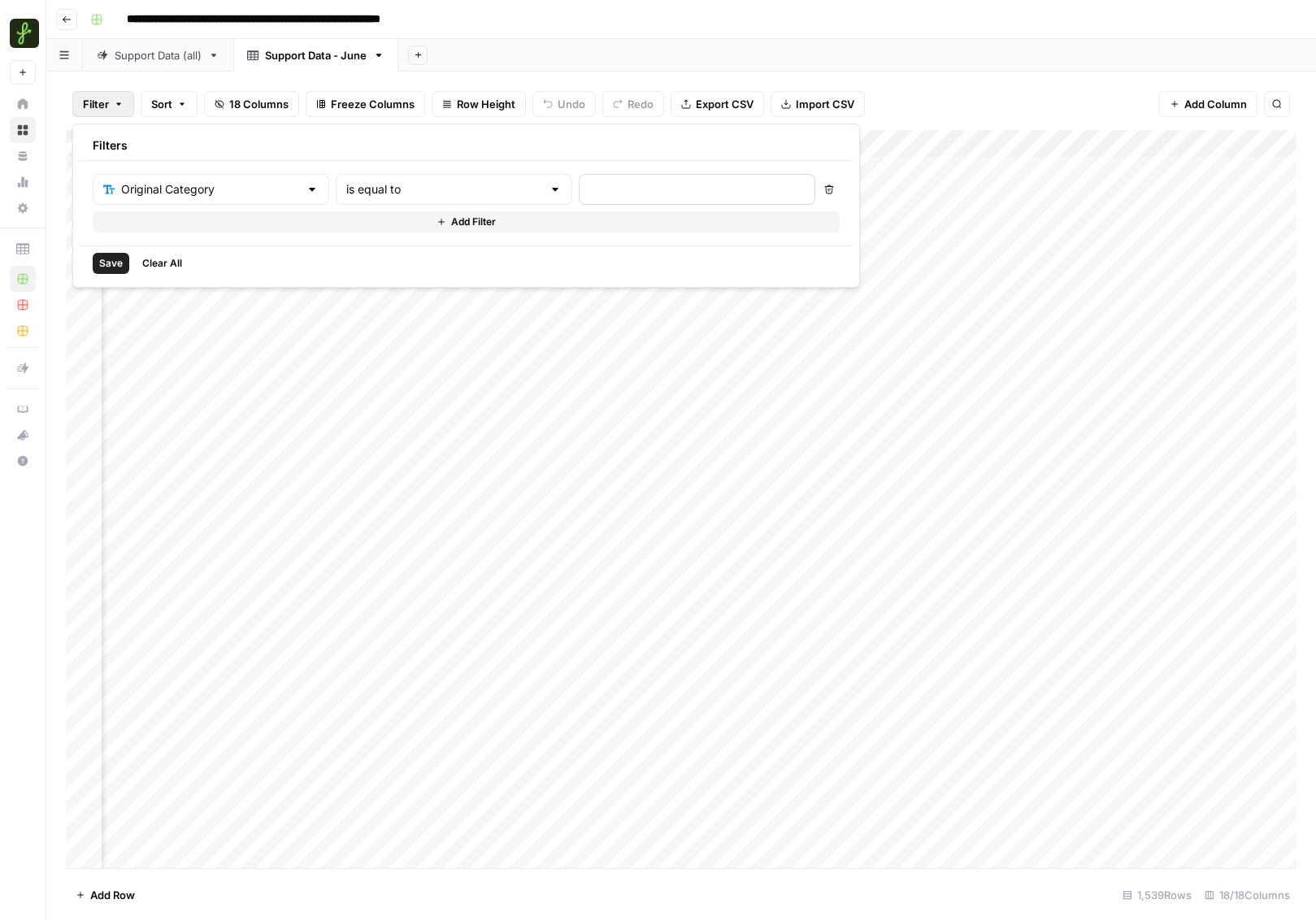 click at bounding box center [697, 189] 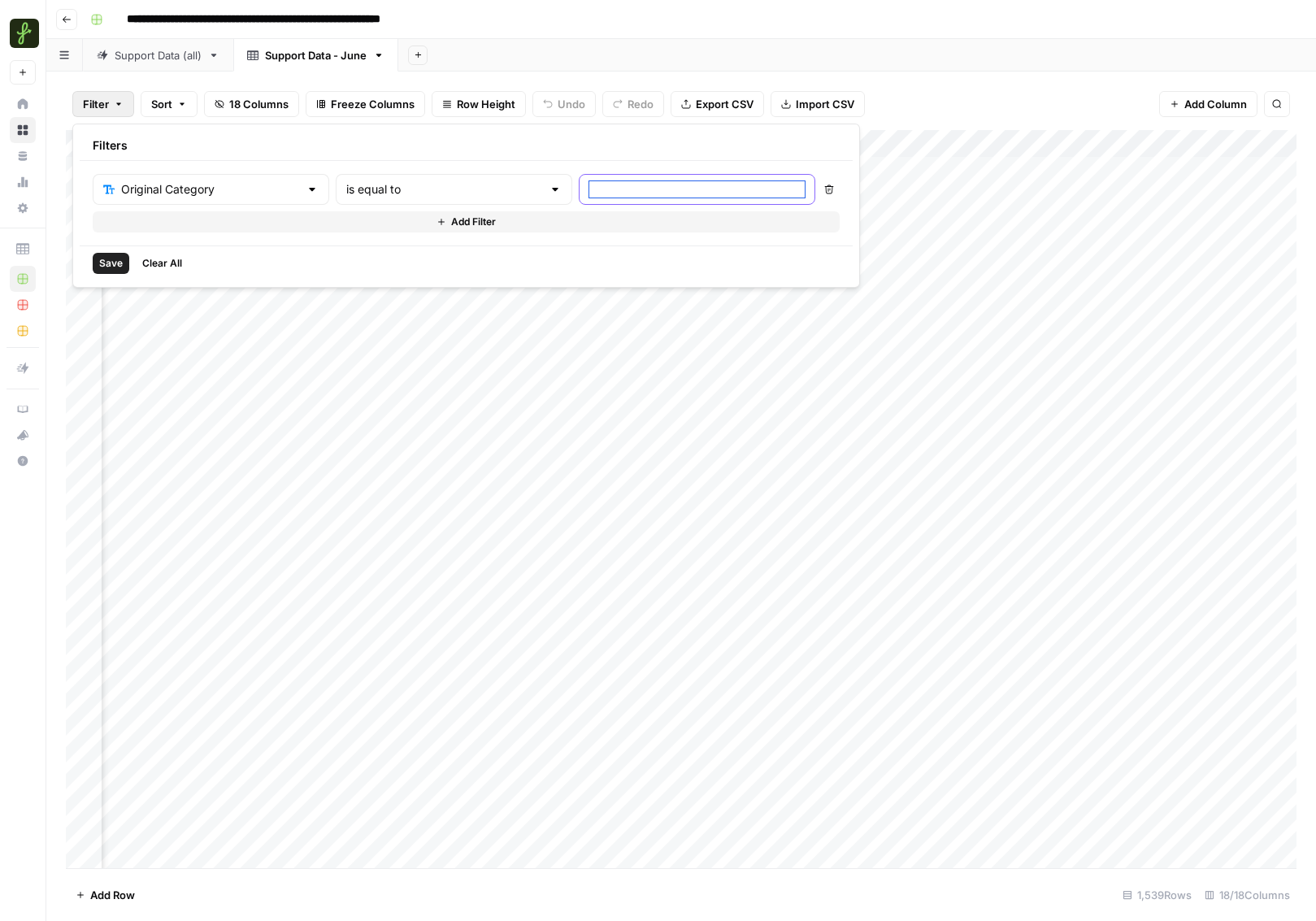 type on "I" 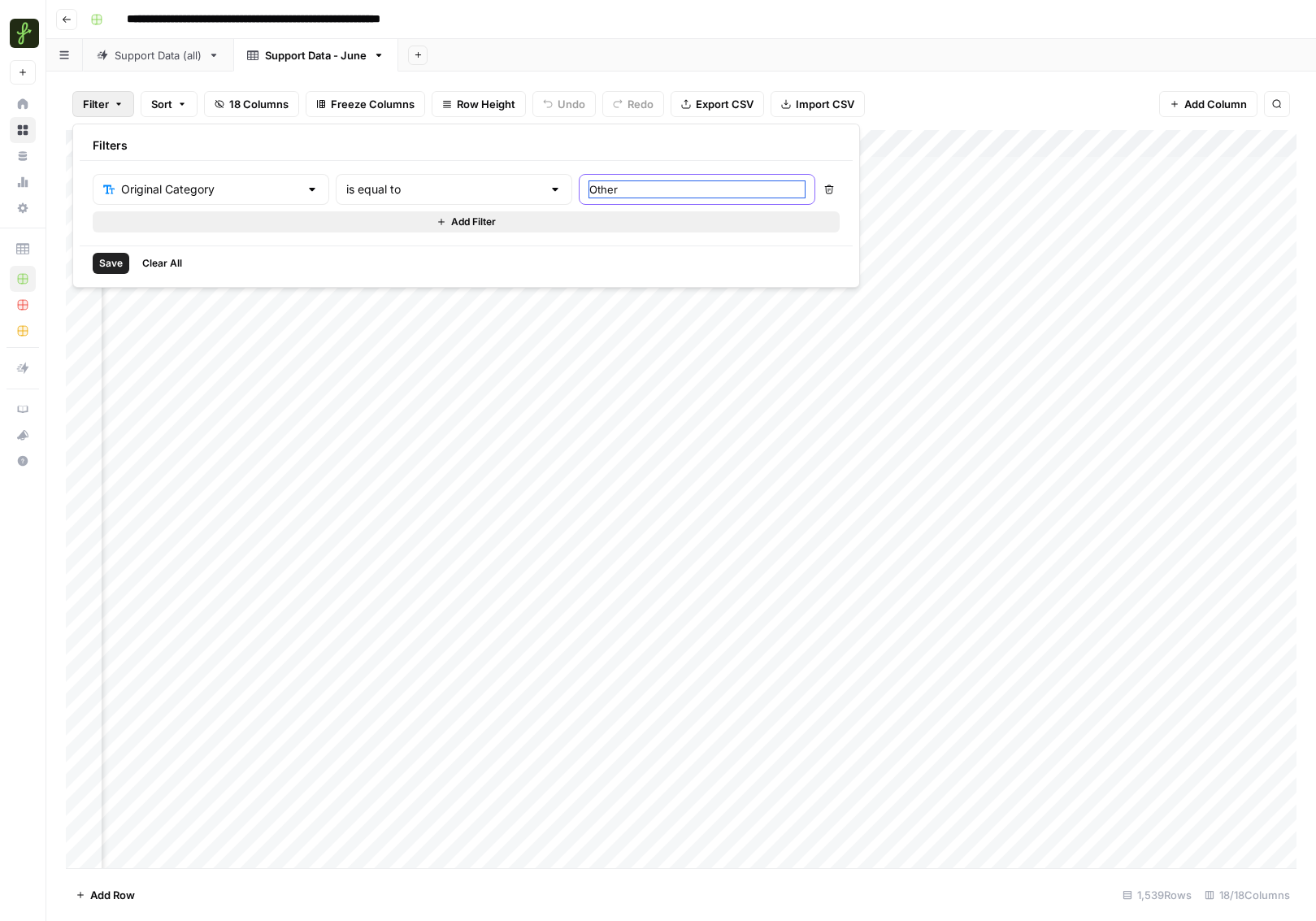 type on "Other" 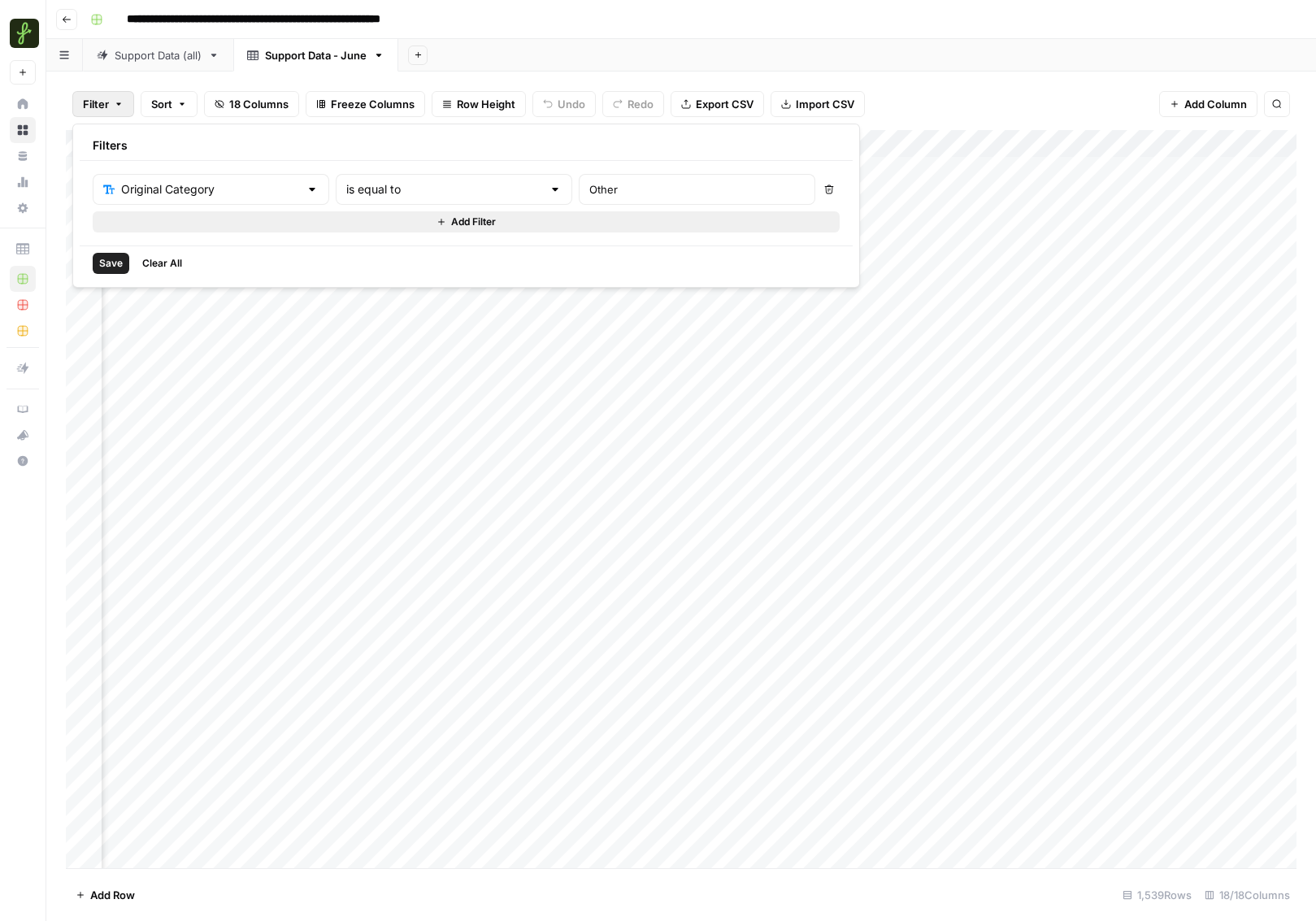 click on "Add Filter" at bounding box center (466, 222) 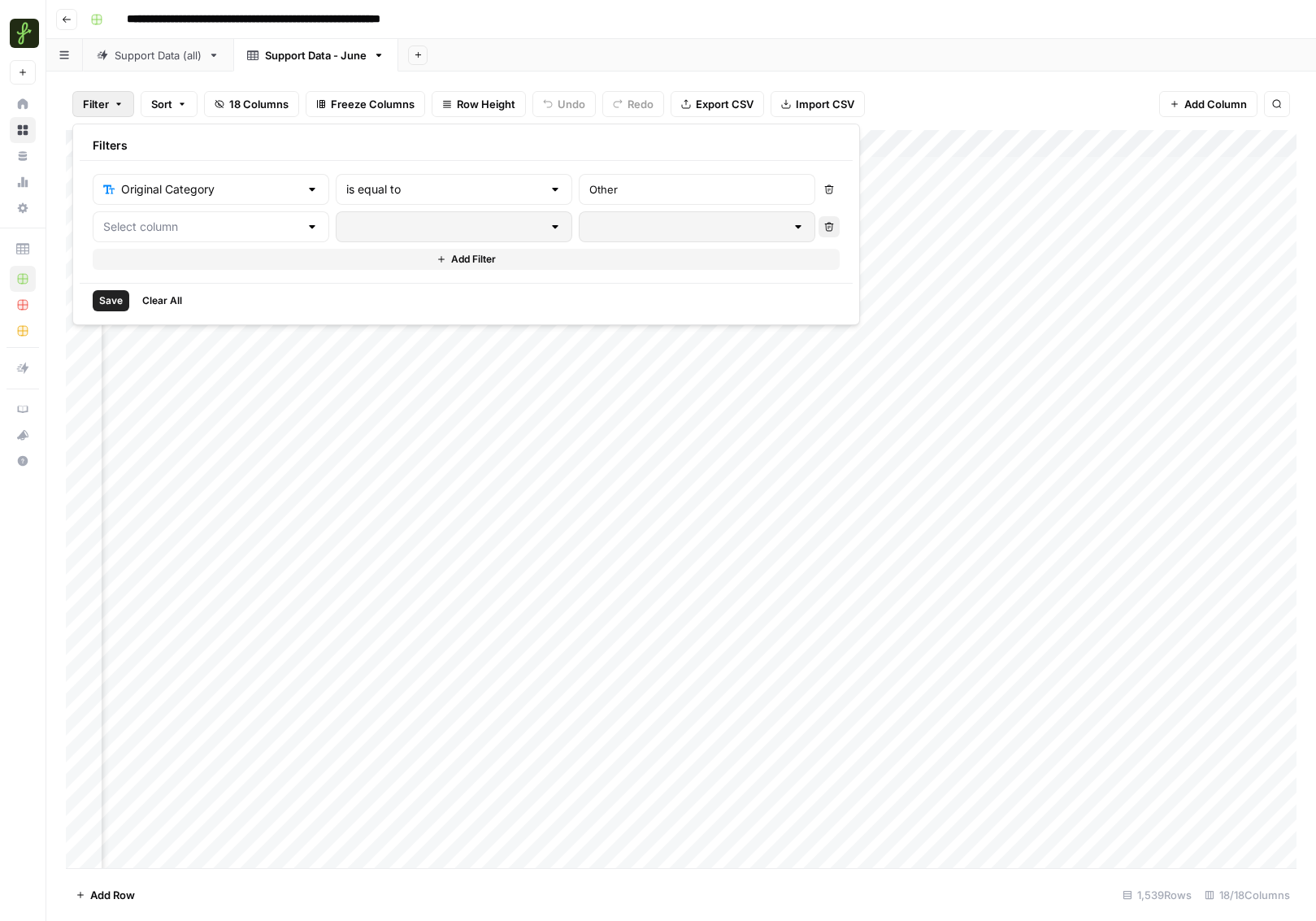 click on "Delete" at bounding box center (829, 227) 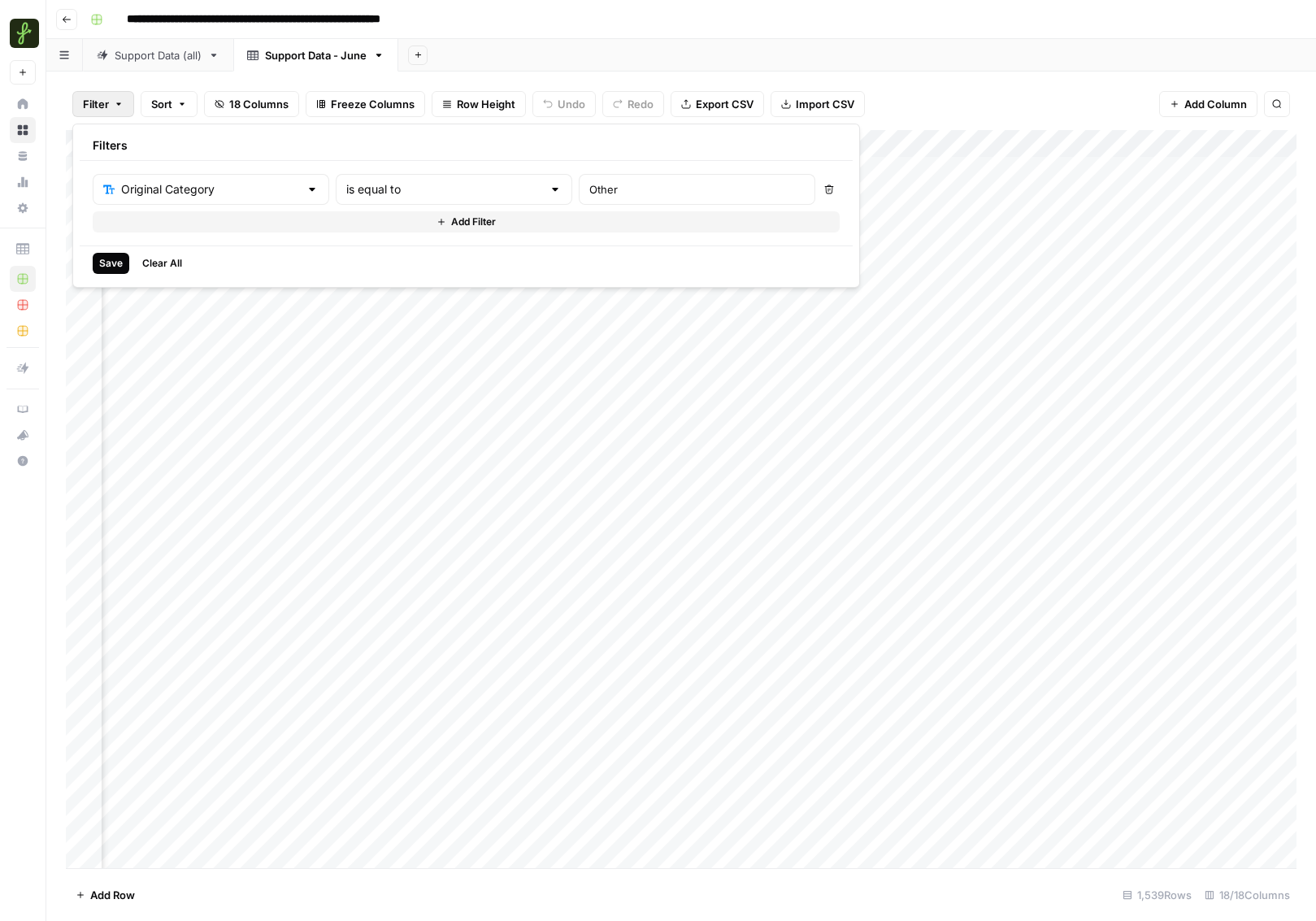 click on "Save" at bounding box center (111, 263) 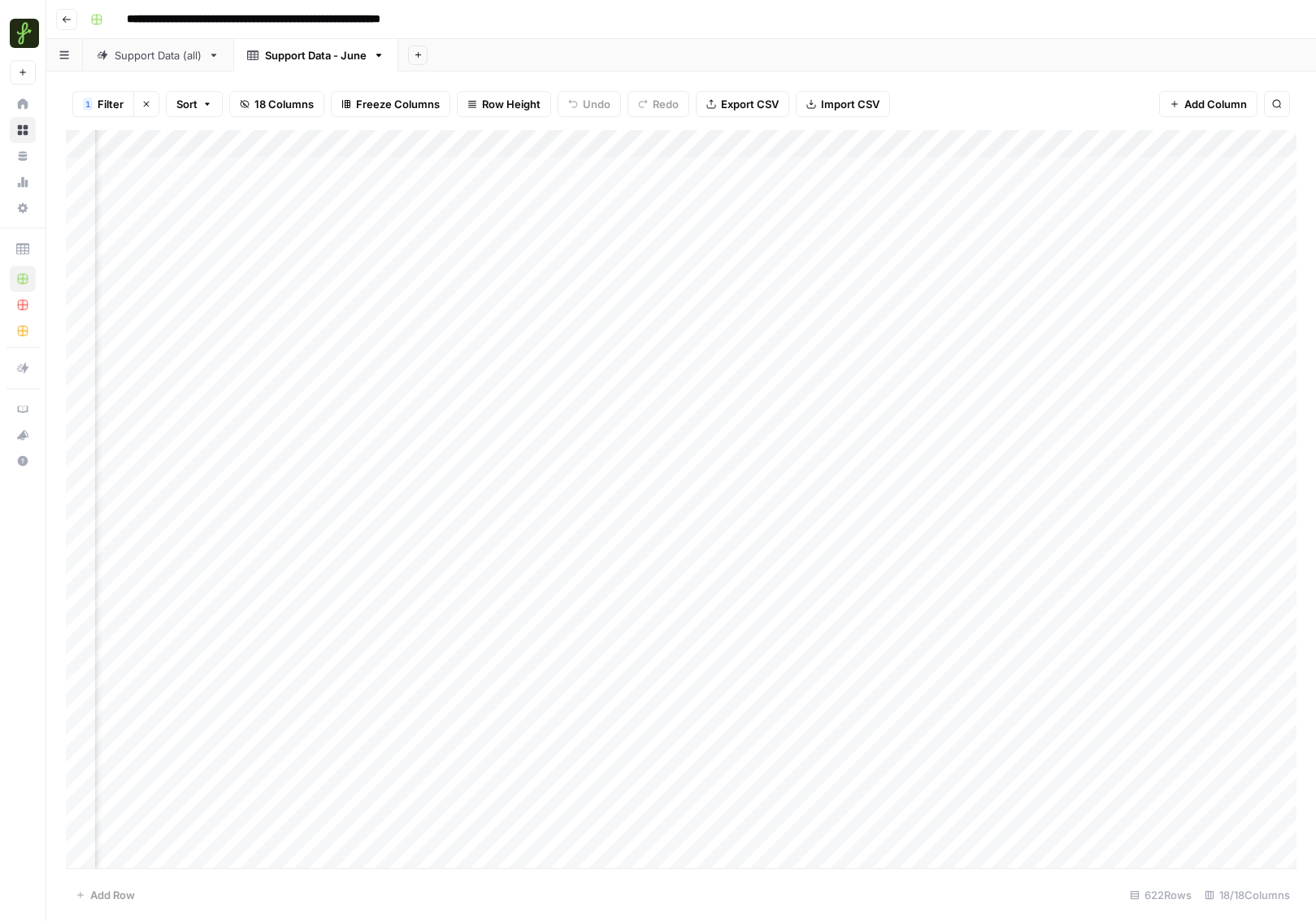 click on "Add Column" at bounding box center (681, 499) 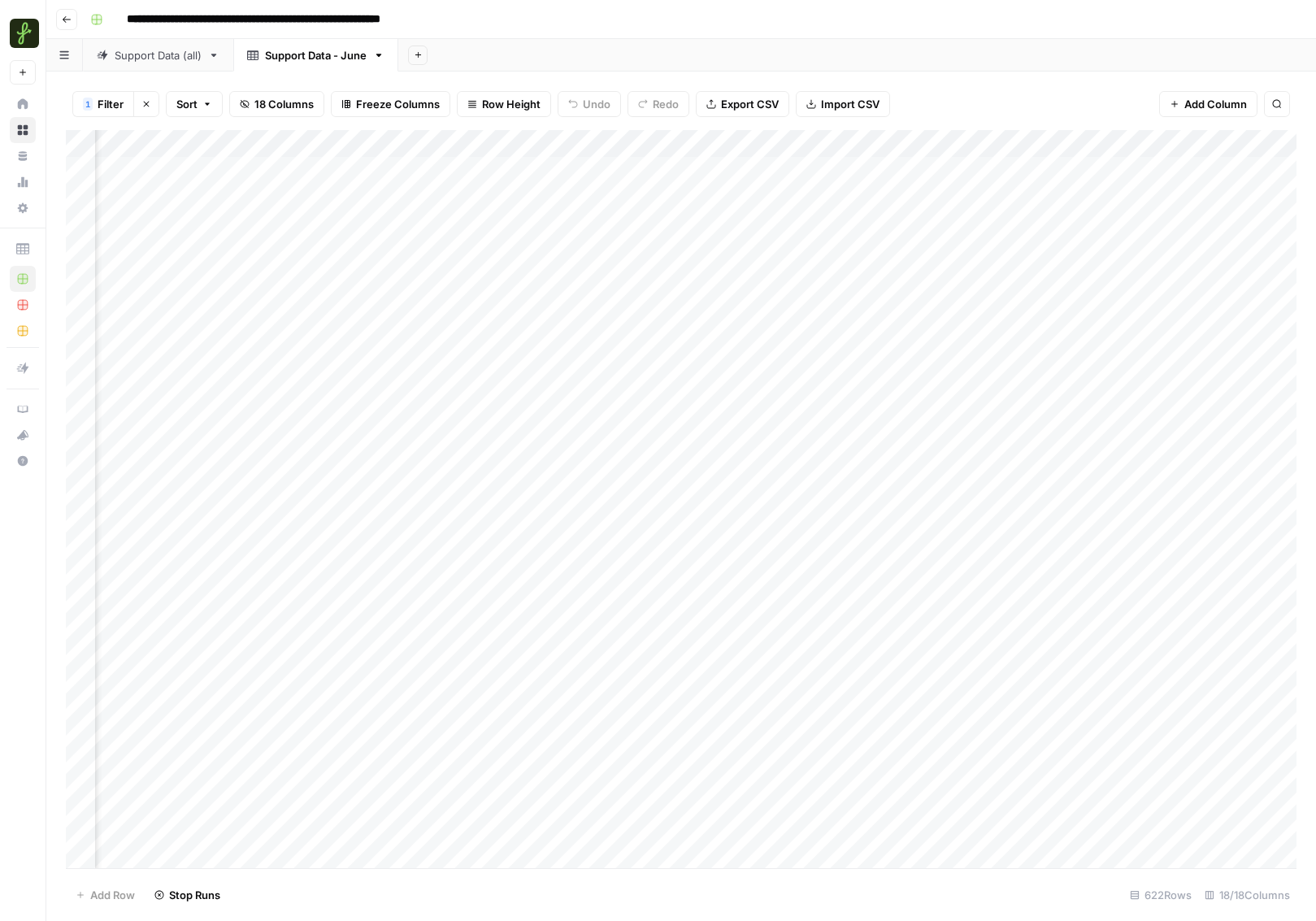 click on "Add Column" at bounding box center (681, 499) 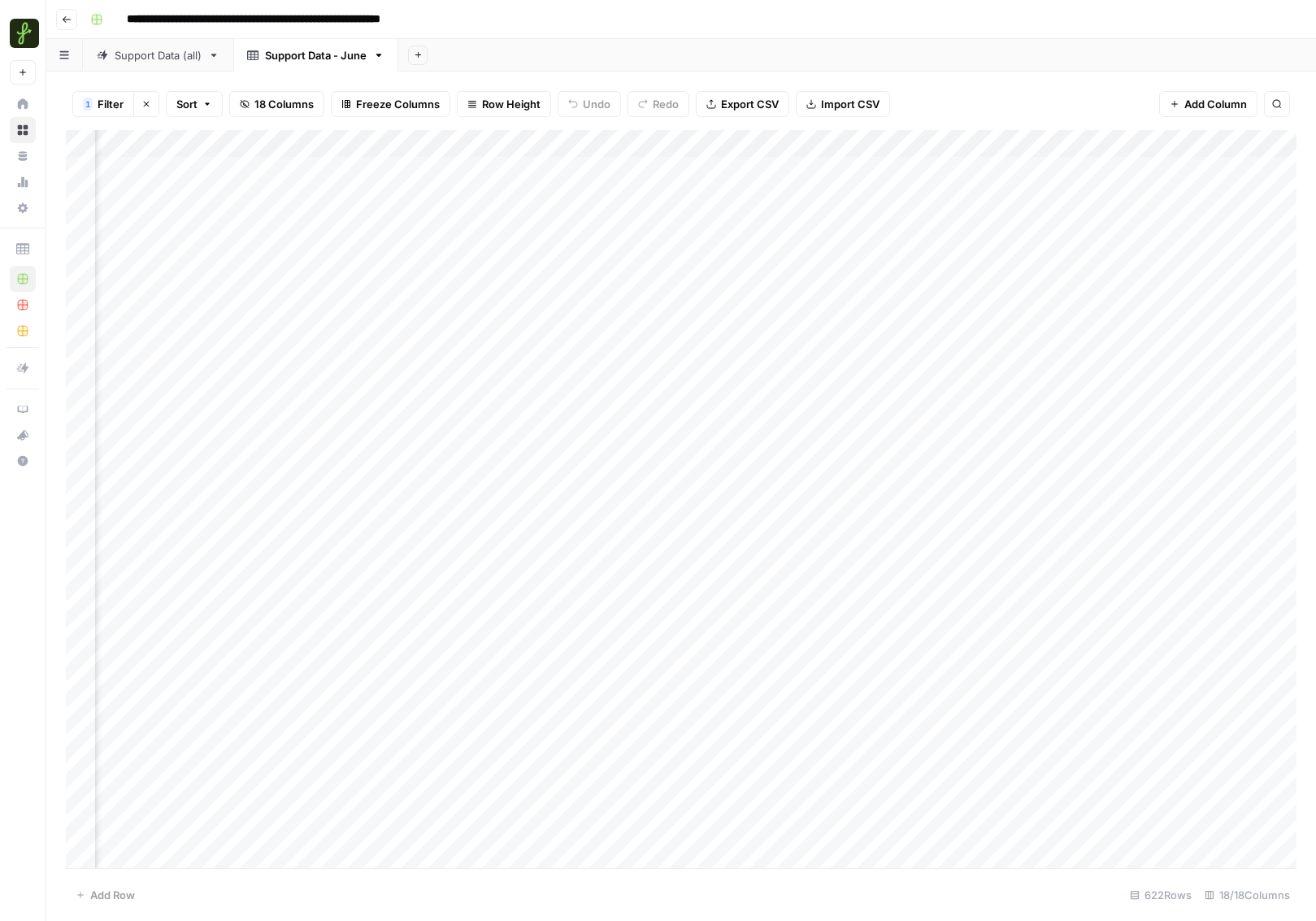 scroll, scrollTop: 0, scrollLeft: 868, axis: horizontal 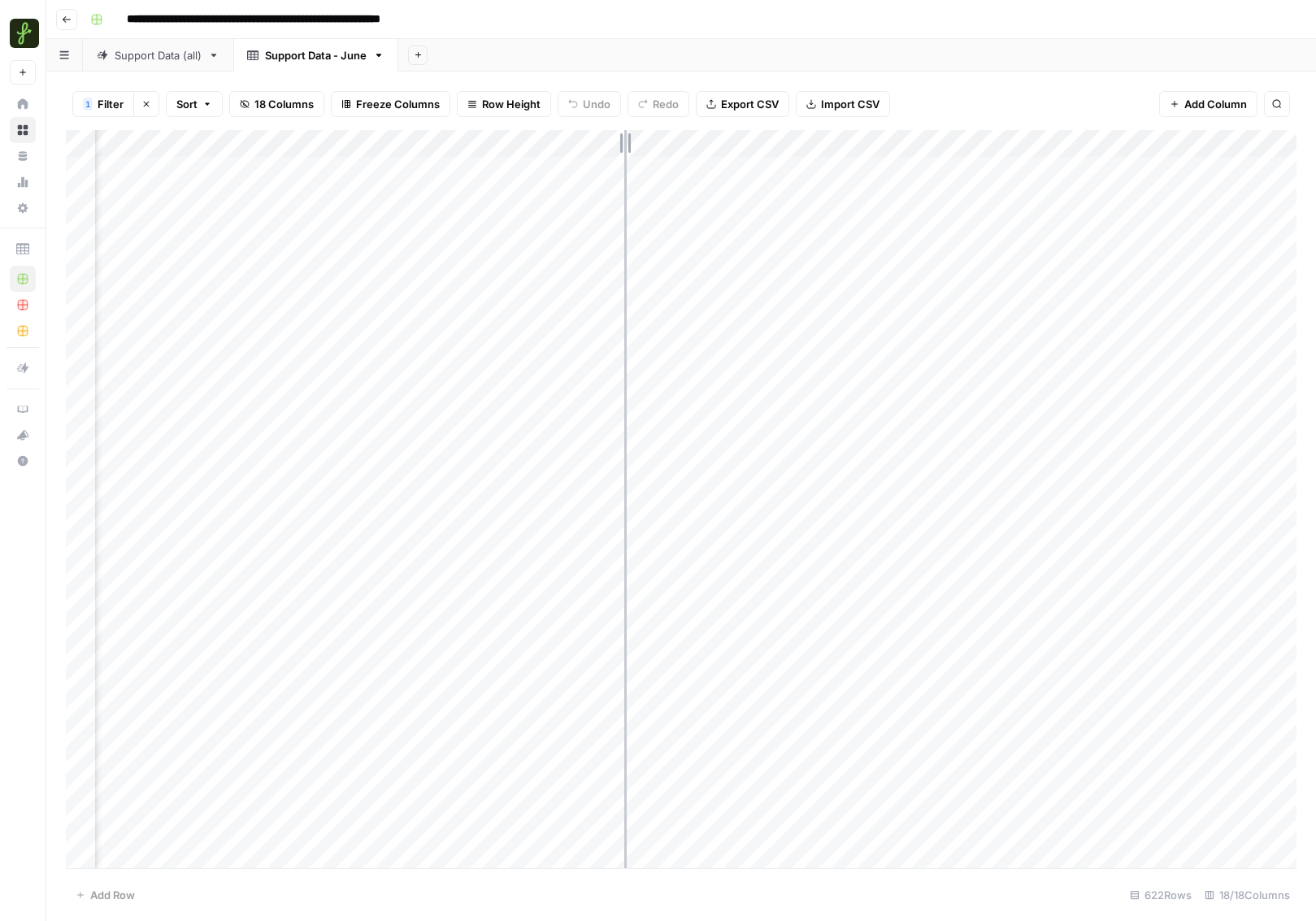 drag, startPoint x: 546, startPoint y: 141, endPoint x: 632, endPoint y: 137, distance: 86.092973 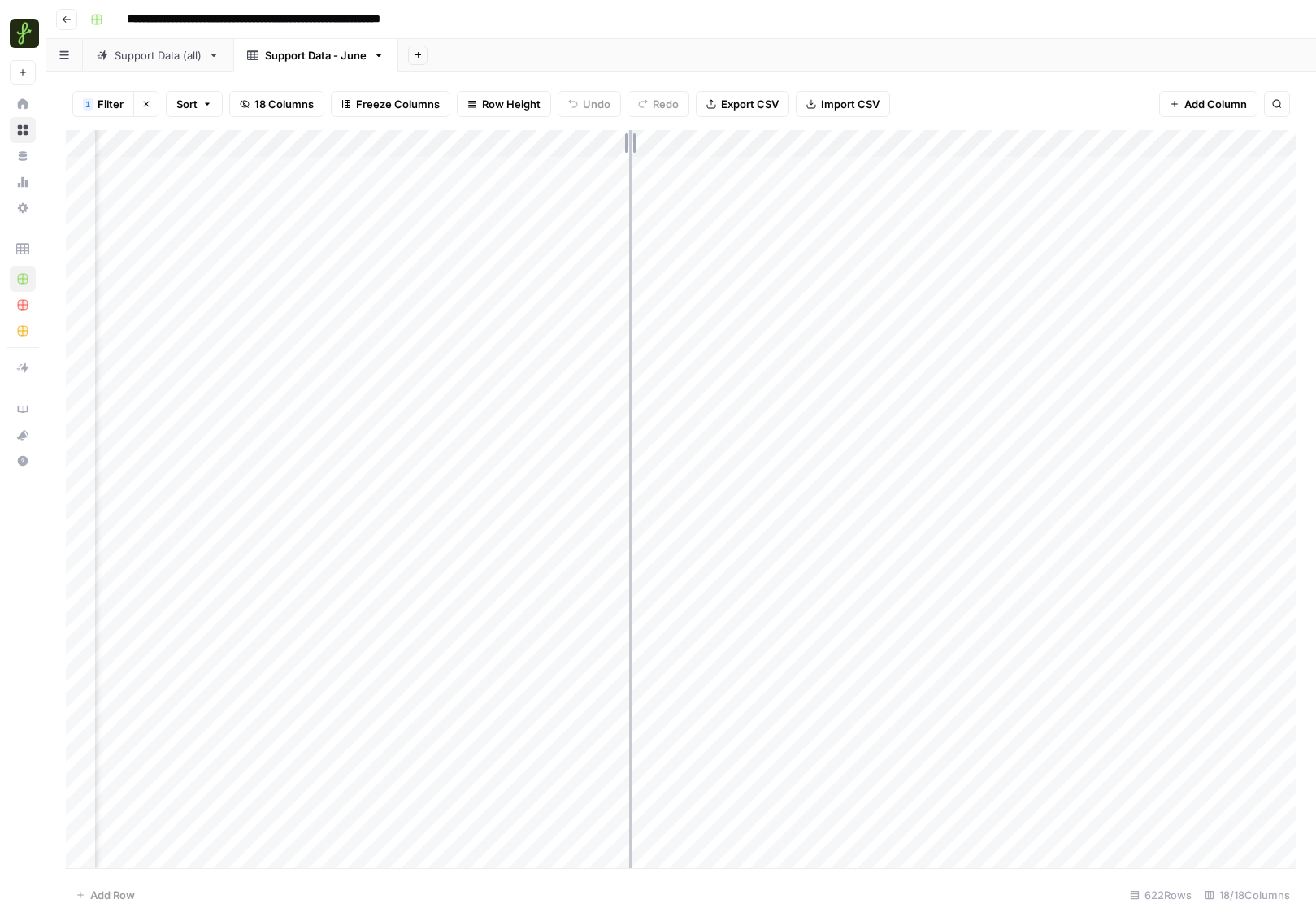 drag, startPoint x: 632, startPoint y: 140, endPoint x: 610, endPoint y: 140, distance: 22 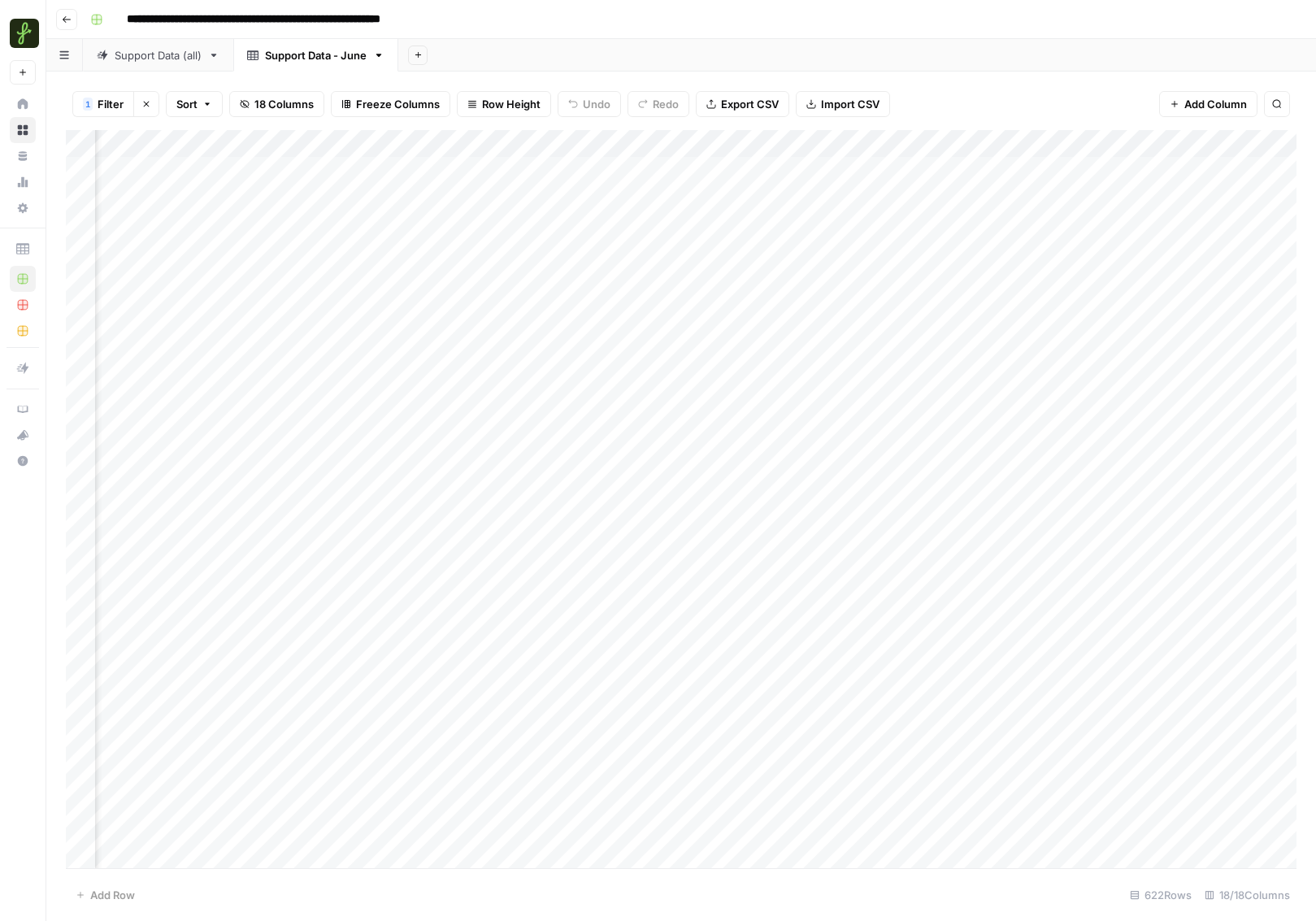 click on "Add Column" at bounding box center (681, 499) 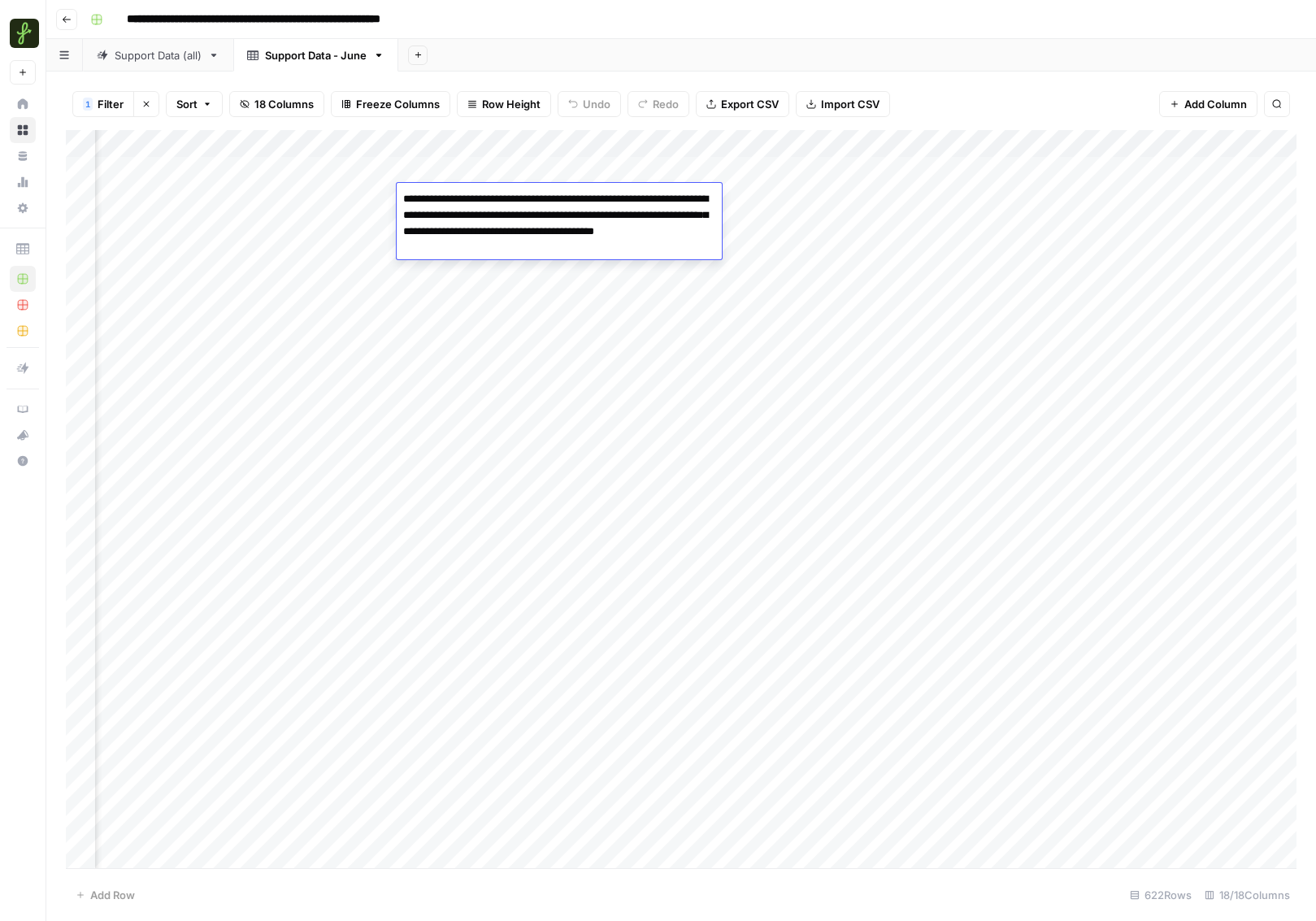 click on "**********" at bounding box center [559, 224] 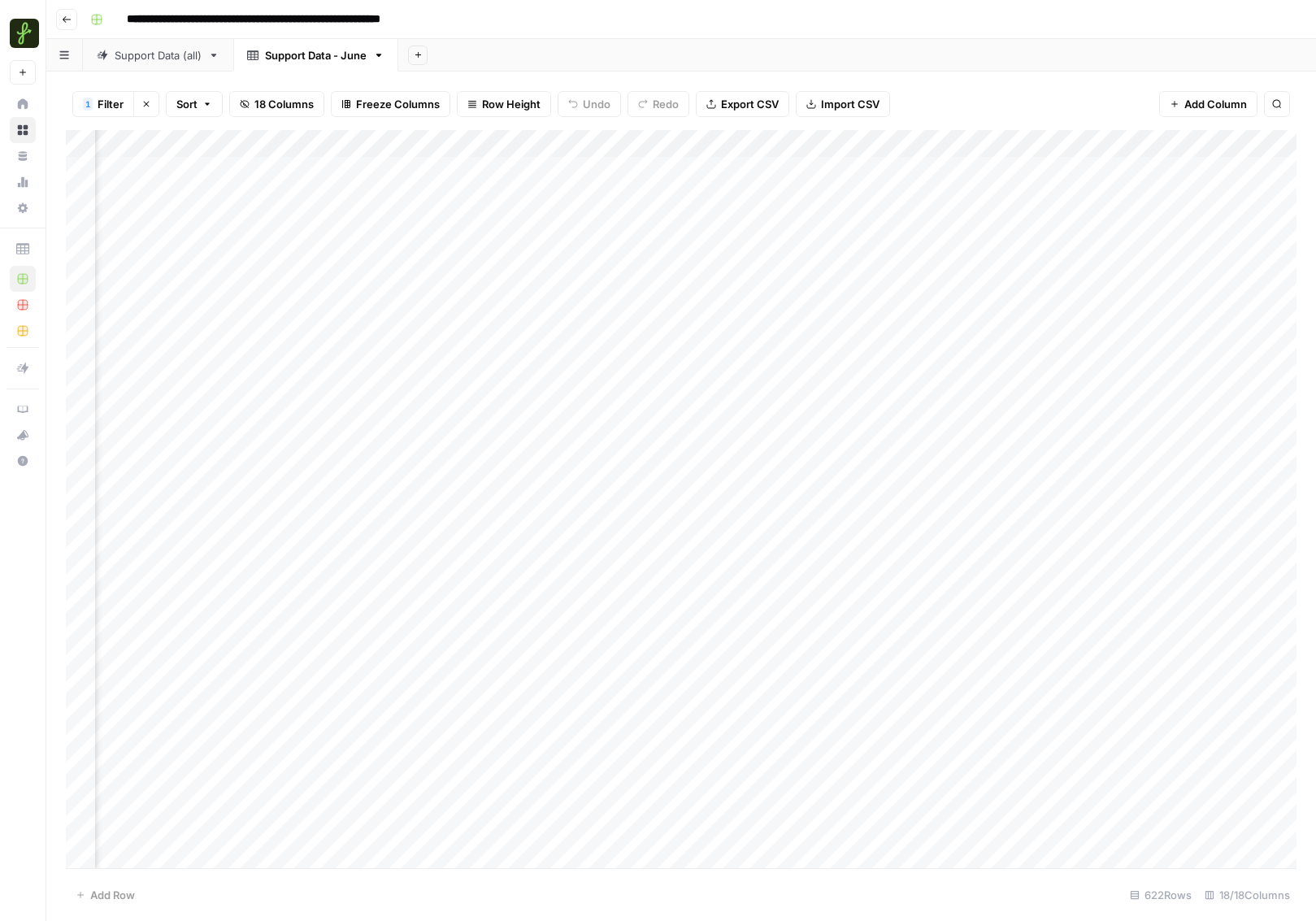 click on "Add Column" at bounding box center (681, 499) 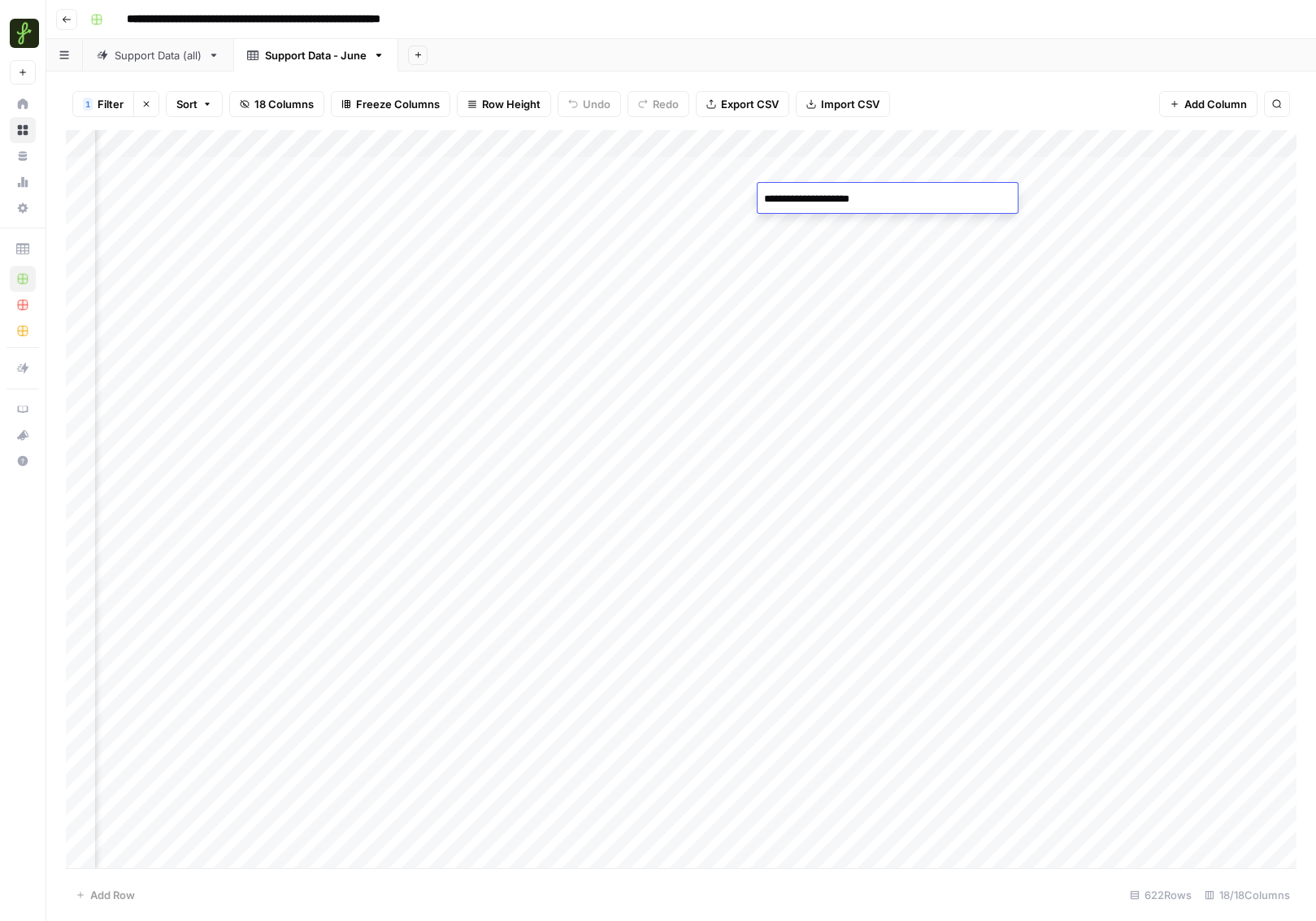 type on "**********" 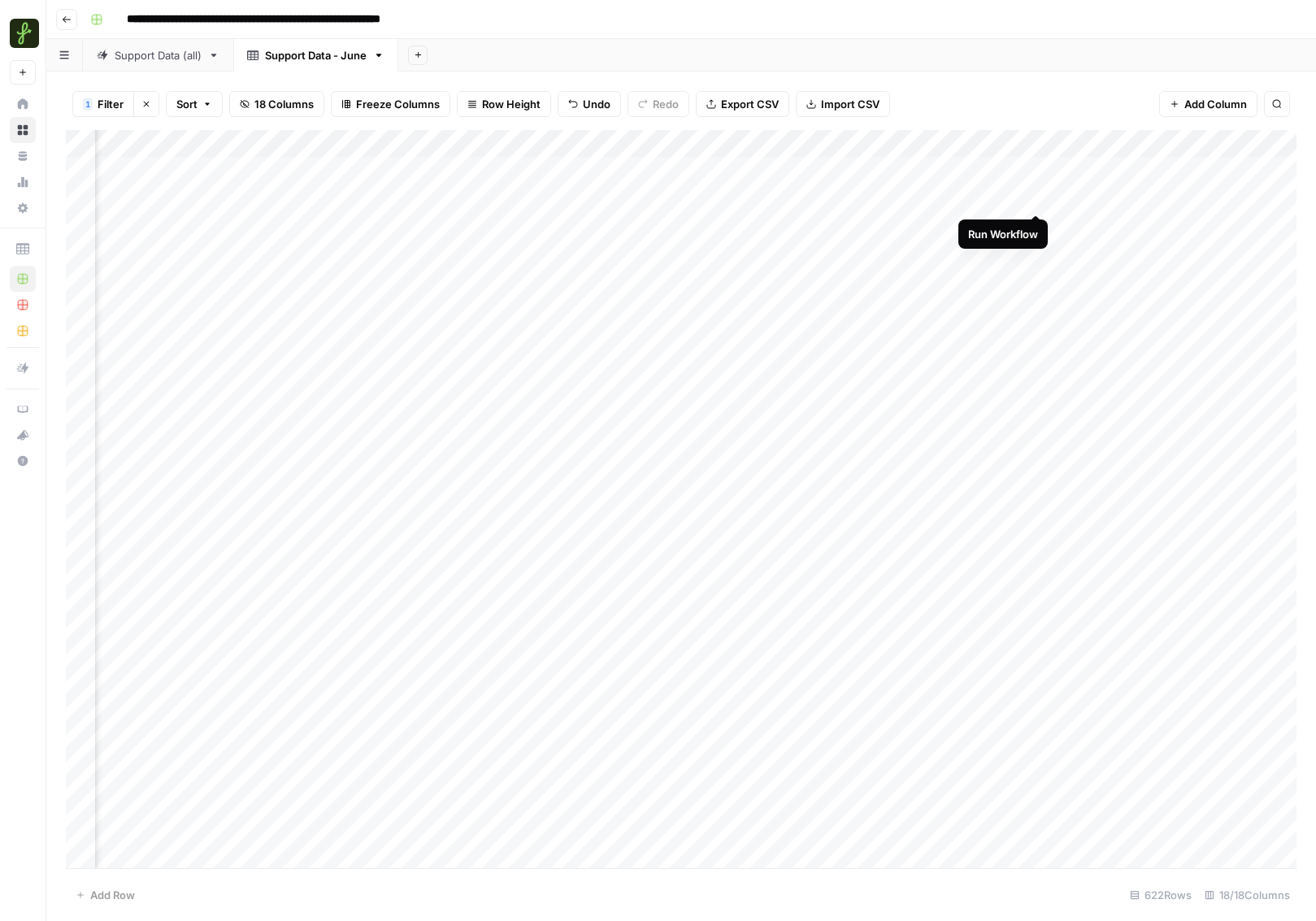 click on "Add Column" at bounding box center (681, 499) 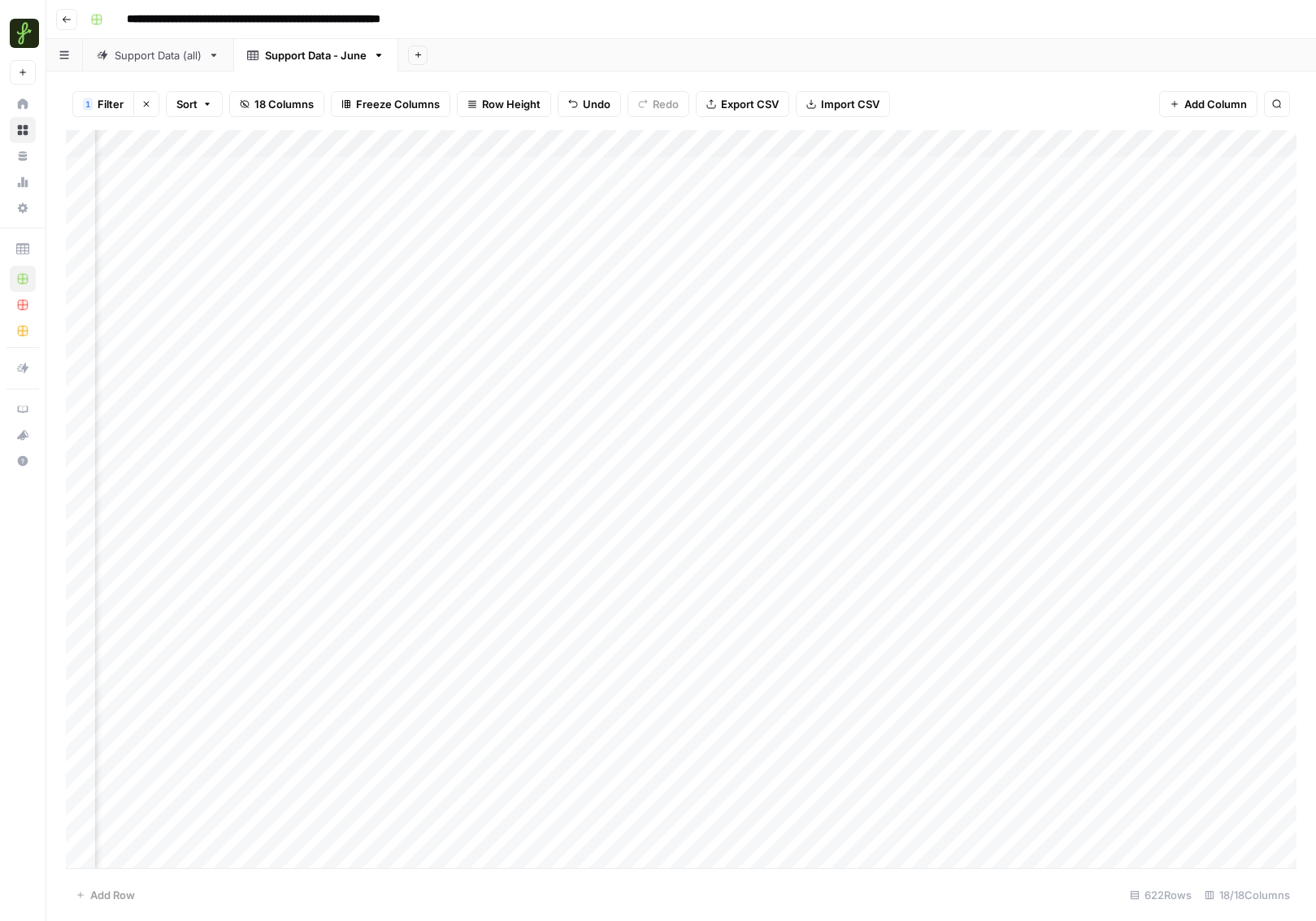 click on "Add Column" at bounding box center [681, 499] 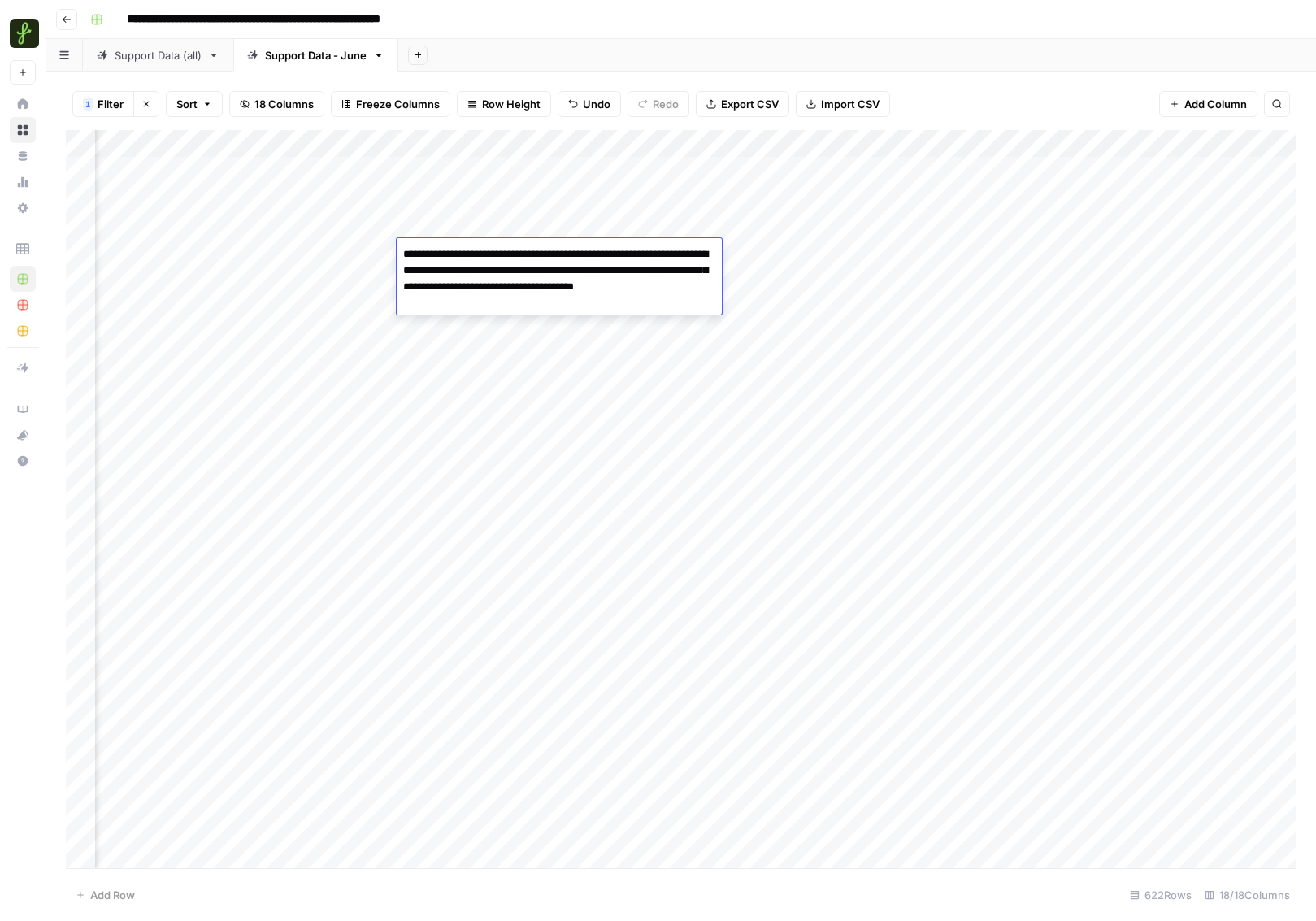 click on "Add Column" at bounding box center [681, 499] 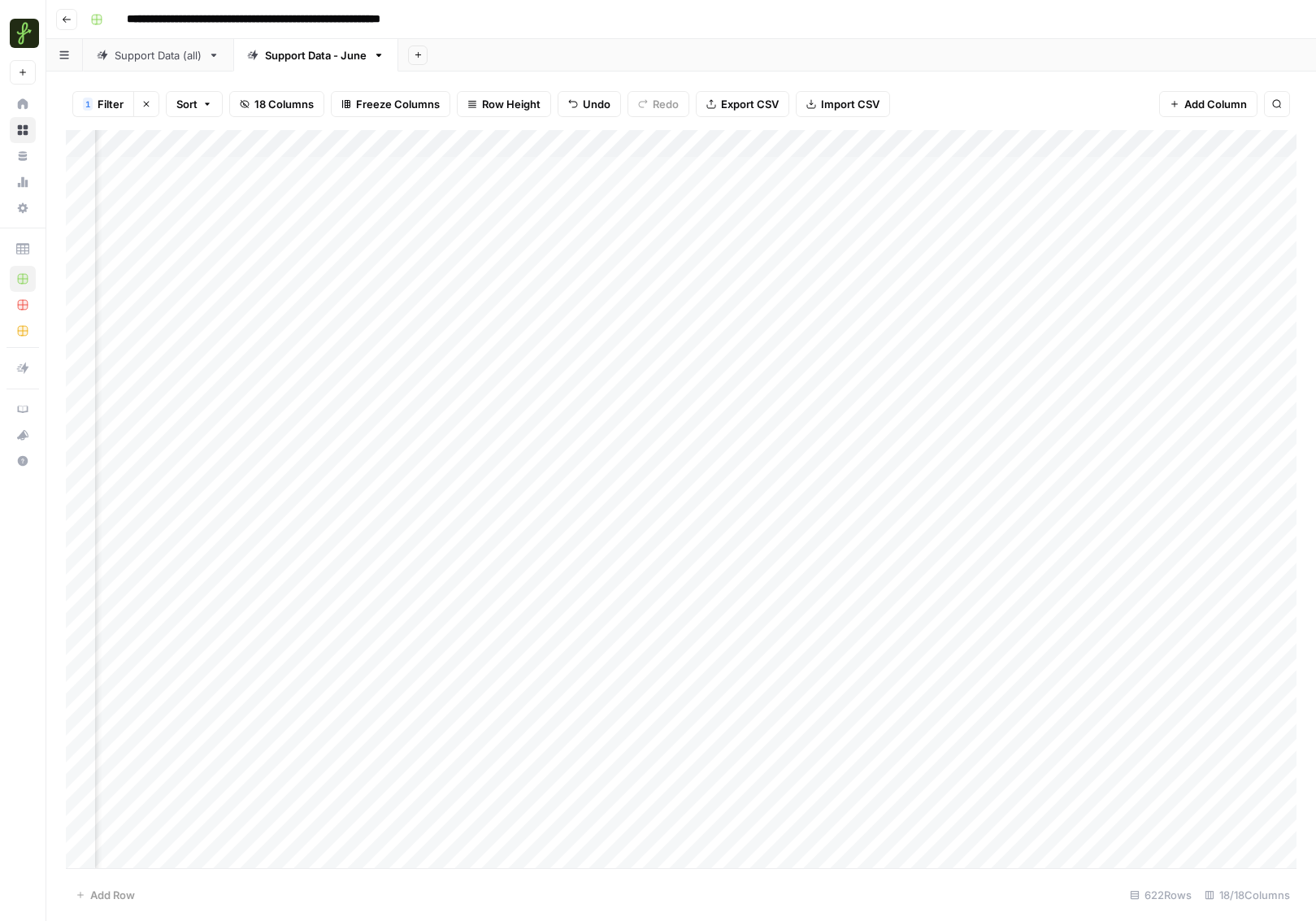click on "Add Column" at bounding box center [681, 499] 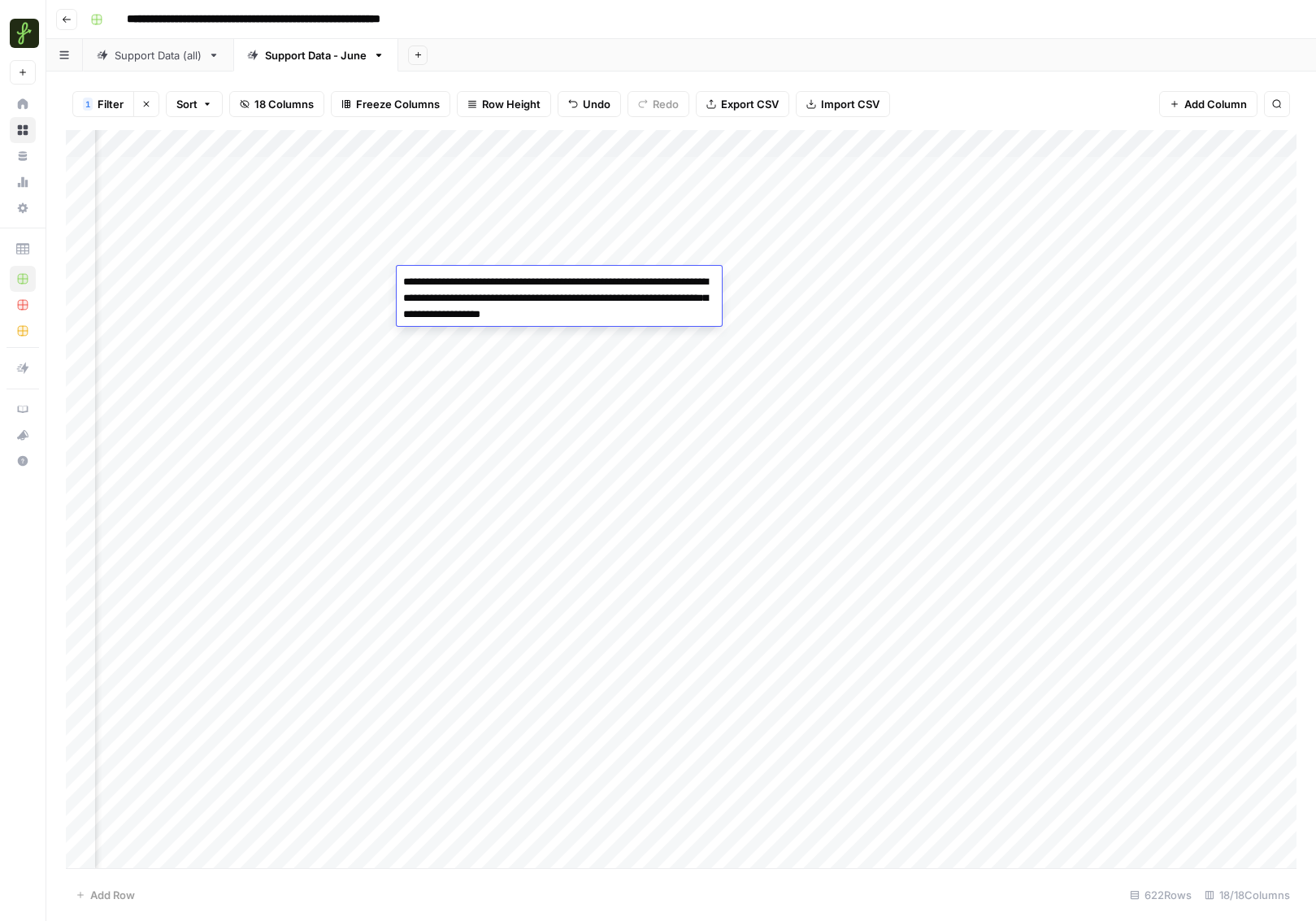 drag, startPoint x: 628, startPoint y: 284, endPoint x: 602, endPoint y: 285, distance: 26.01922 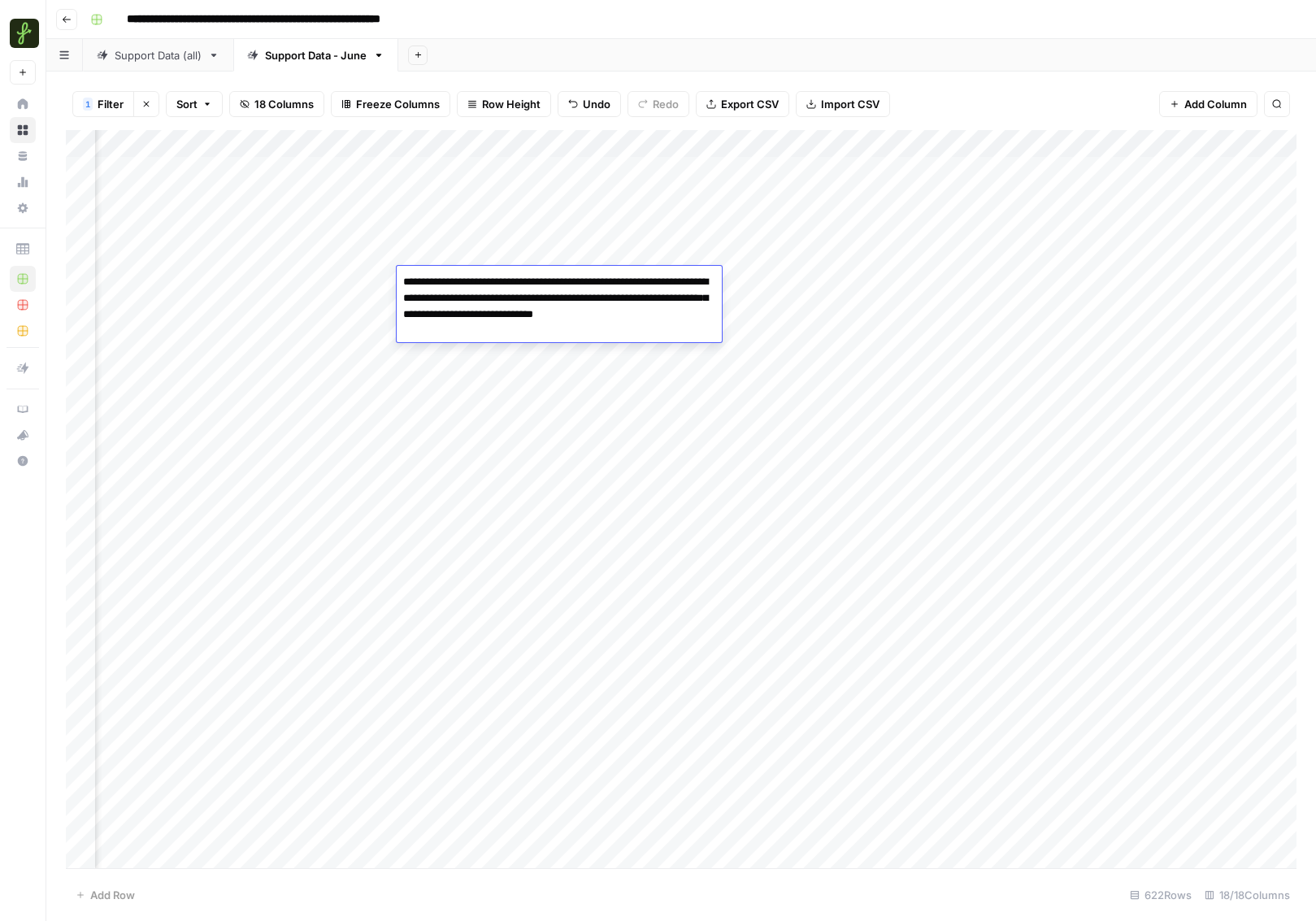 type on "**********" 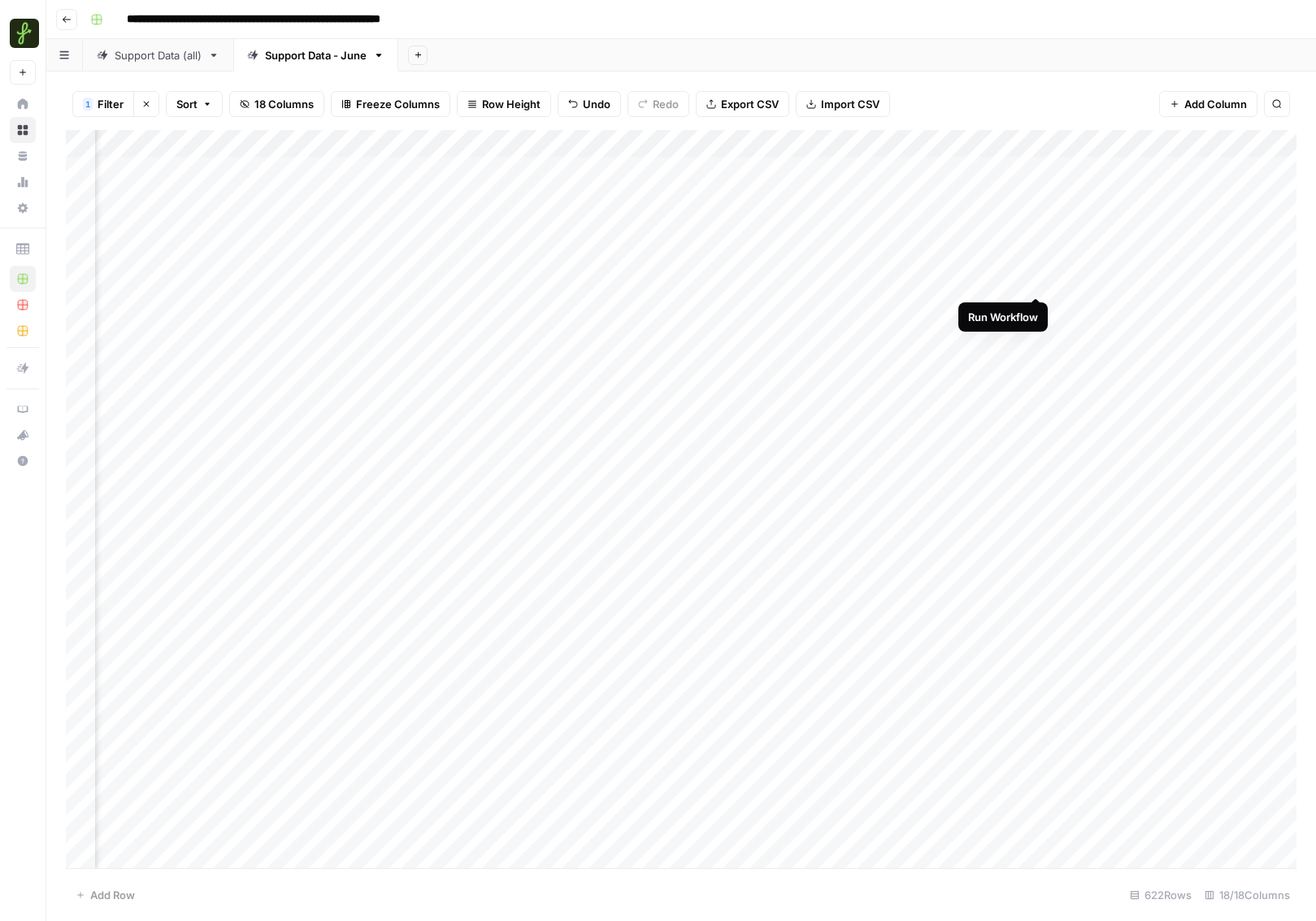 click on "Add Column" at bounding box center [681, 499] 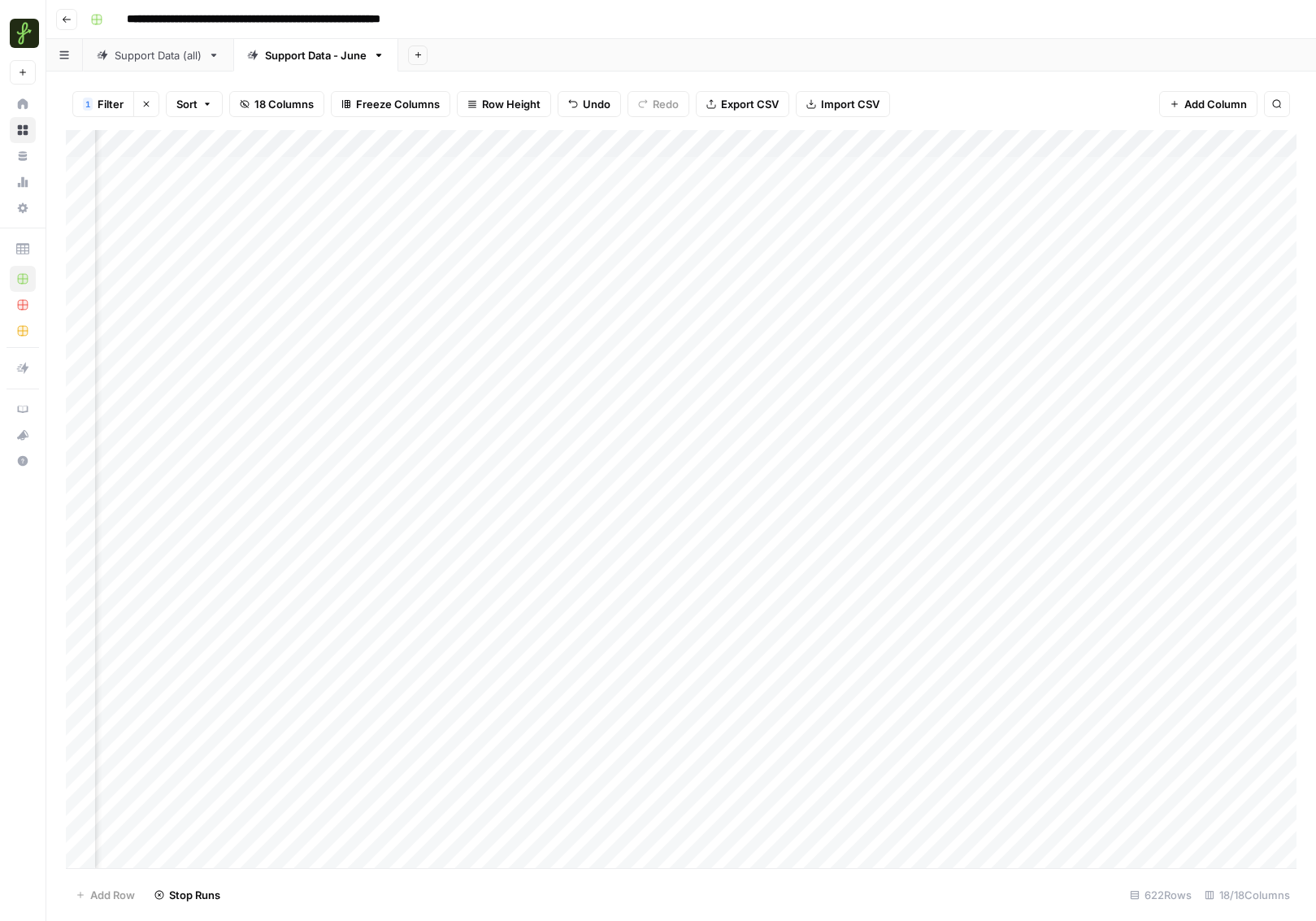click on "Add Column" at bounding box center [681, 499] 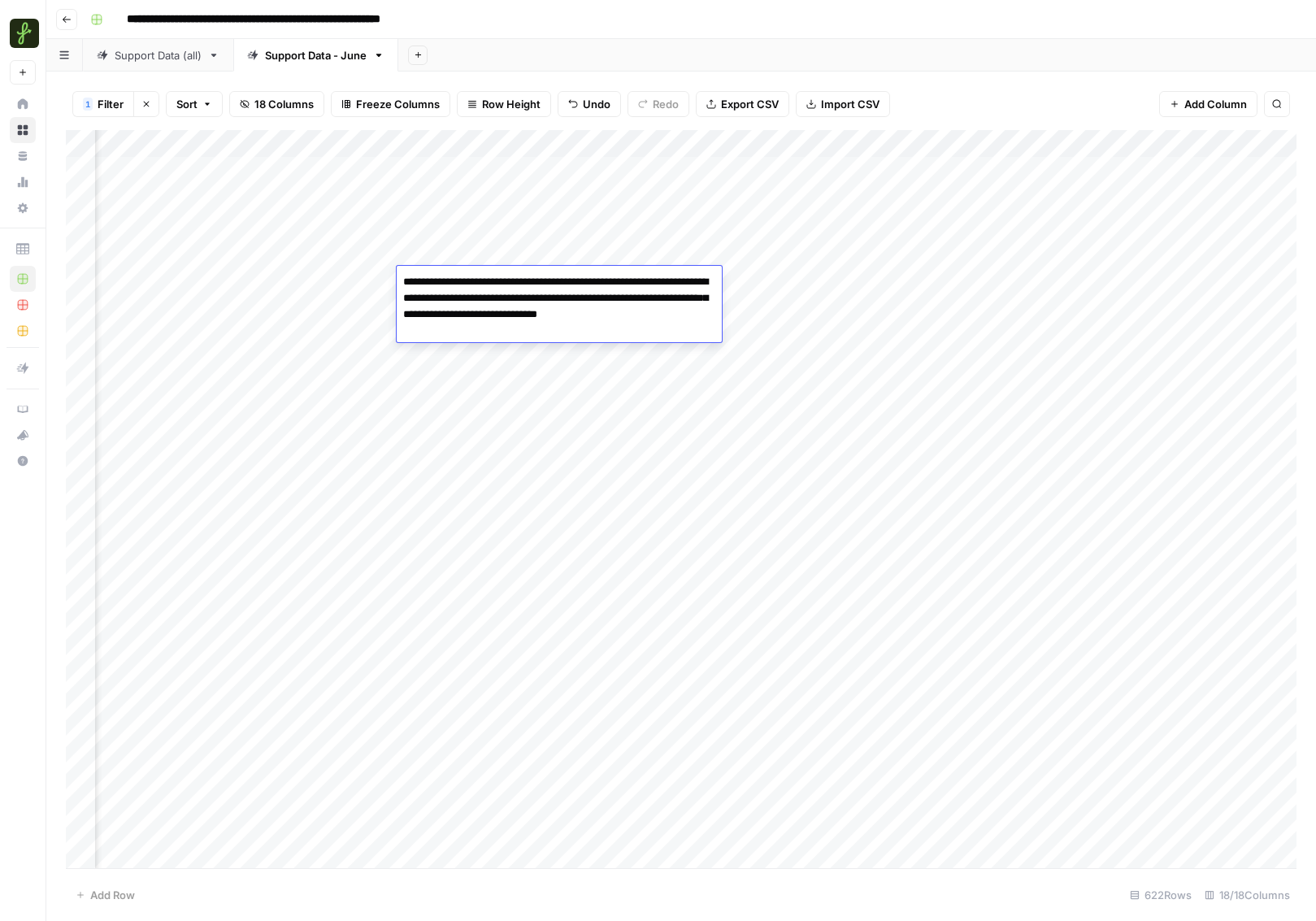 click on "Add Column" at bounding box center (681, 499) 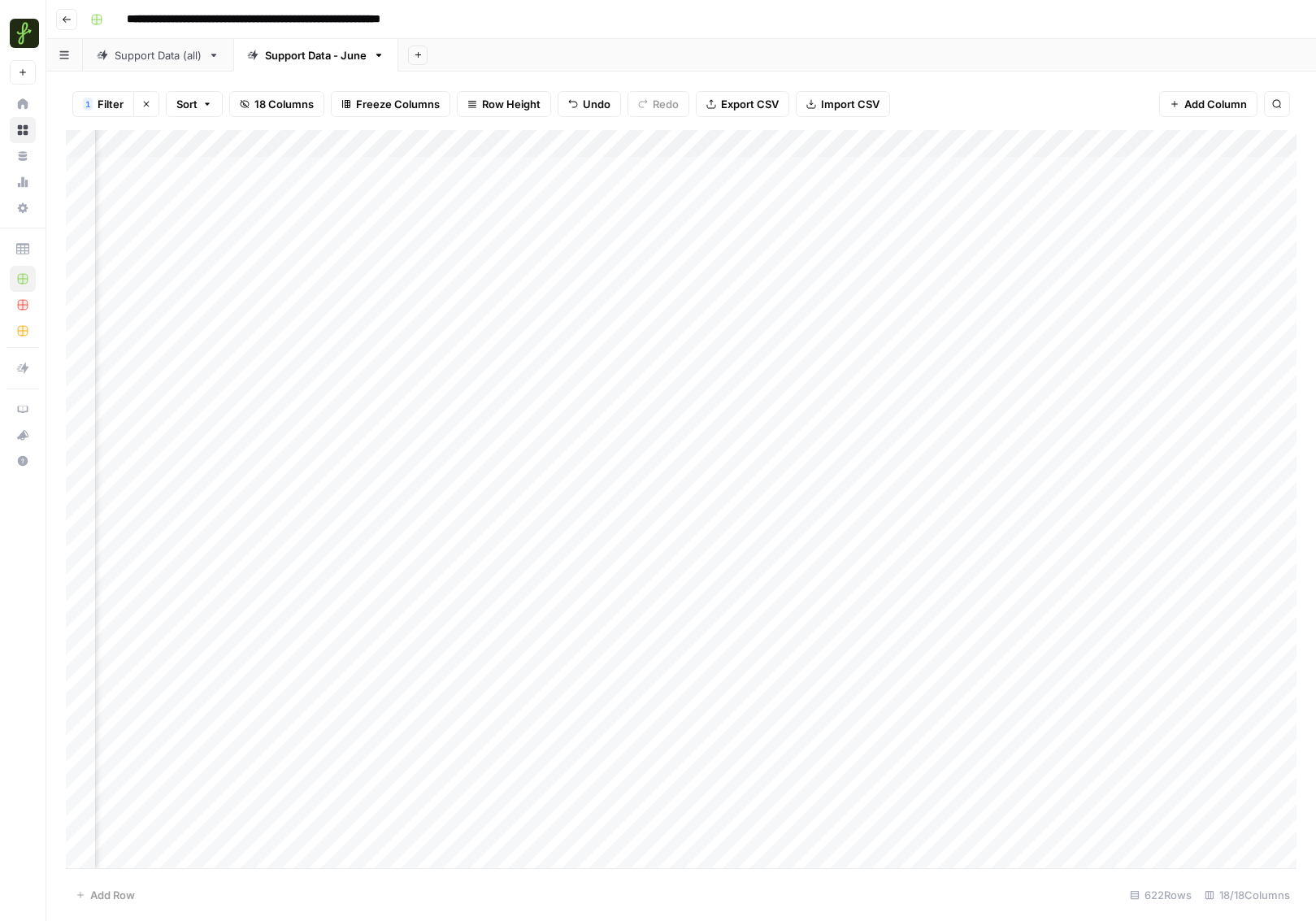 click on "Add Column" at bounding box center [681, 499] 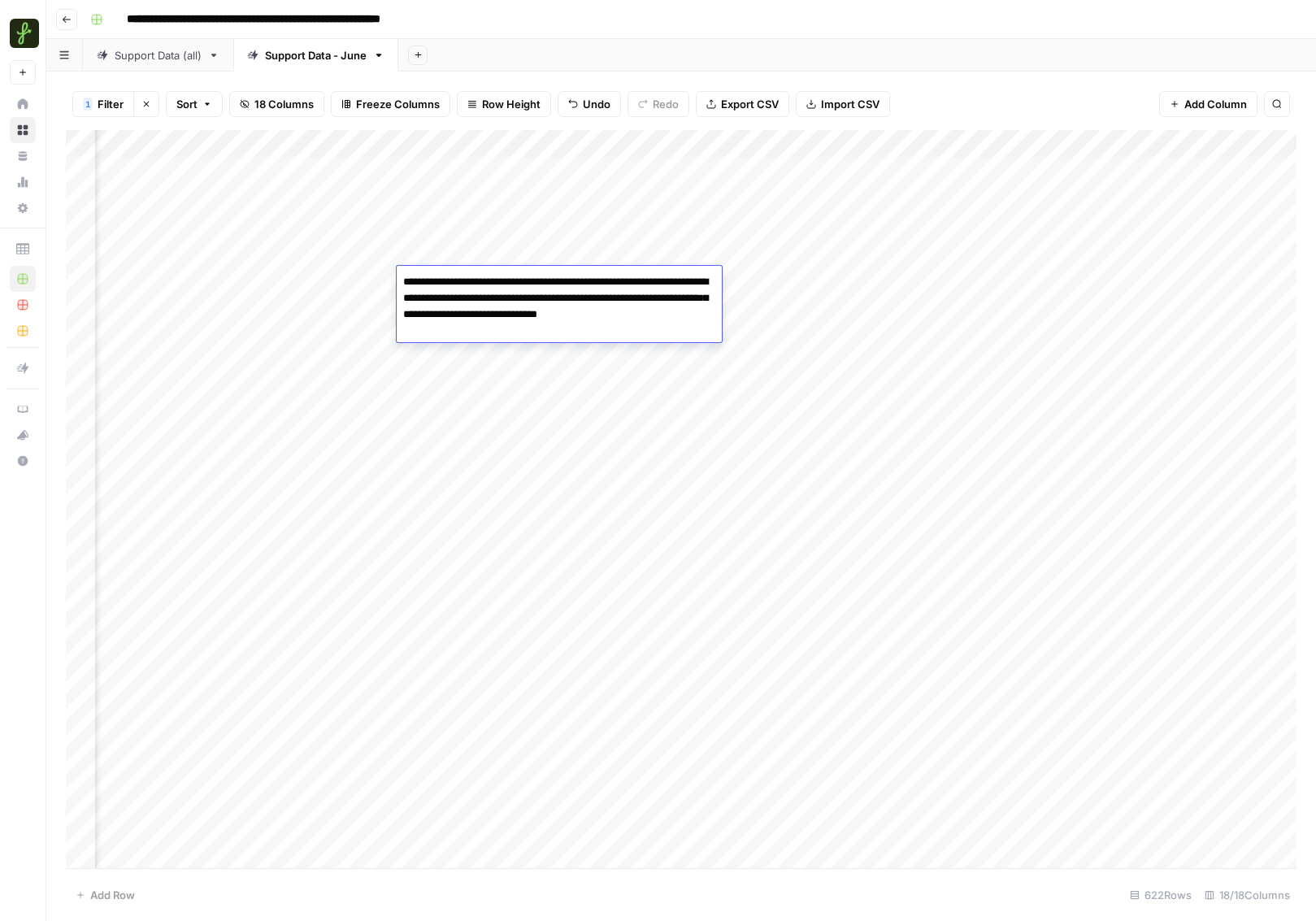 click on "**********" at bounding box center (559, 306) 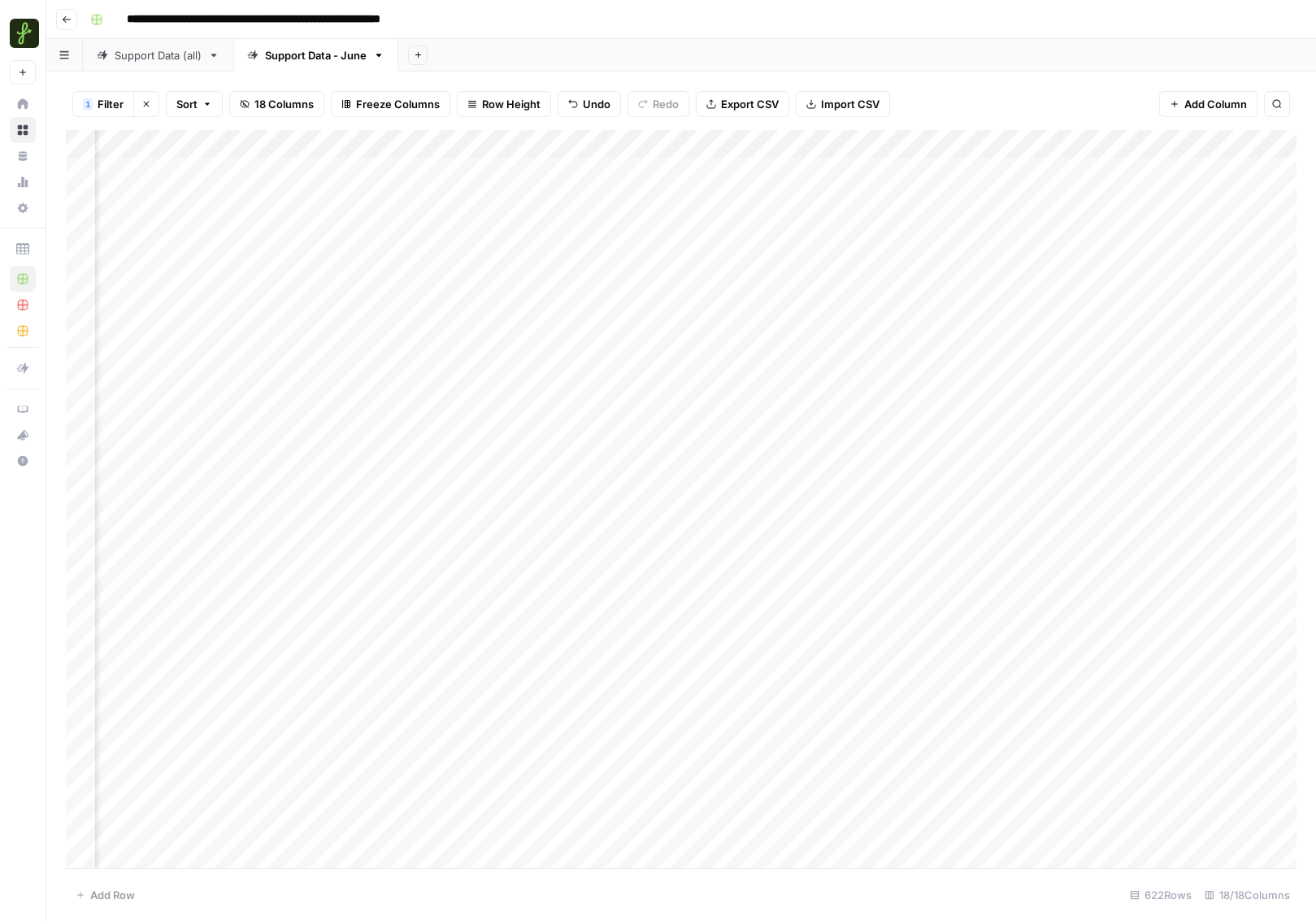 click on "Add Column" at bounding box center [681, 499] 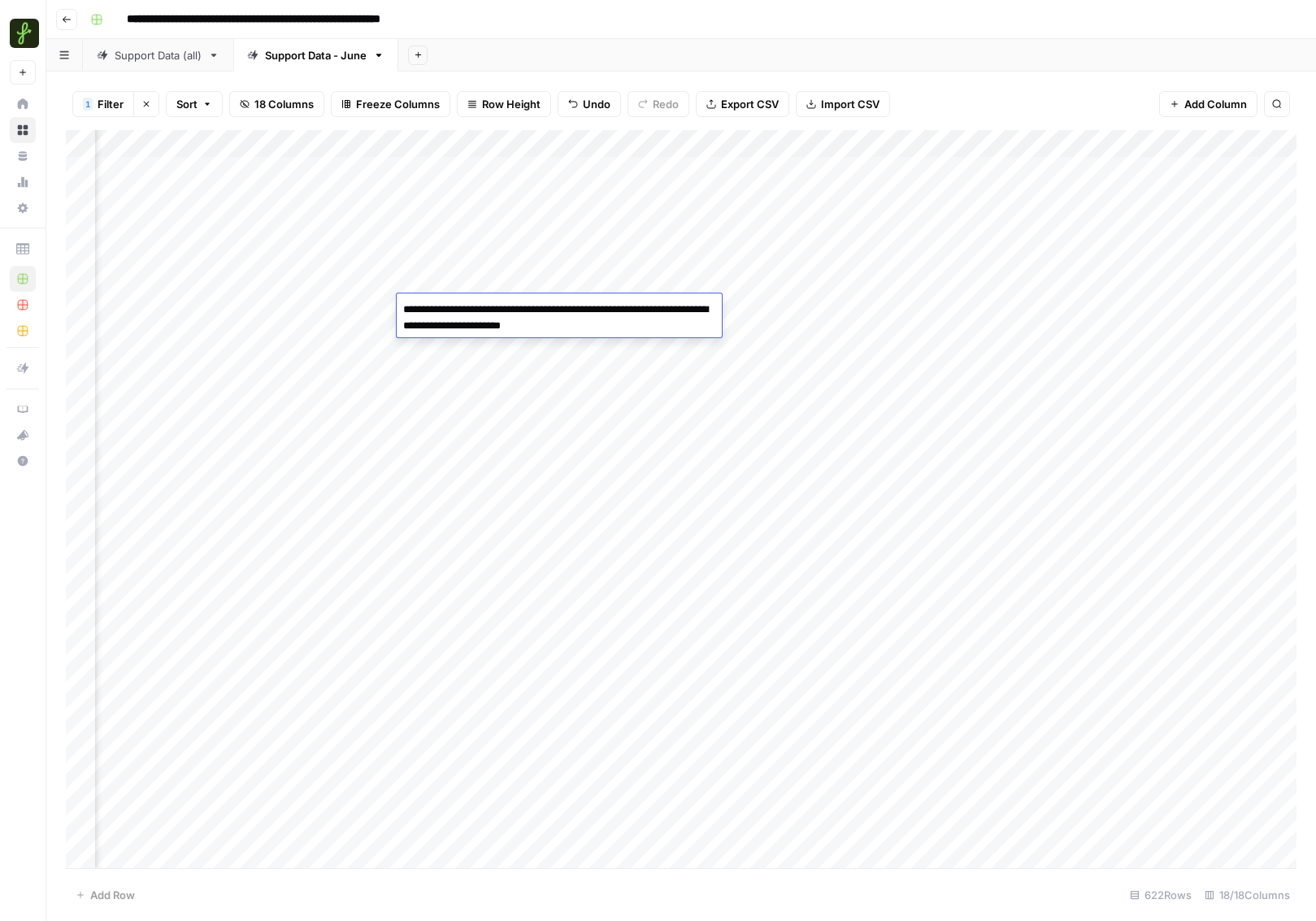 click on "**********" at bounding box center (559, 318) 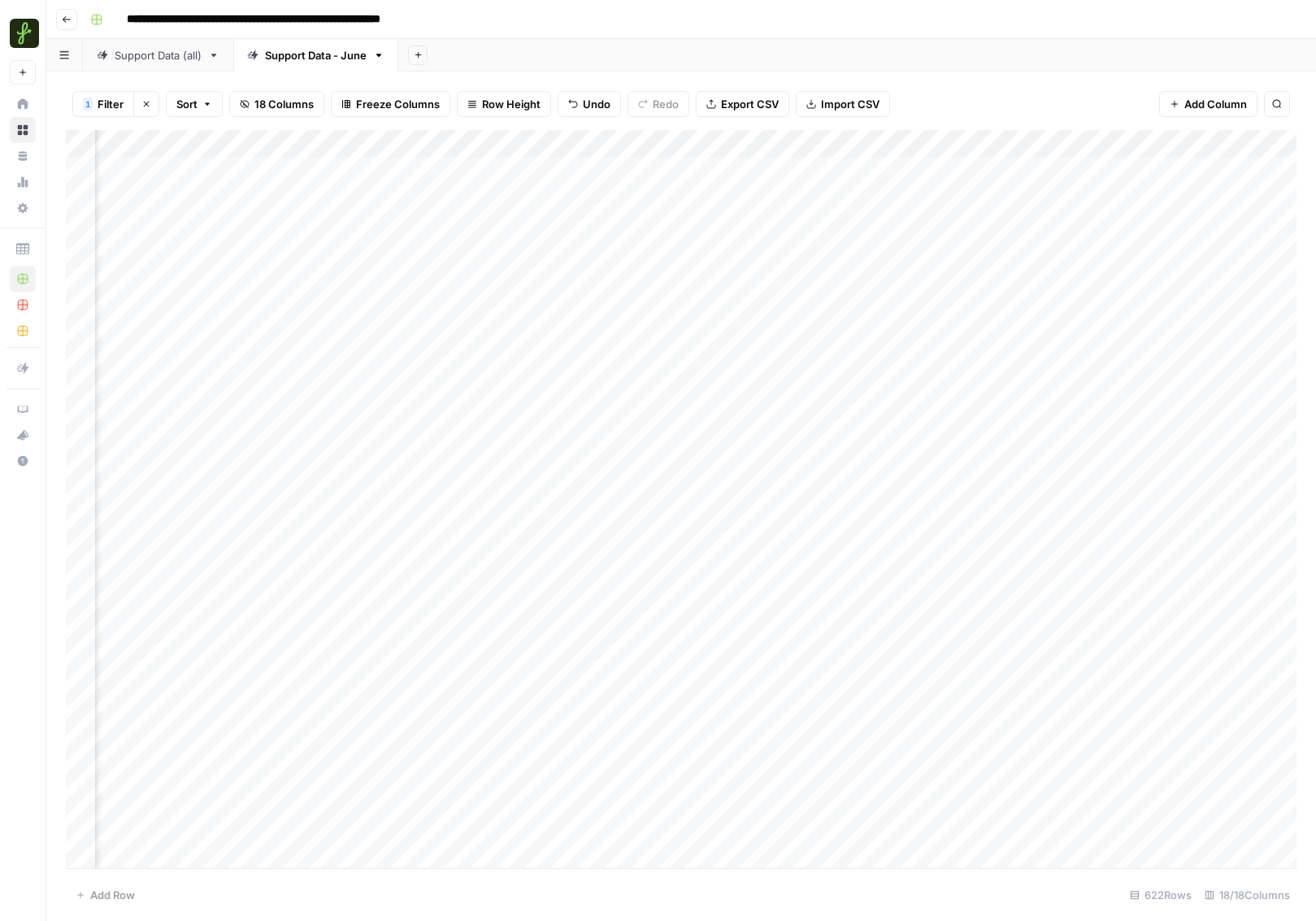 click on "Add Column" at bounding box center (681, 499) 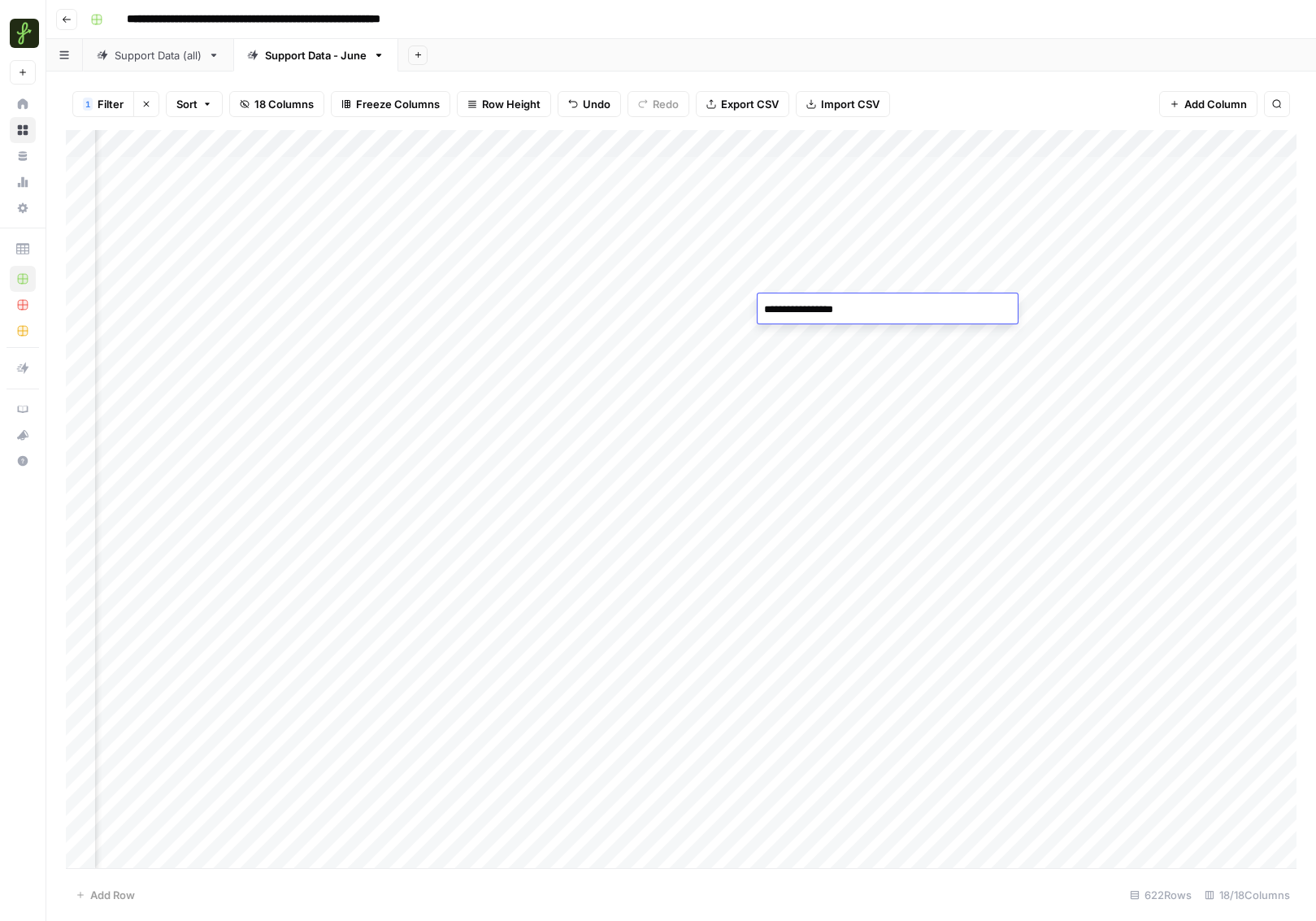 type on "**********" 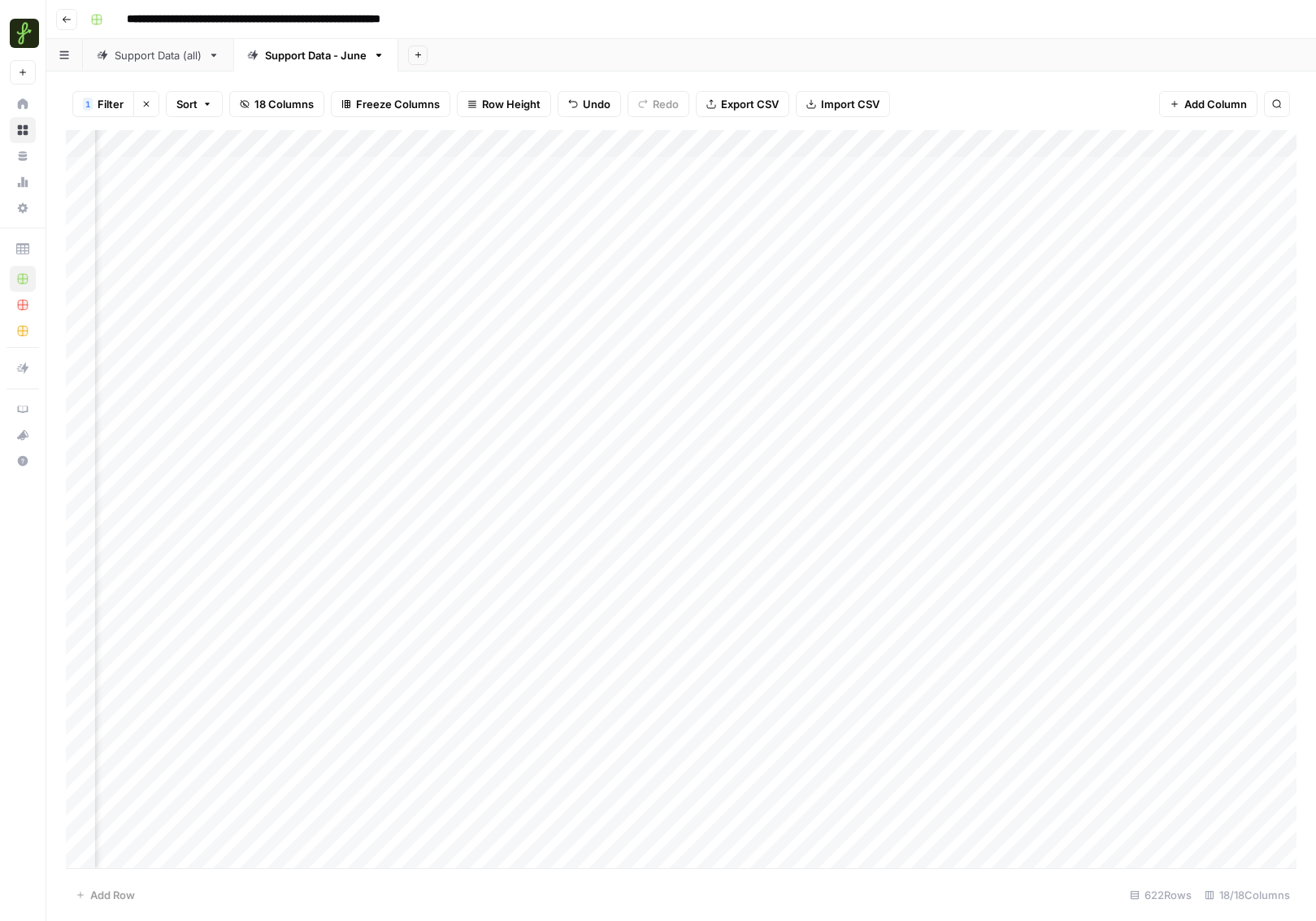 click on "Add Column" at bounding box center (681, 499) 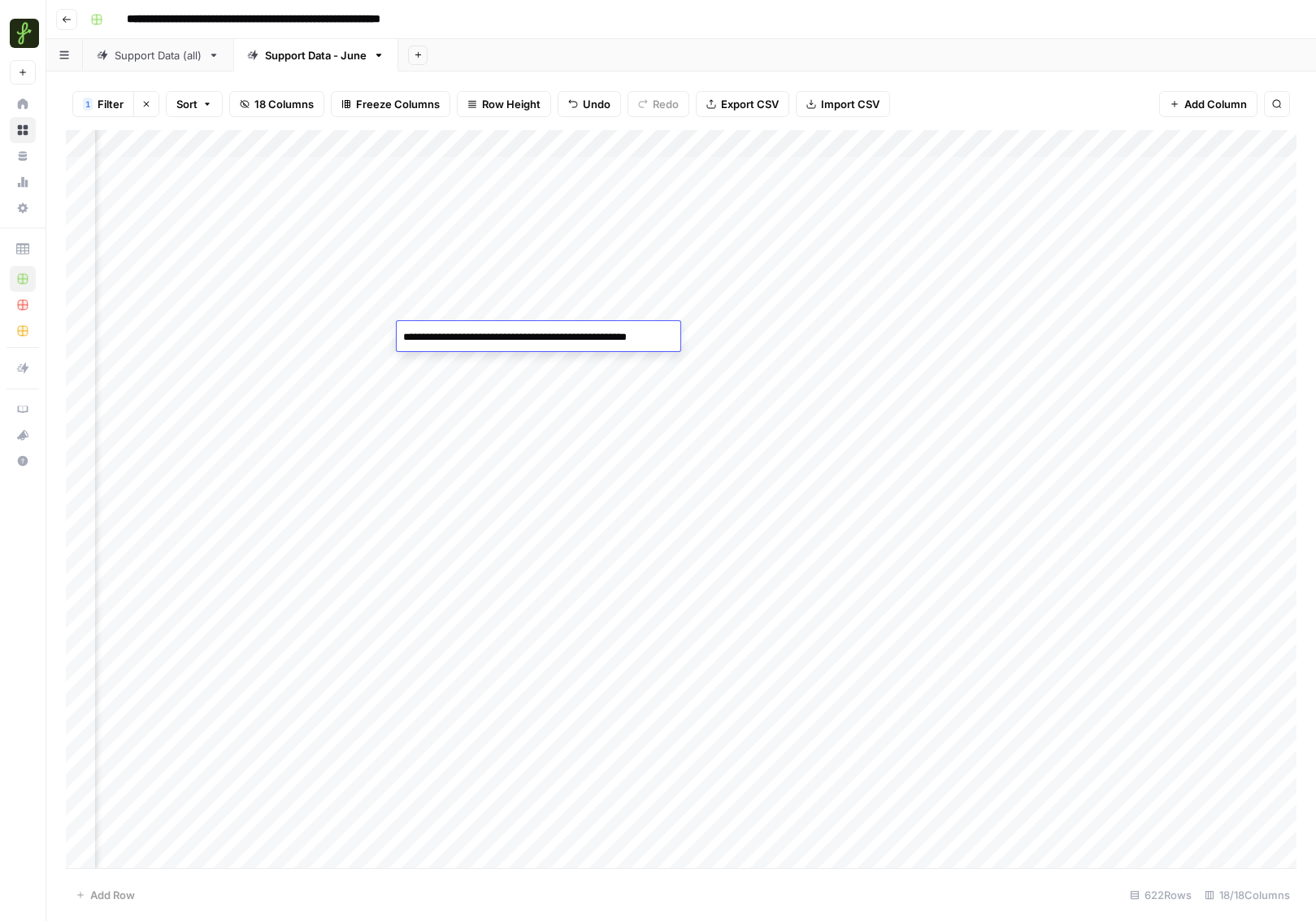 click on "Add Column" at bounding box center (681, 499) 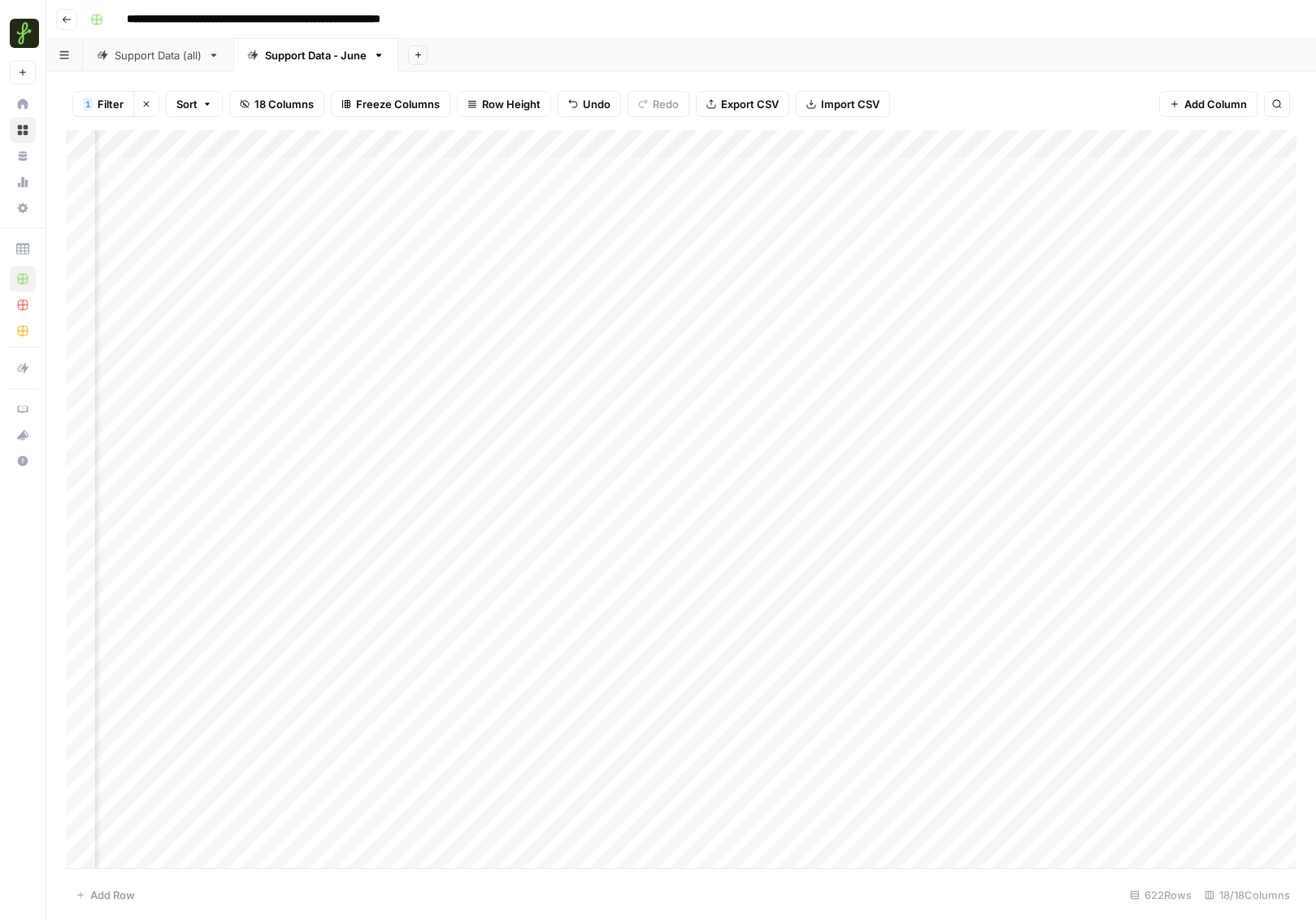 click on "Add Column" at bounding box center (681, 499) 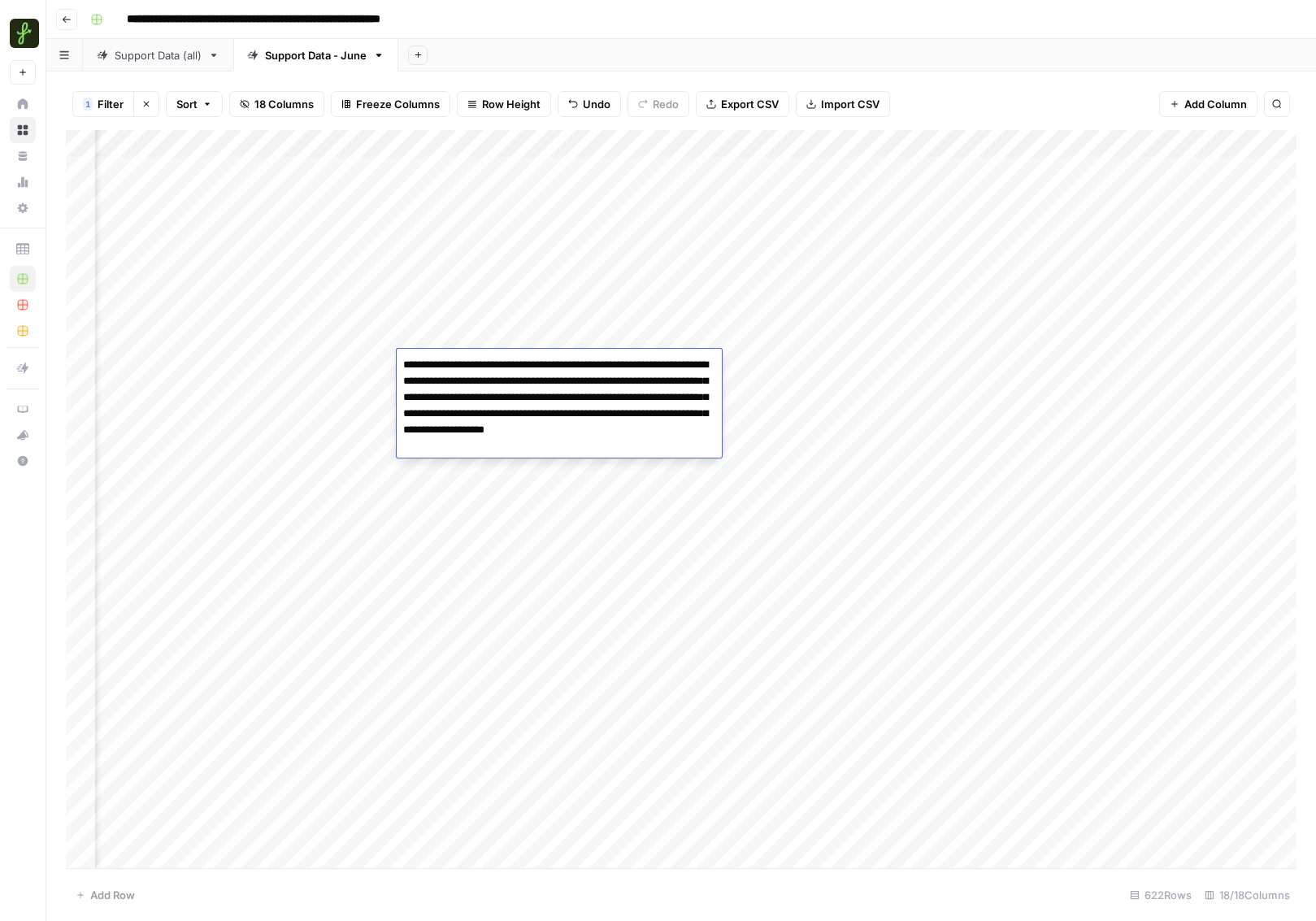 click on "Add Column" at bounding box center [681, 499] 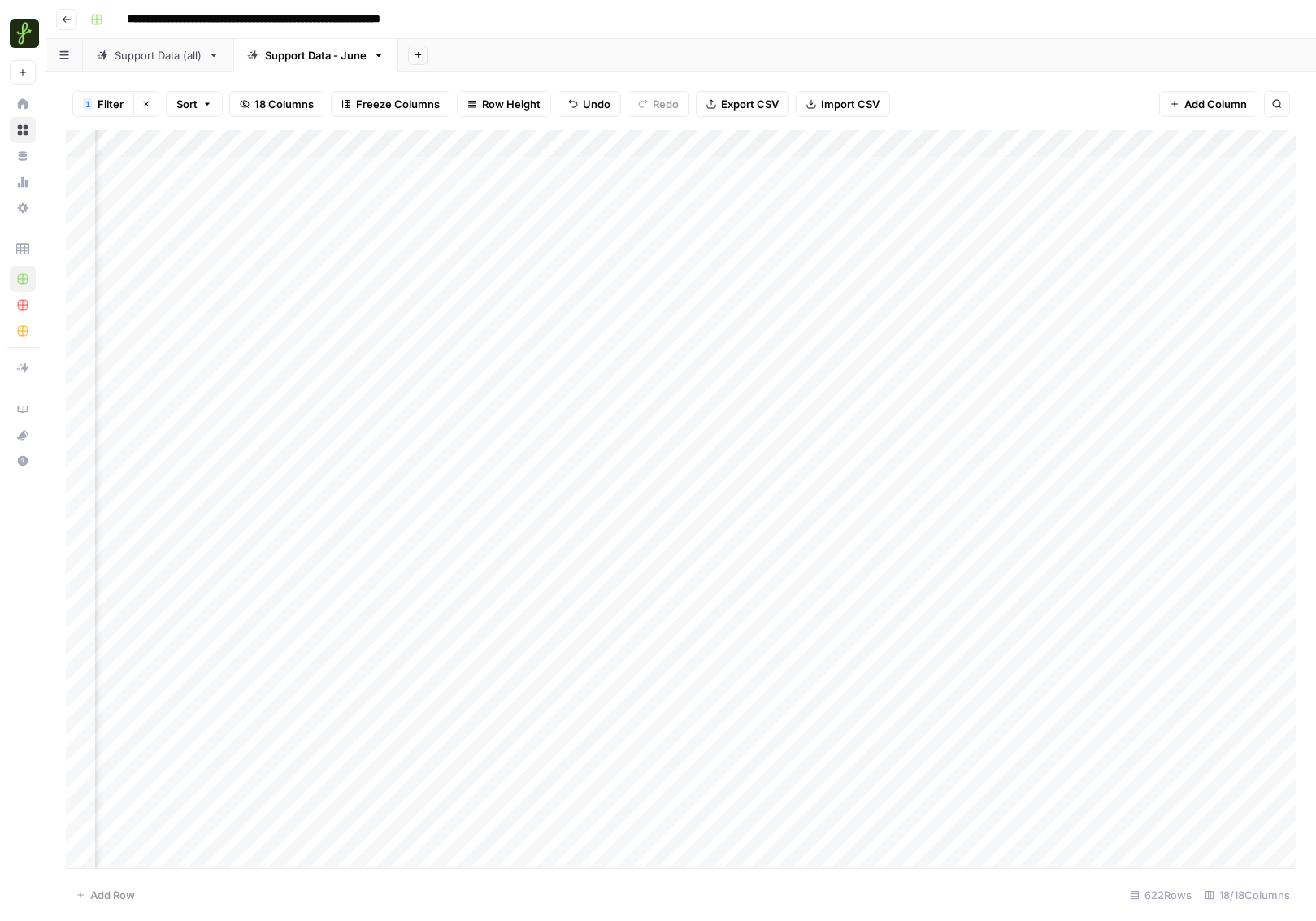 click on "Add Column" at bounding box center [681, 499] 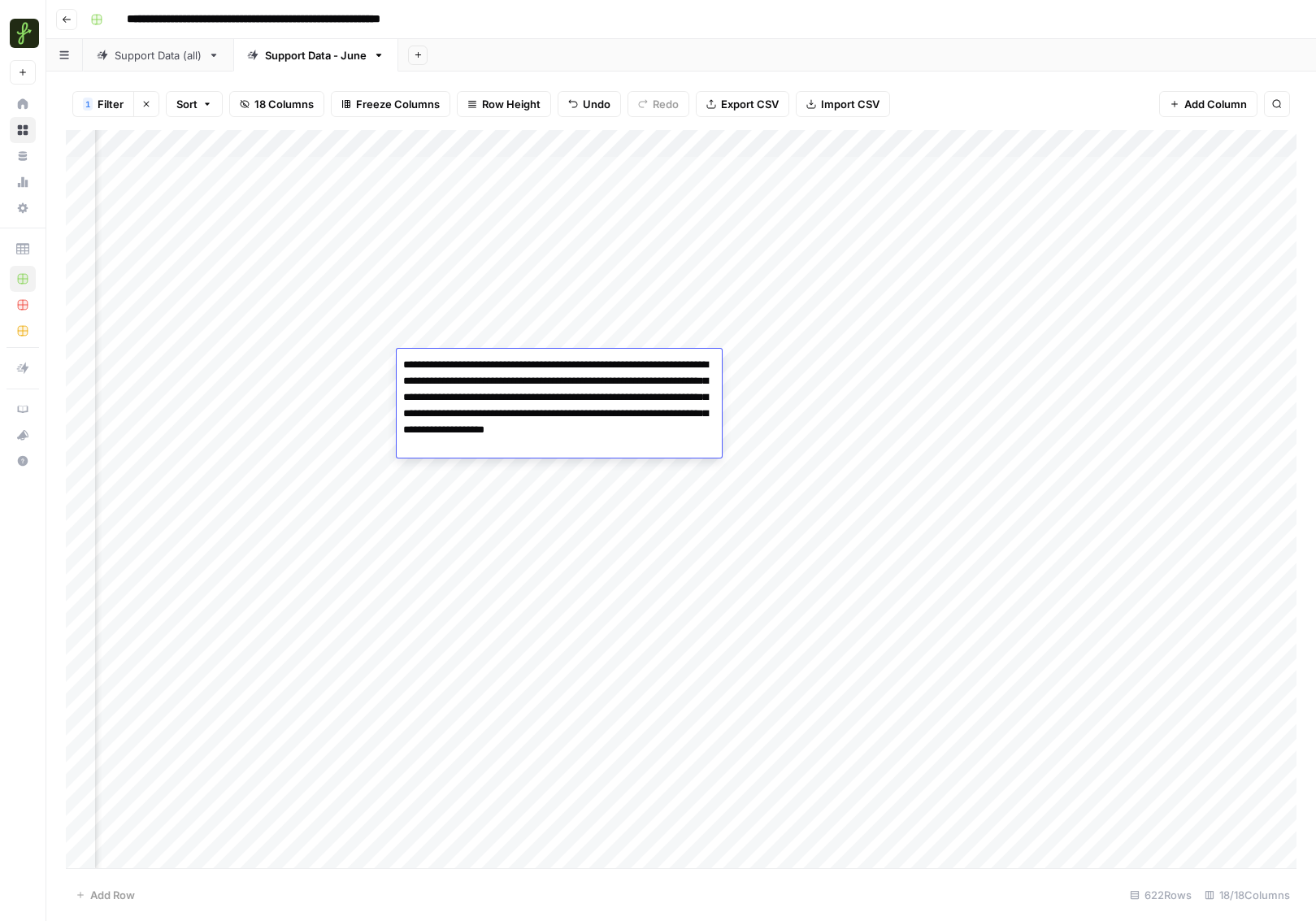 click on "Add Column" at bounding box center [681, 499] 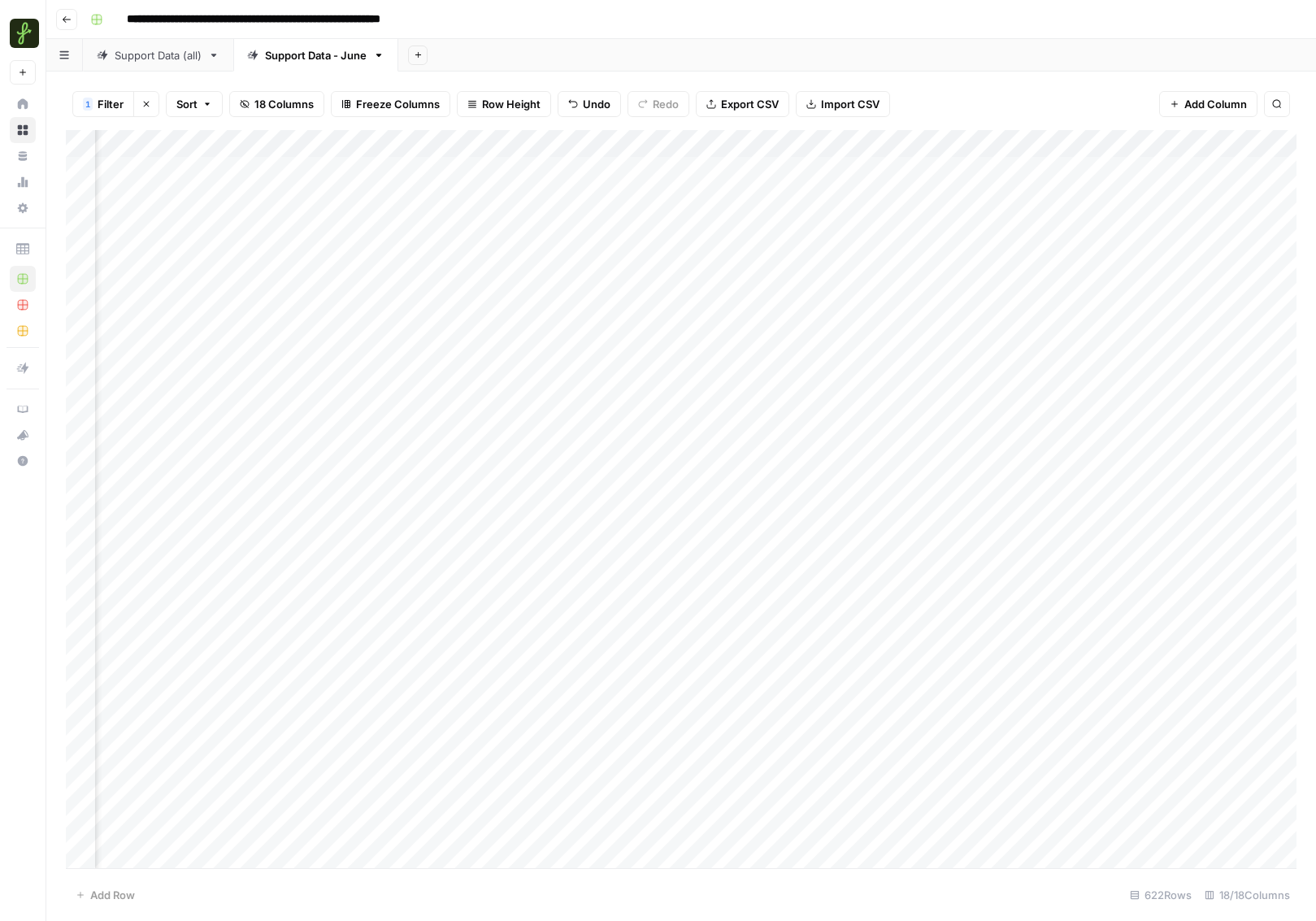 click on "Add Column" at bounding box center (681, 499) 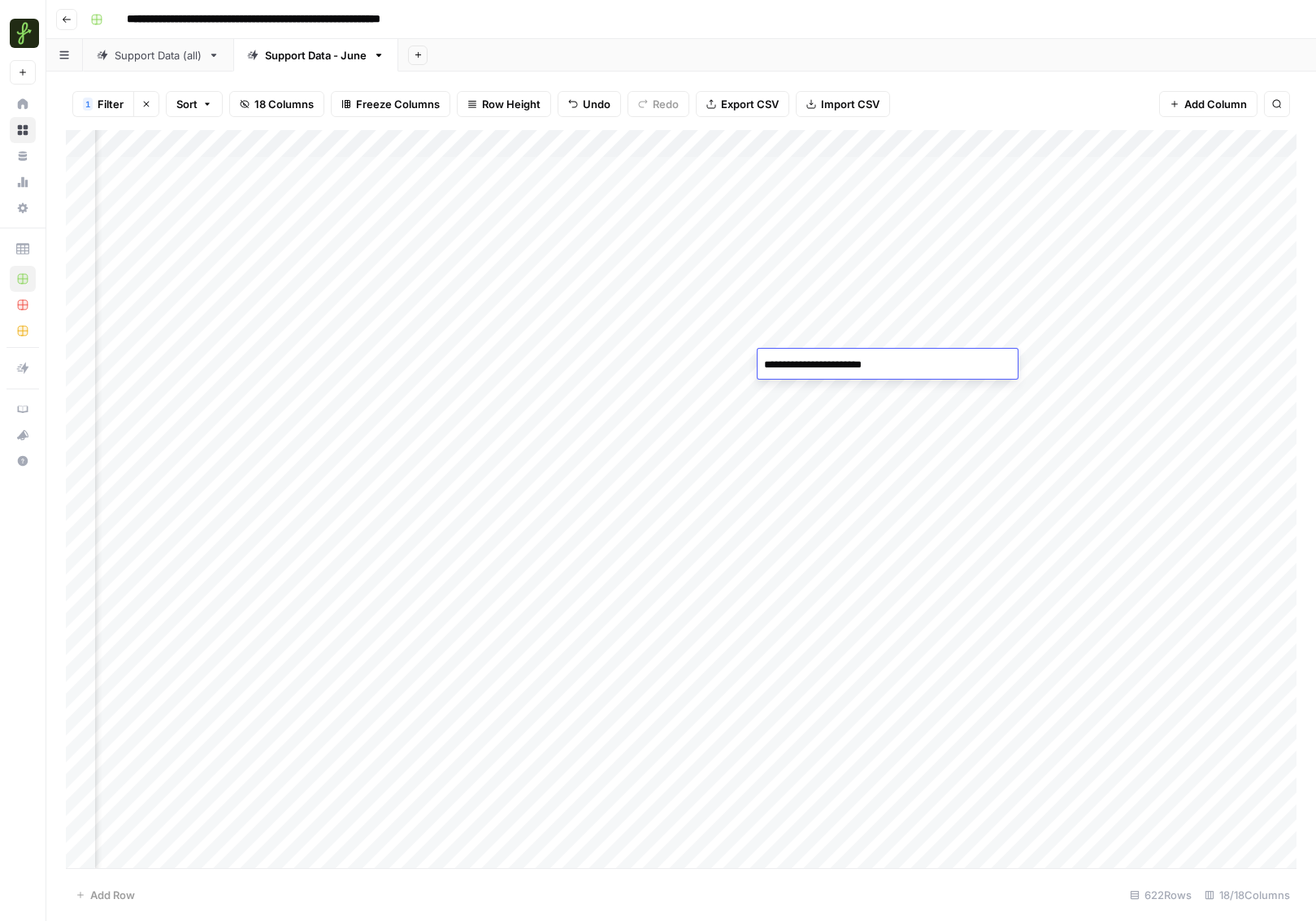 type on "**********" 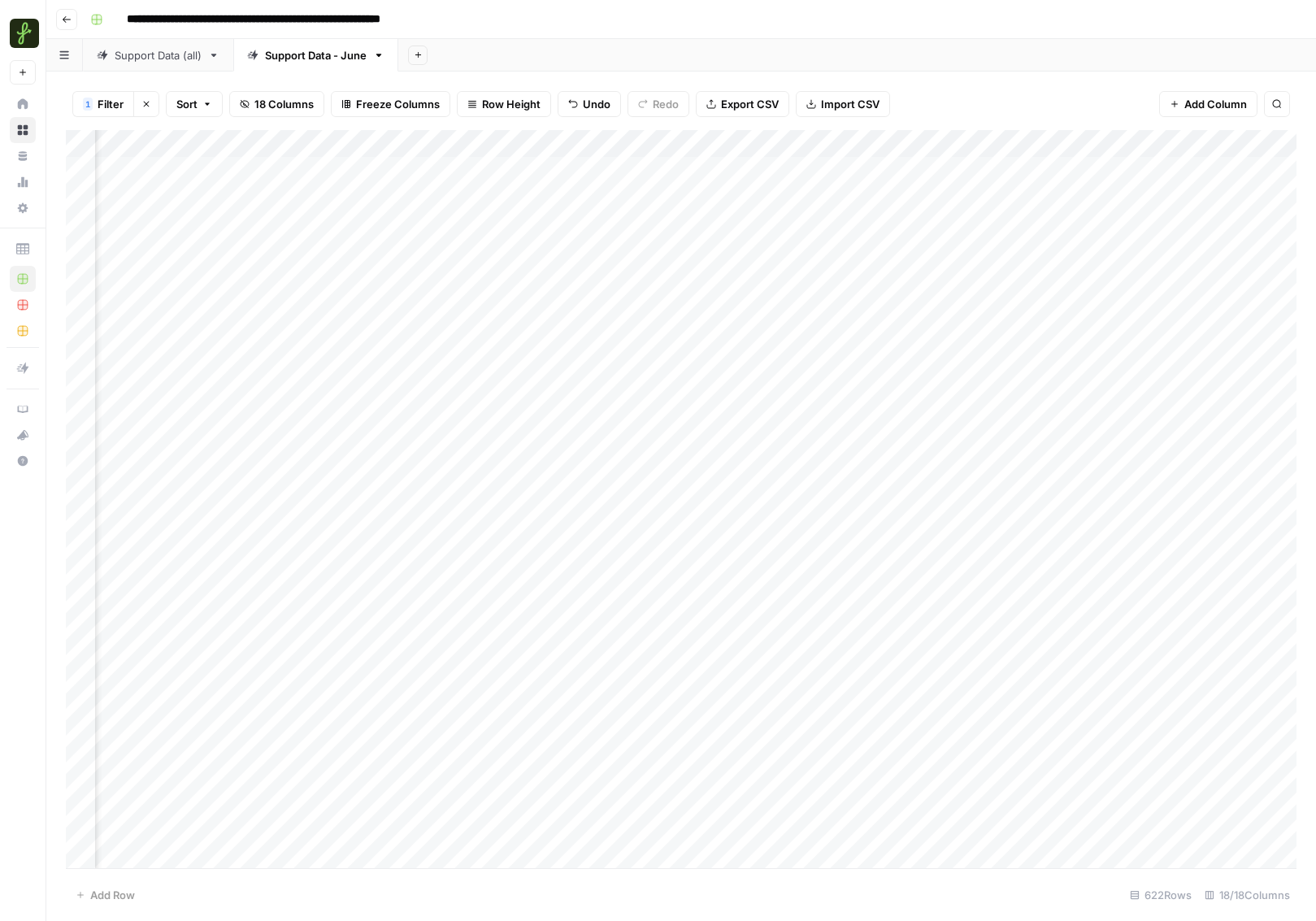 click on "Add Column" at bounding box center (681, 499) 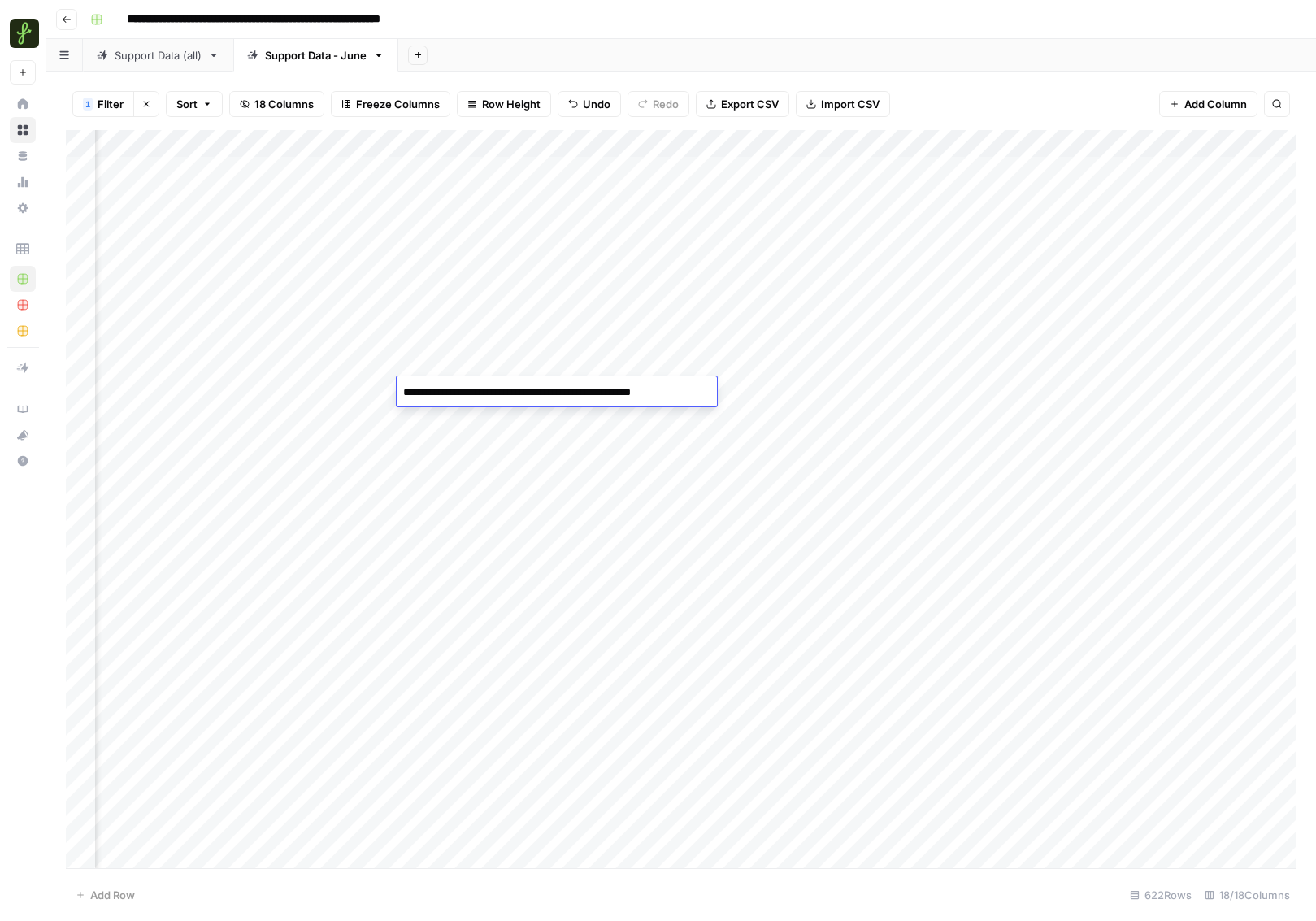 click on "**********" at bounding box center (553, 393) 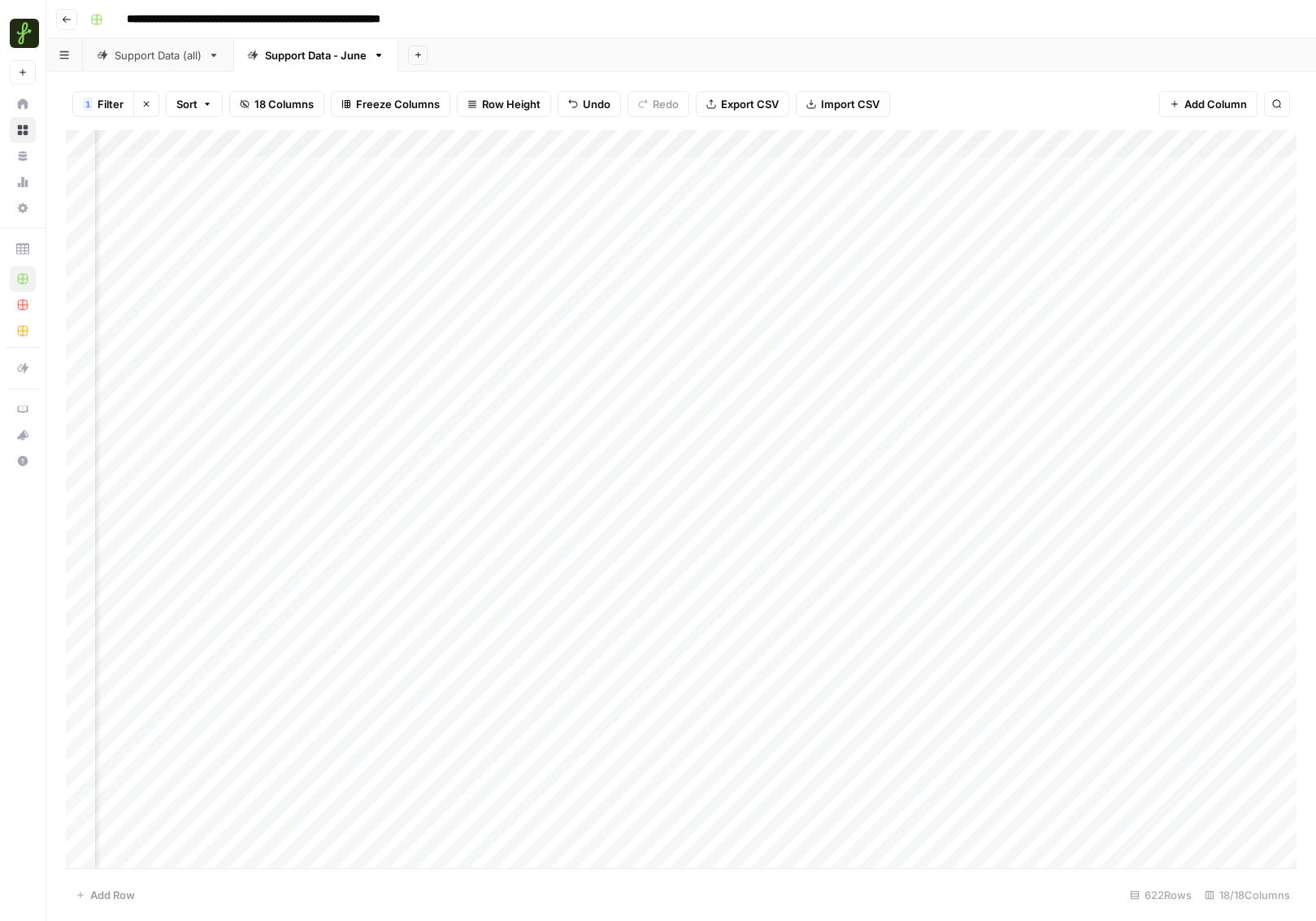 click on "Add Column" at bounding box center (681, 499) 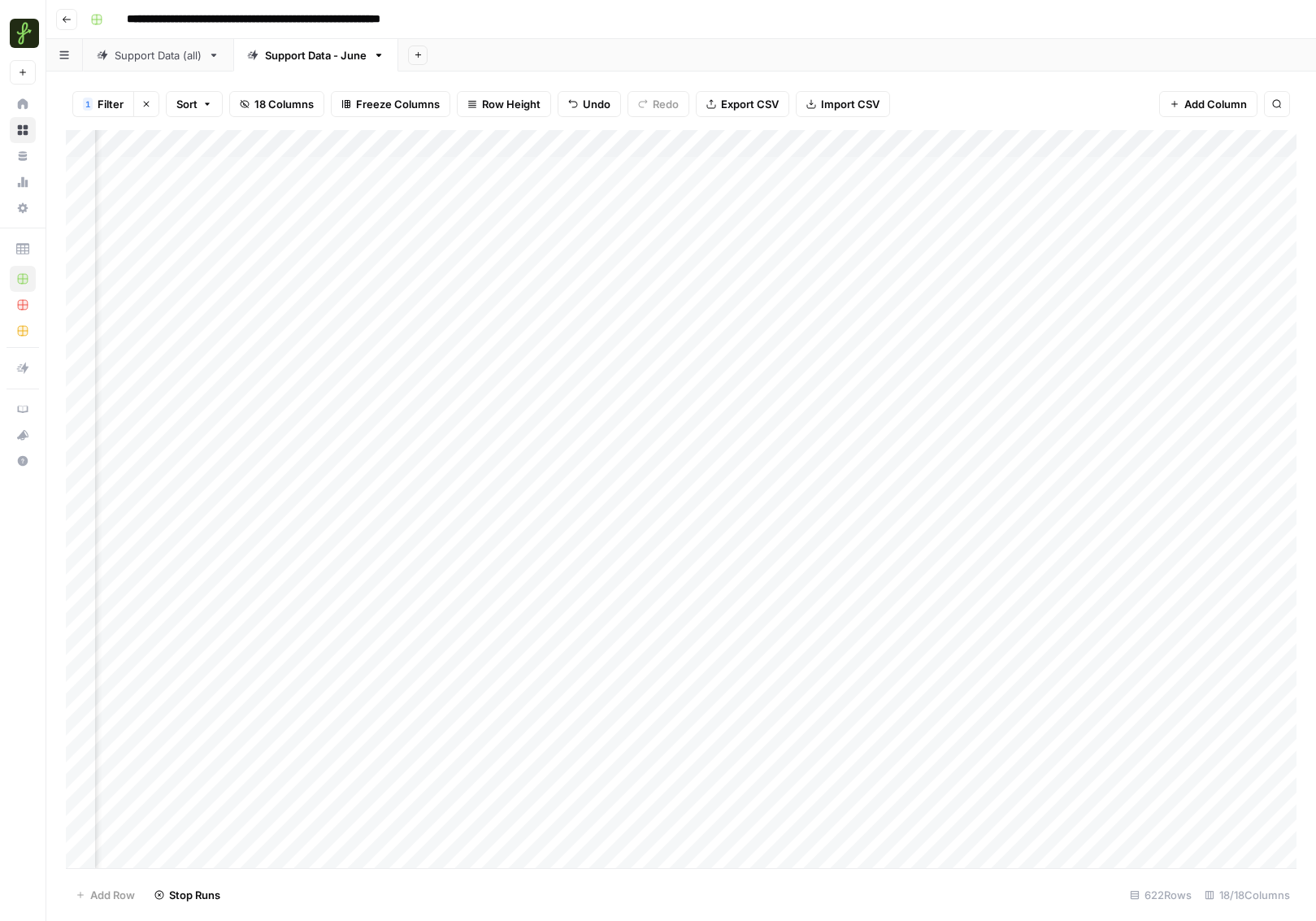 click on "Add Column" at bounding box center [681, 499] 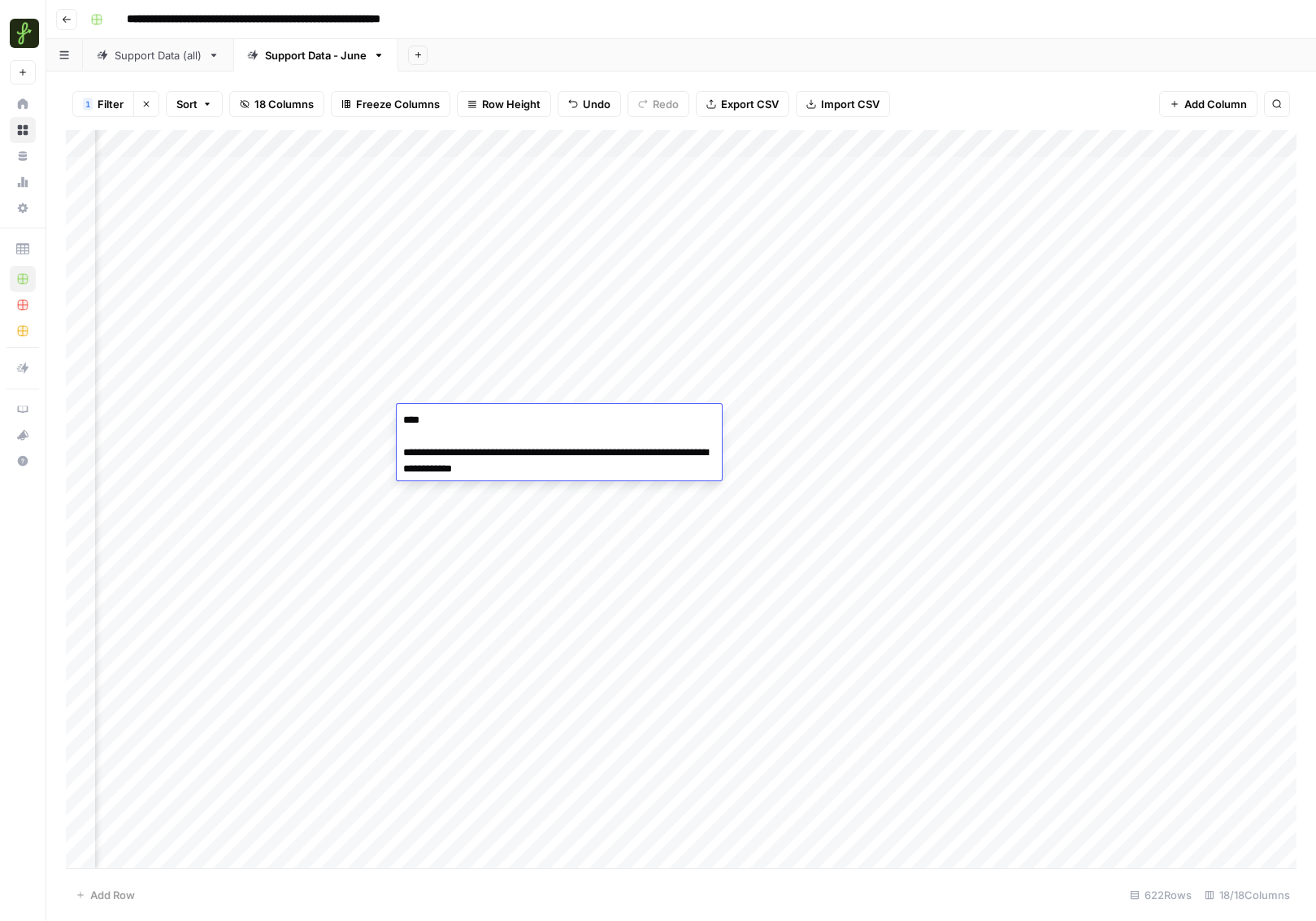 click on "Add Column" at bounding box center (681, 499) 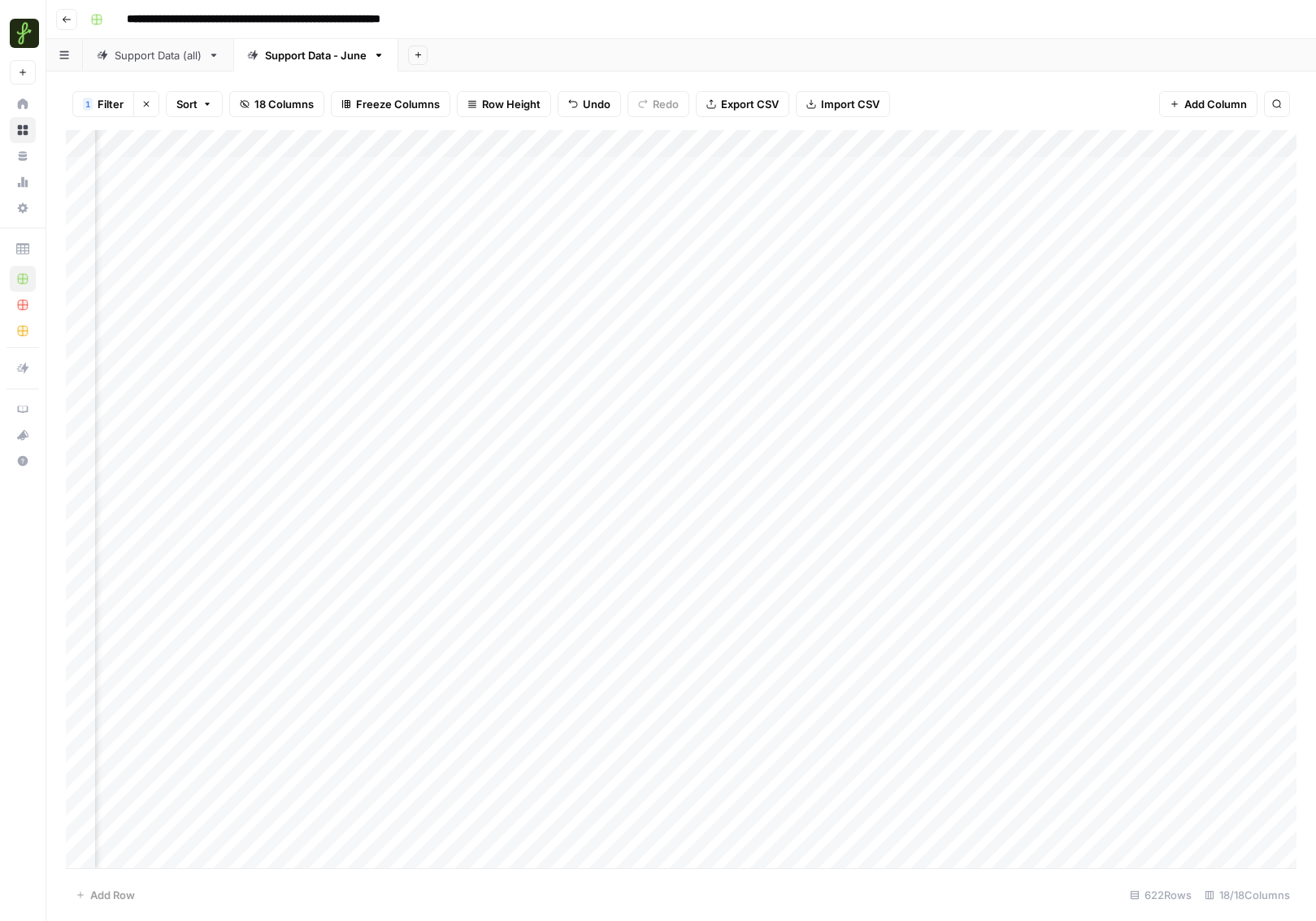 click on "Add Column" at bounding box center (681, 499) 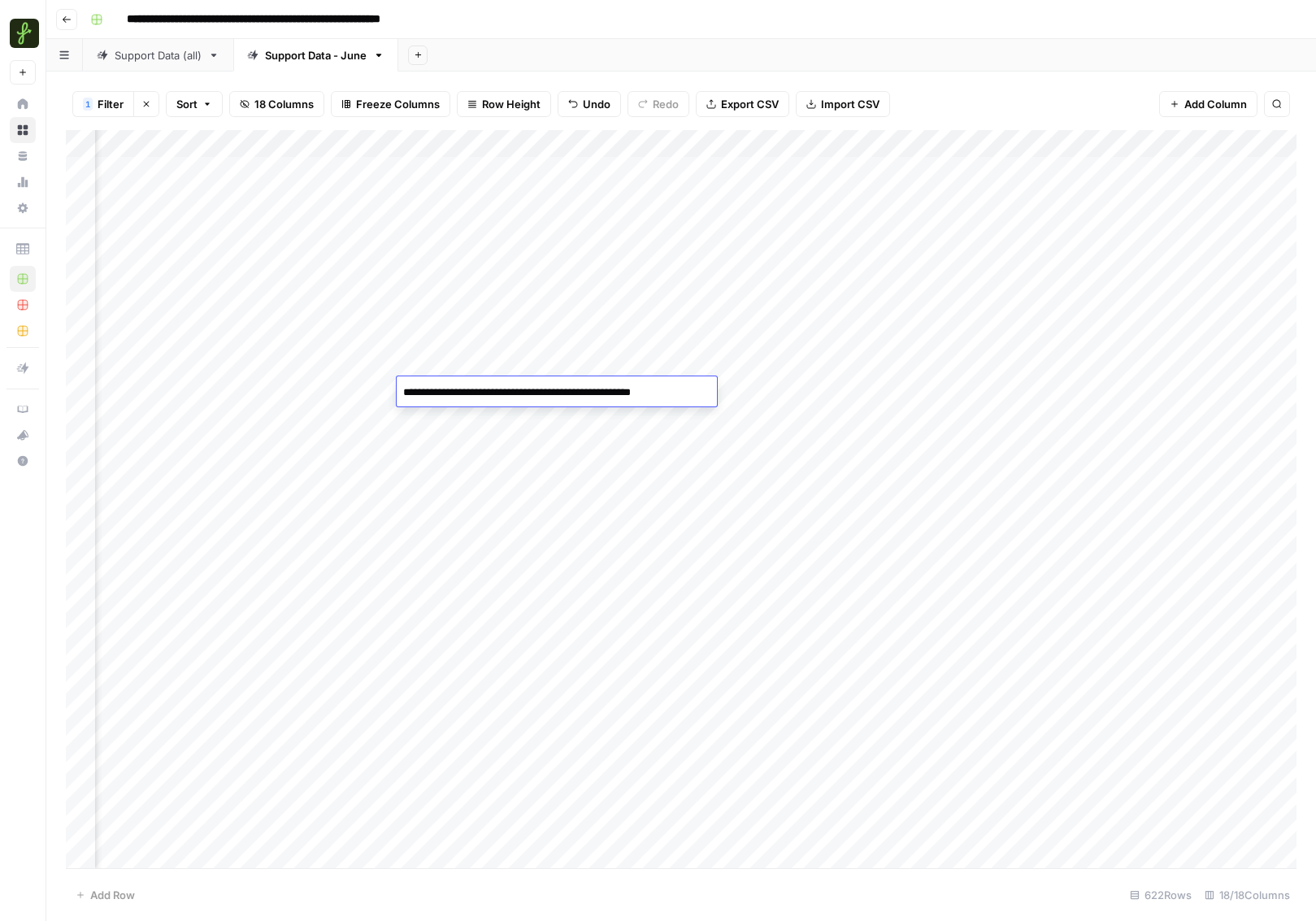 click on "**********" at bounding box center (553, 393) 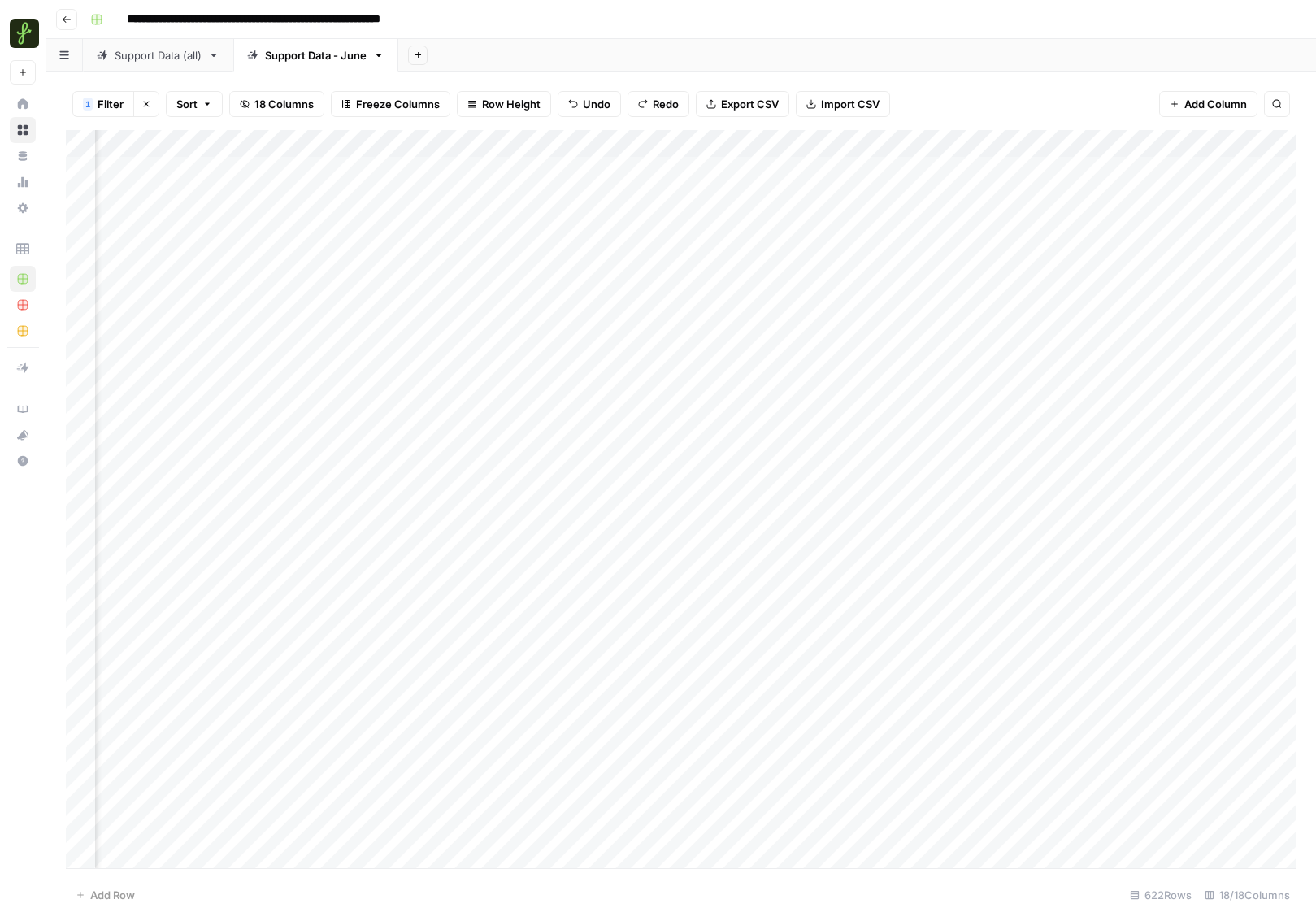 click on "Add Column" at bounding box center [681, 499] 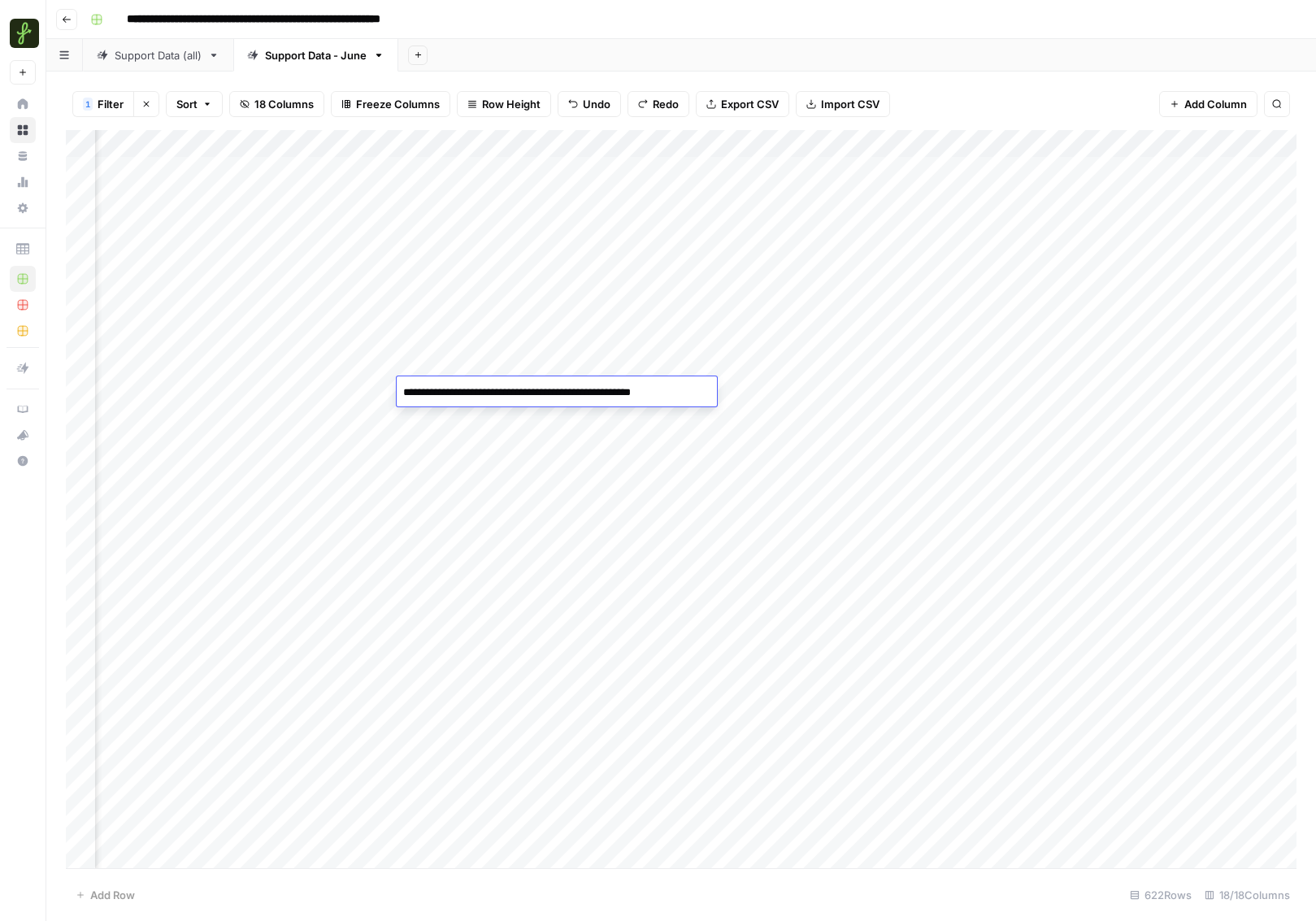 click on "Add Column" at bounding box center (681, 499) 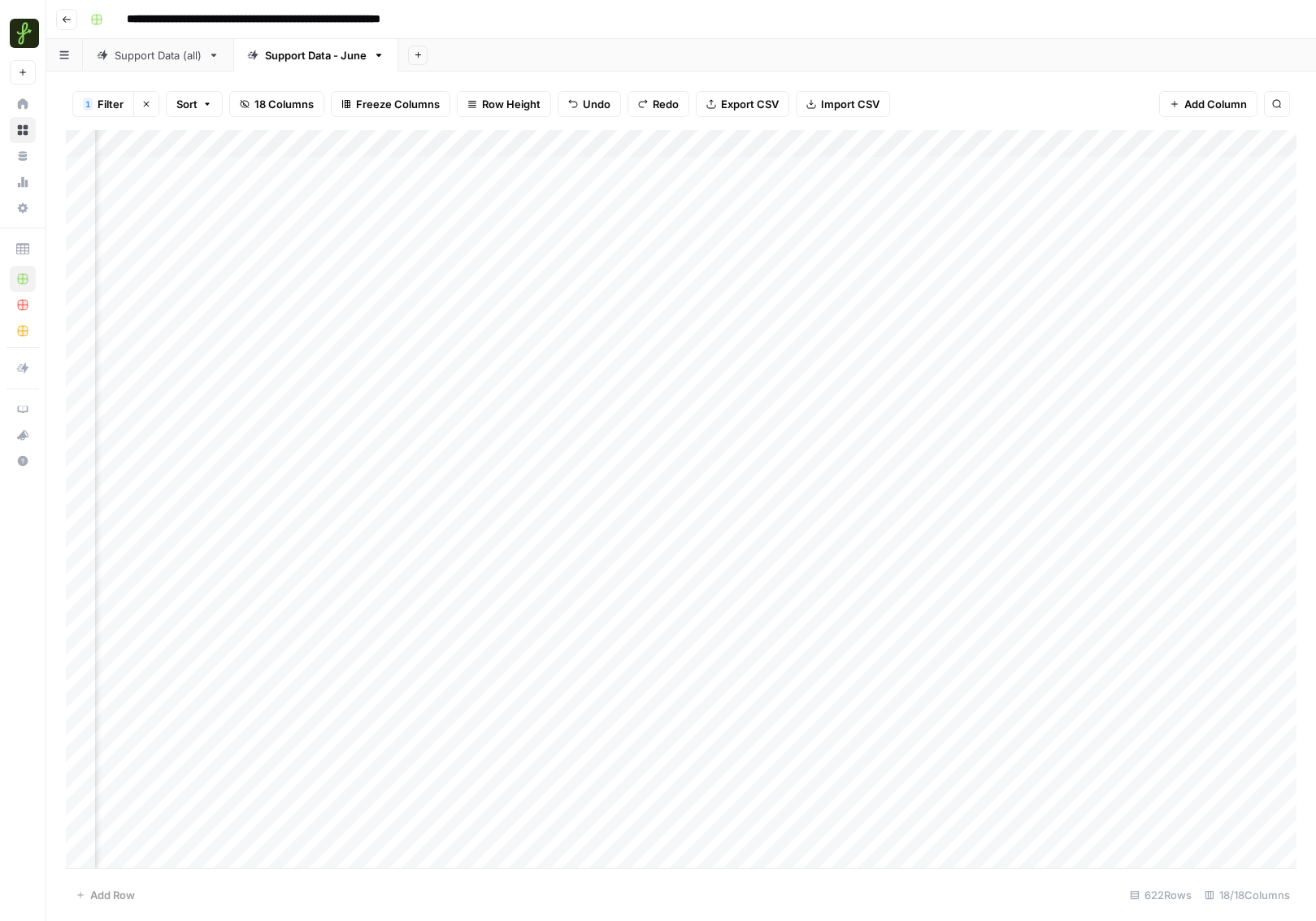 click on "Add Column" at bounding box center [681, 499] 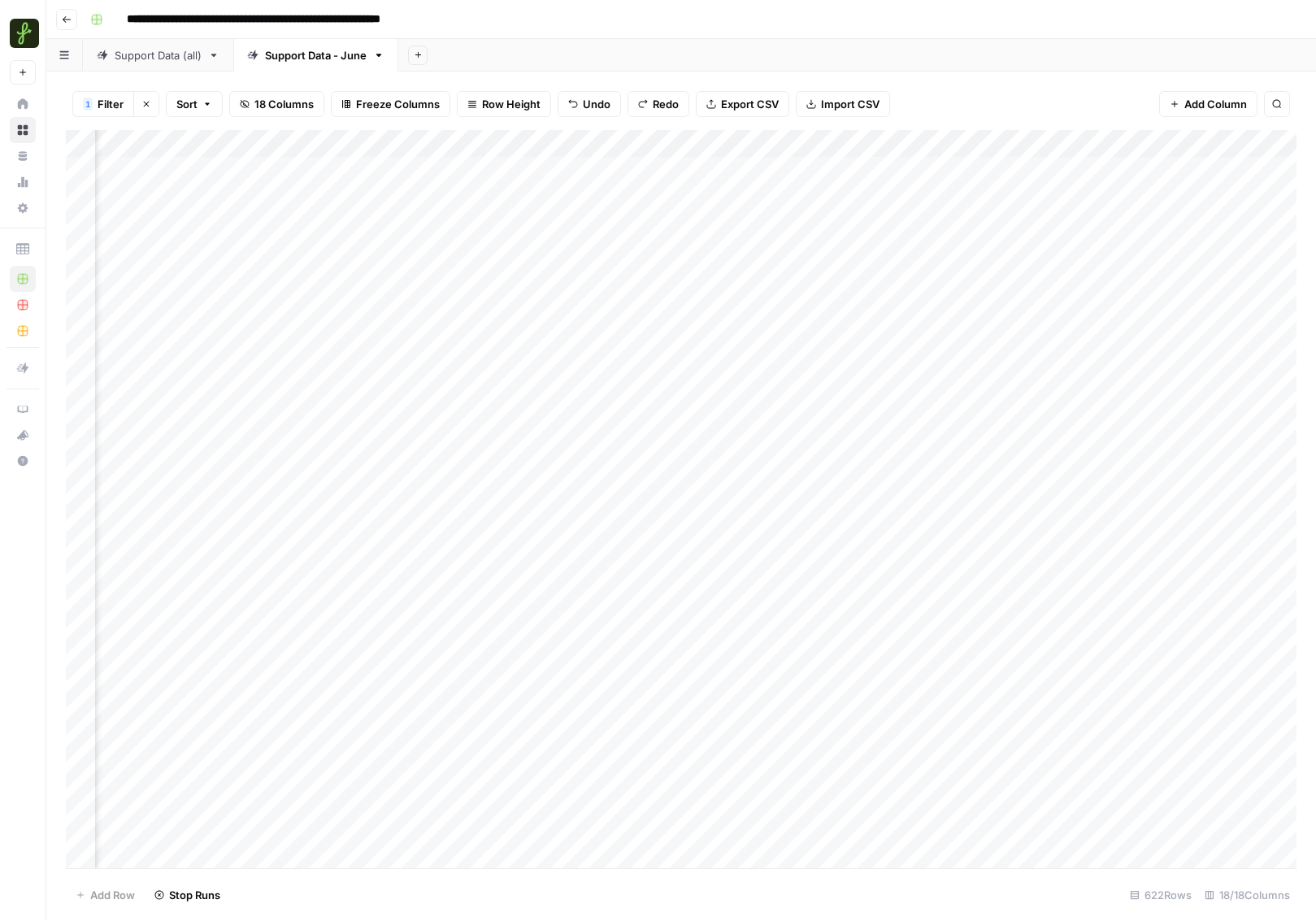 click on "Add Column" at bounding box center (681, 499) 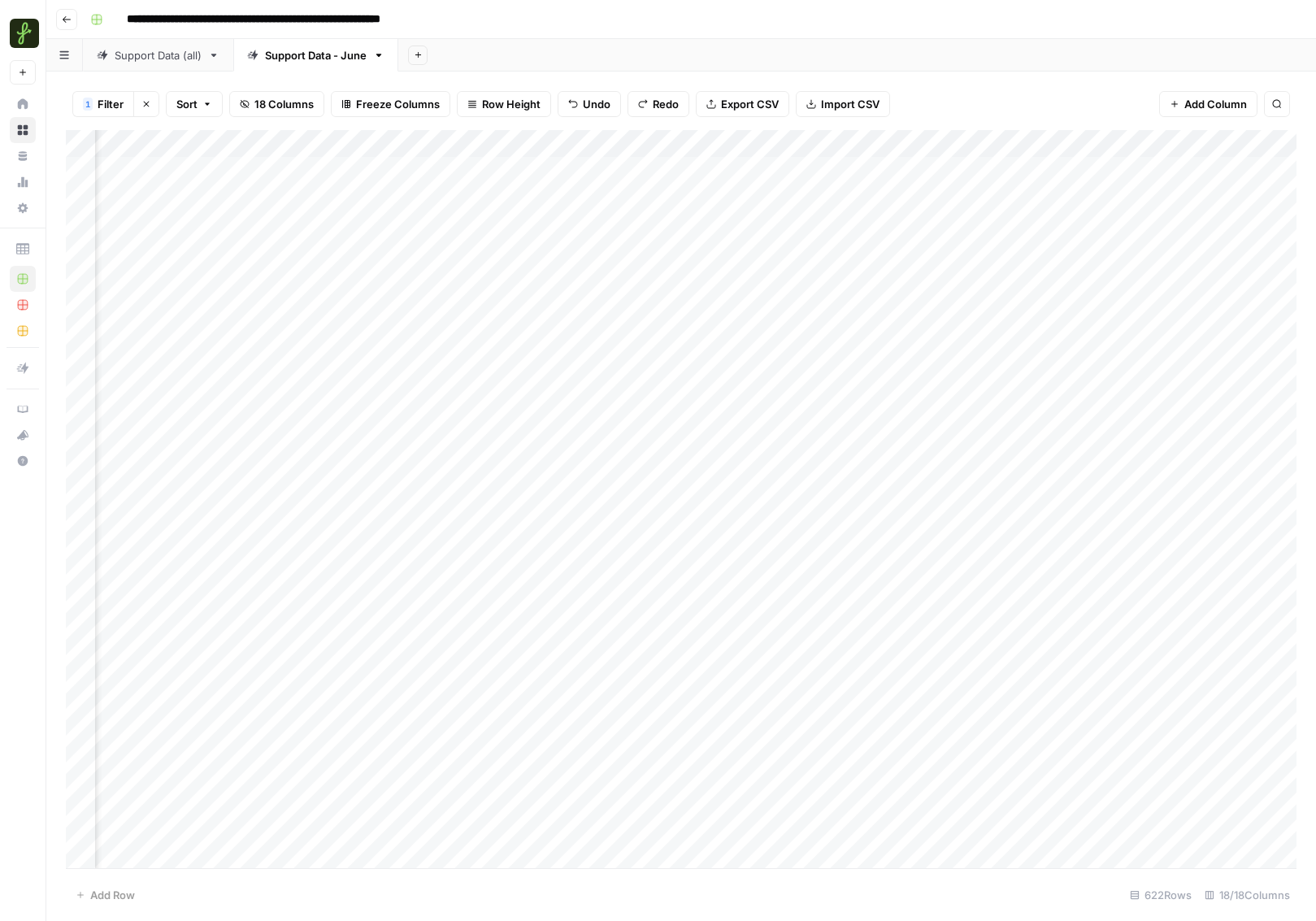click on "Add Column" at bounding box center (681, 499) 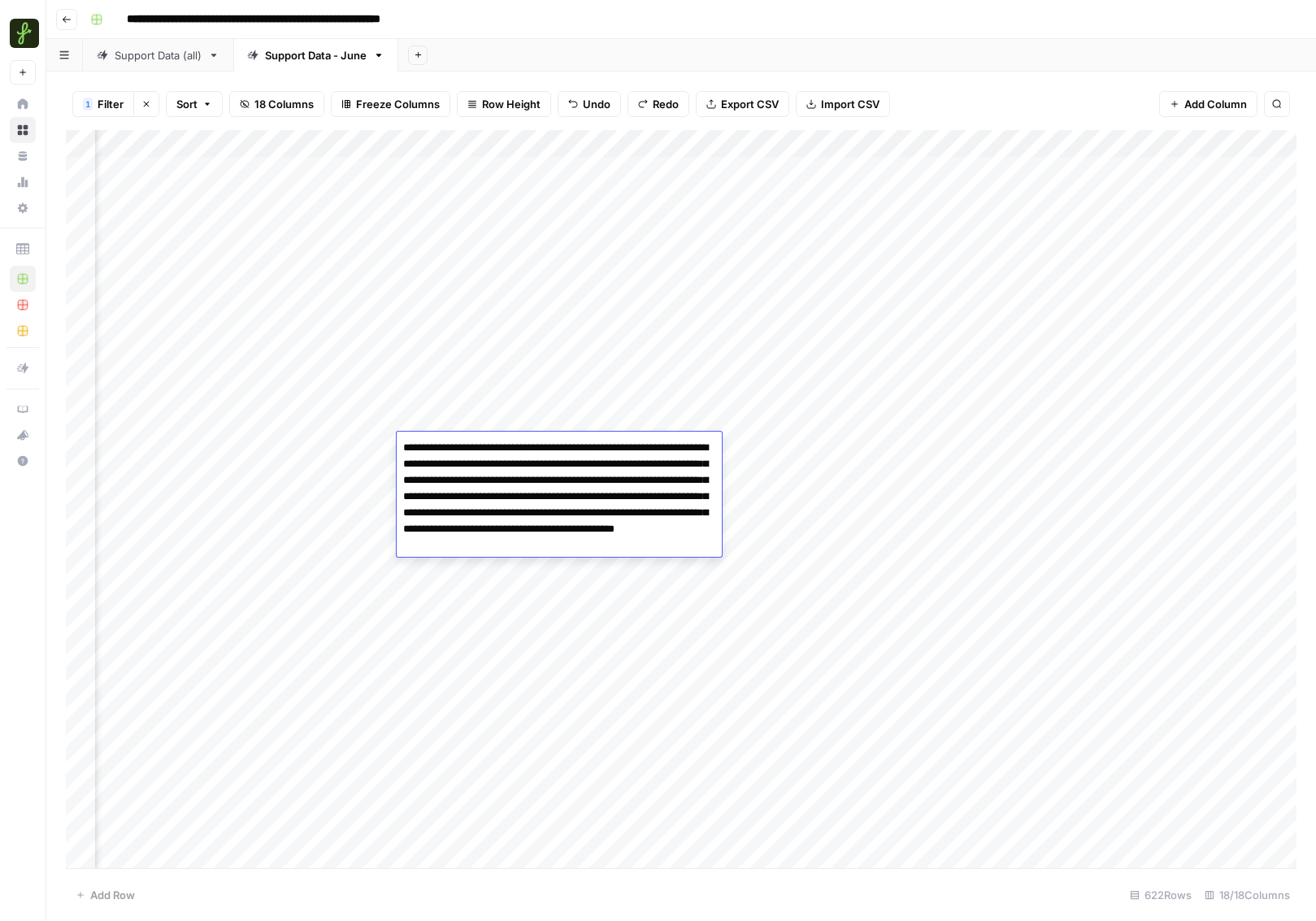 click on "Add Column" at bounding box center (681, 499) 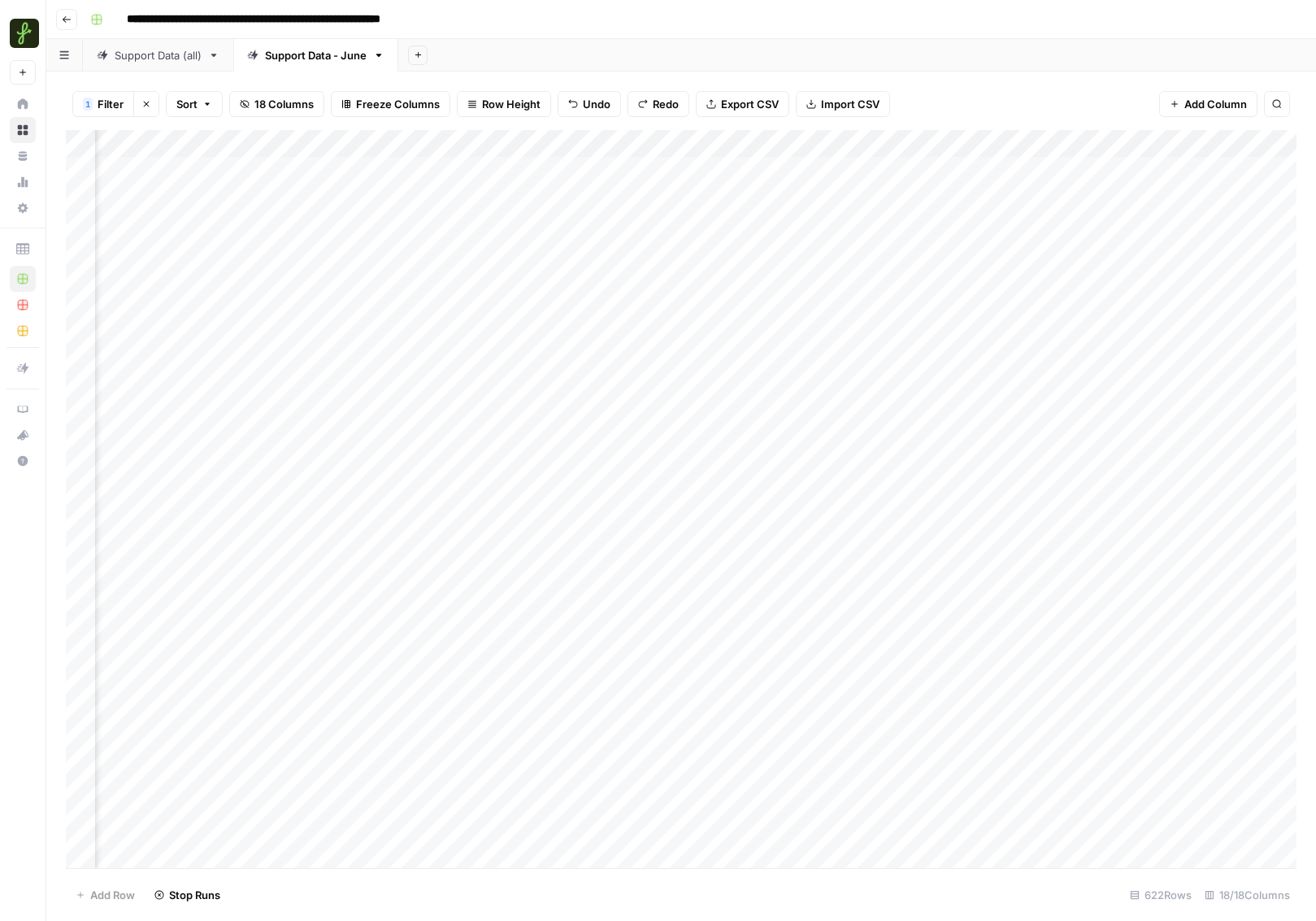 click on "Add Column" at bounding box center (681, 499) 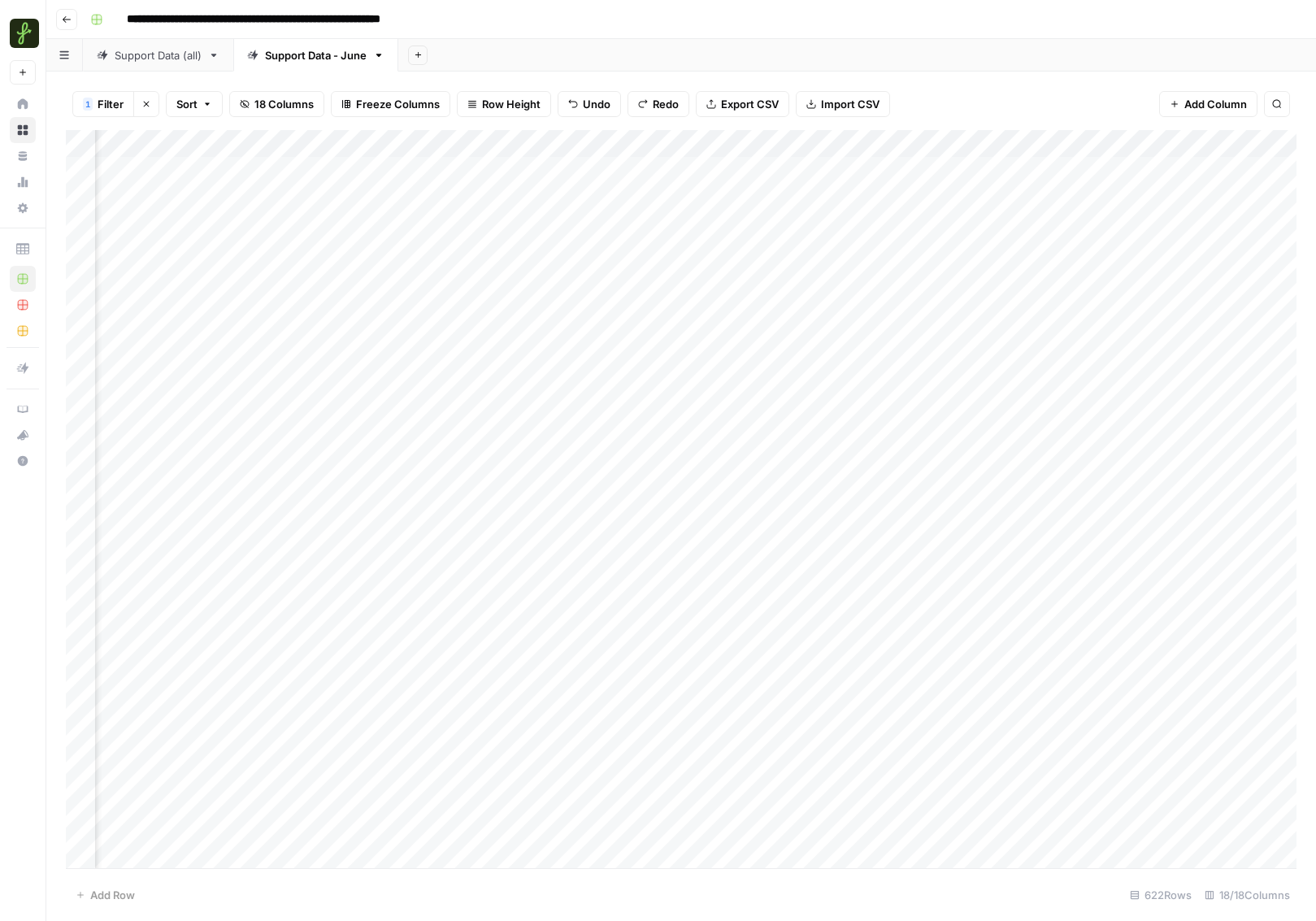 scroll, scrollTop: 0, scrollLeft: 868, axis: horizontal 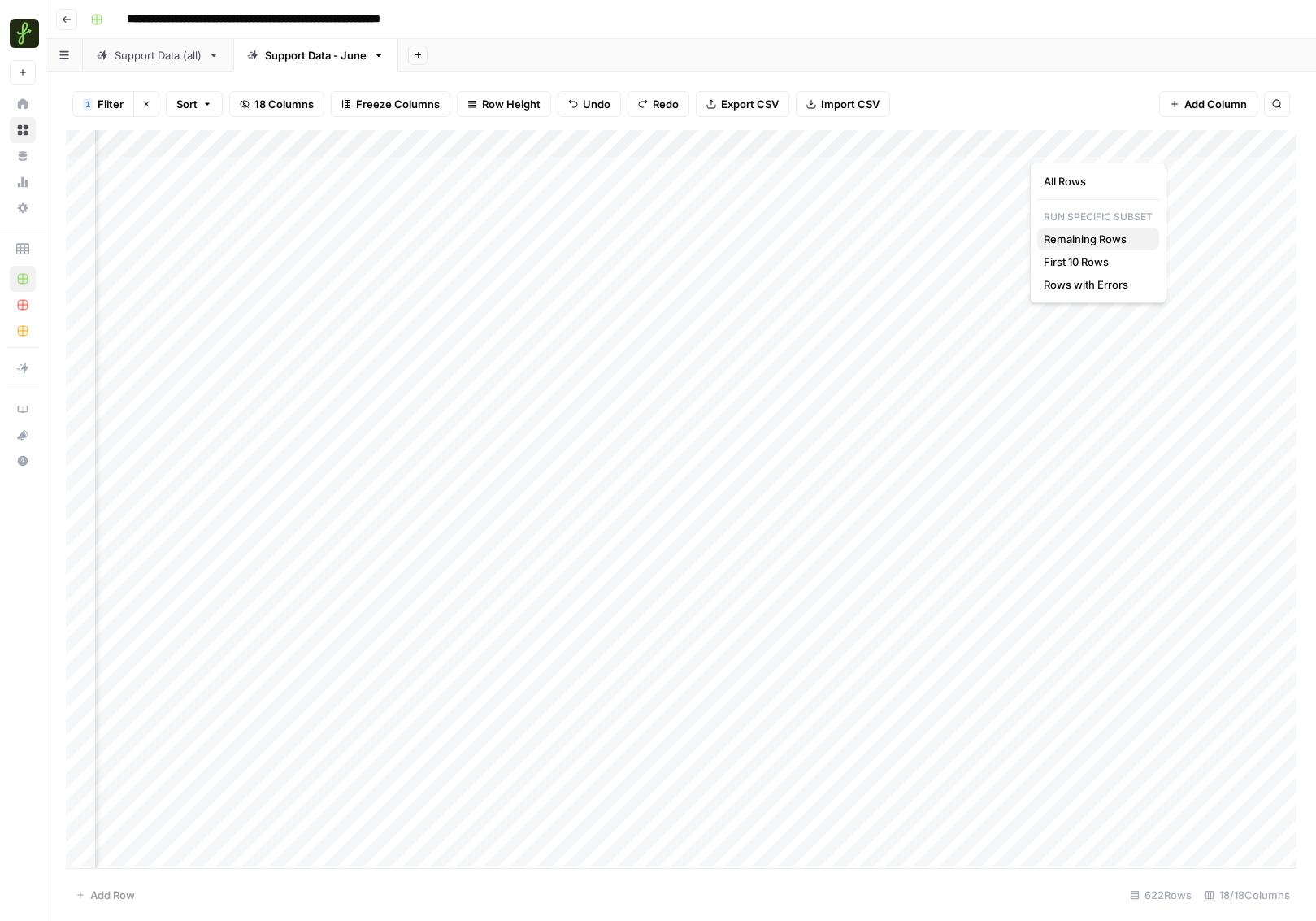 click on "Remaining Rows" at bounding box center [1085, 239] 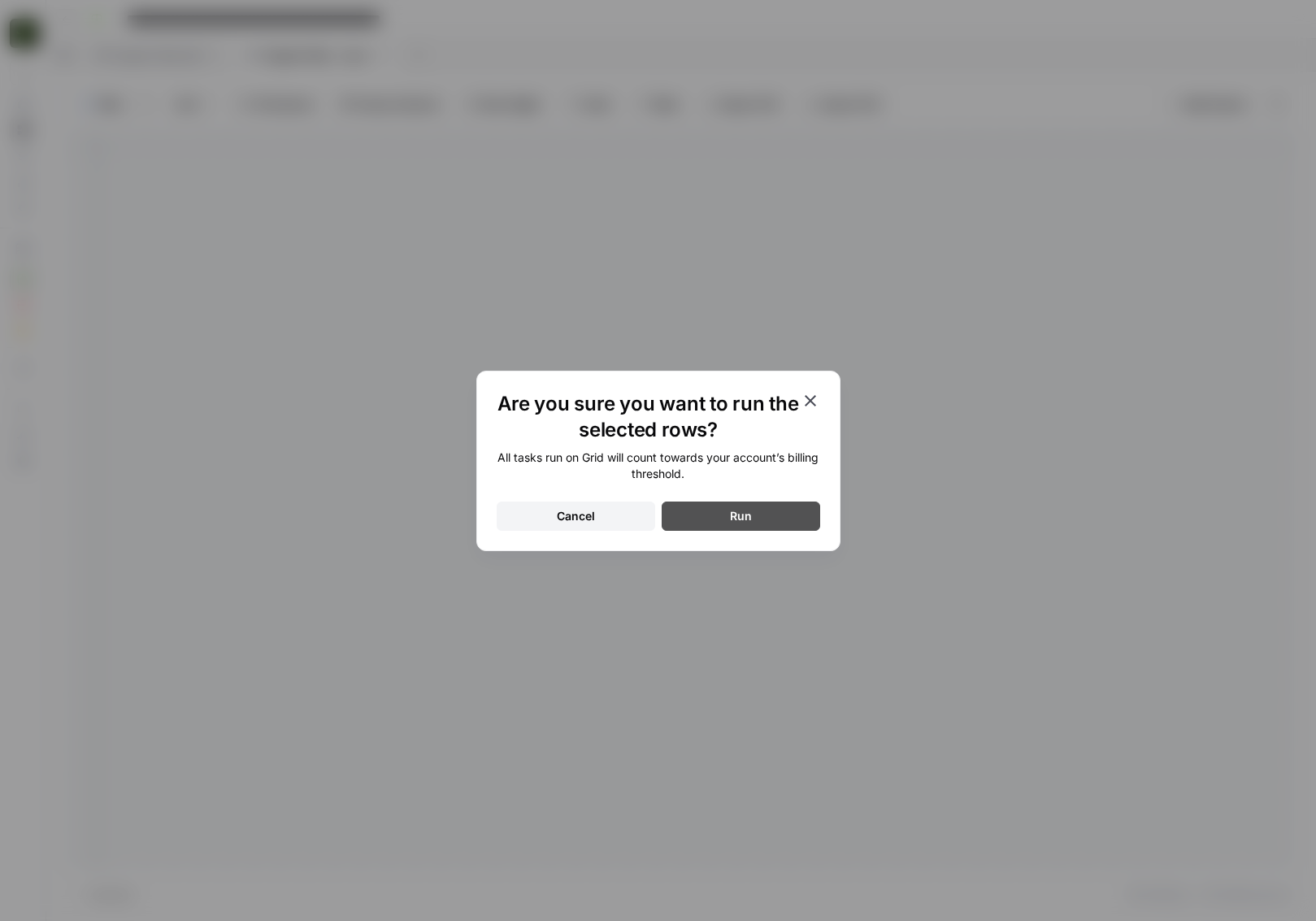 click on "Run" at bounding box center (741, 516) 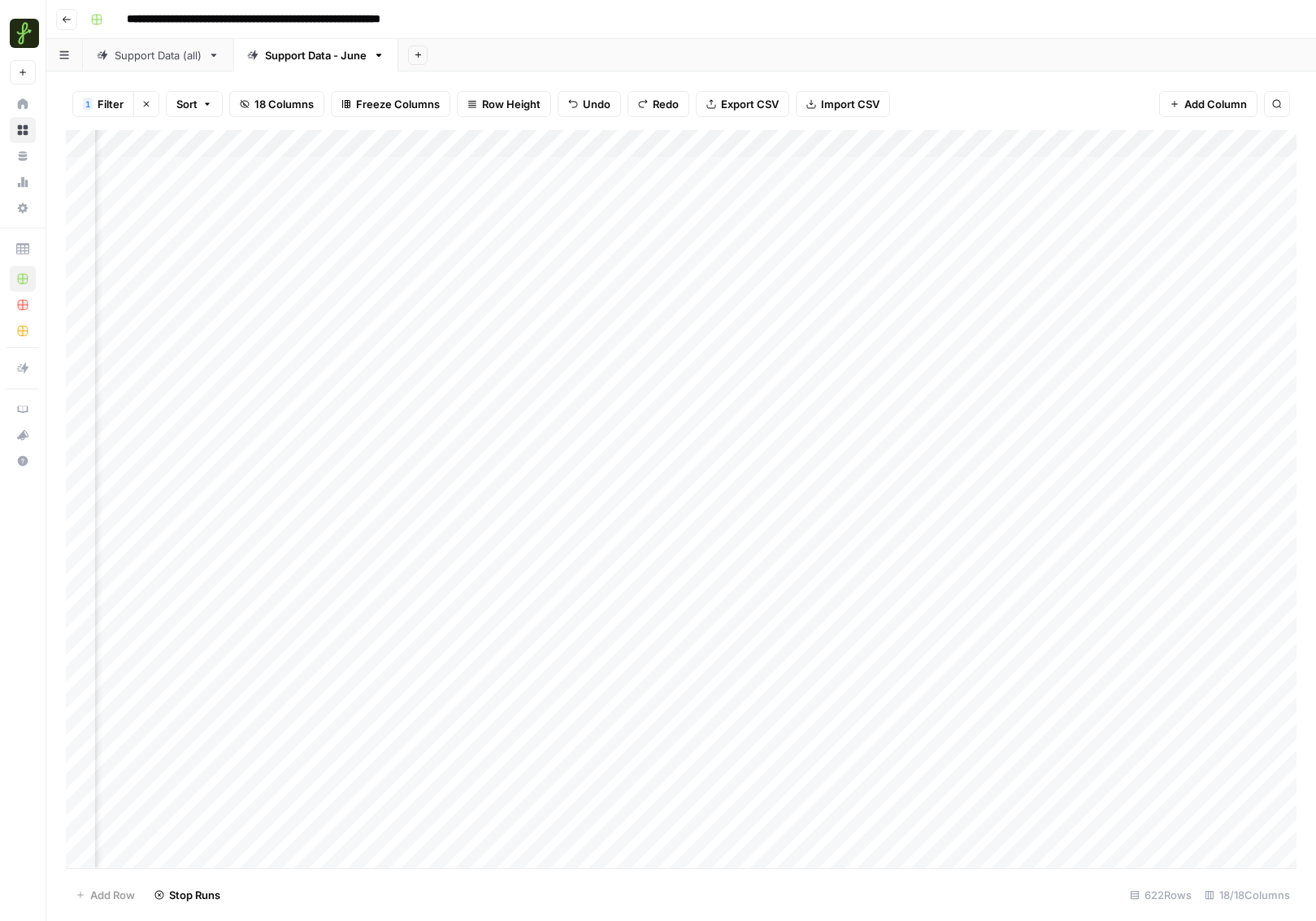 click on "Add Column" at bounding box center (681, 499) 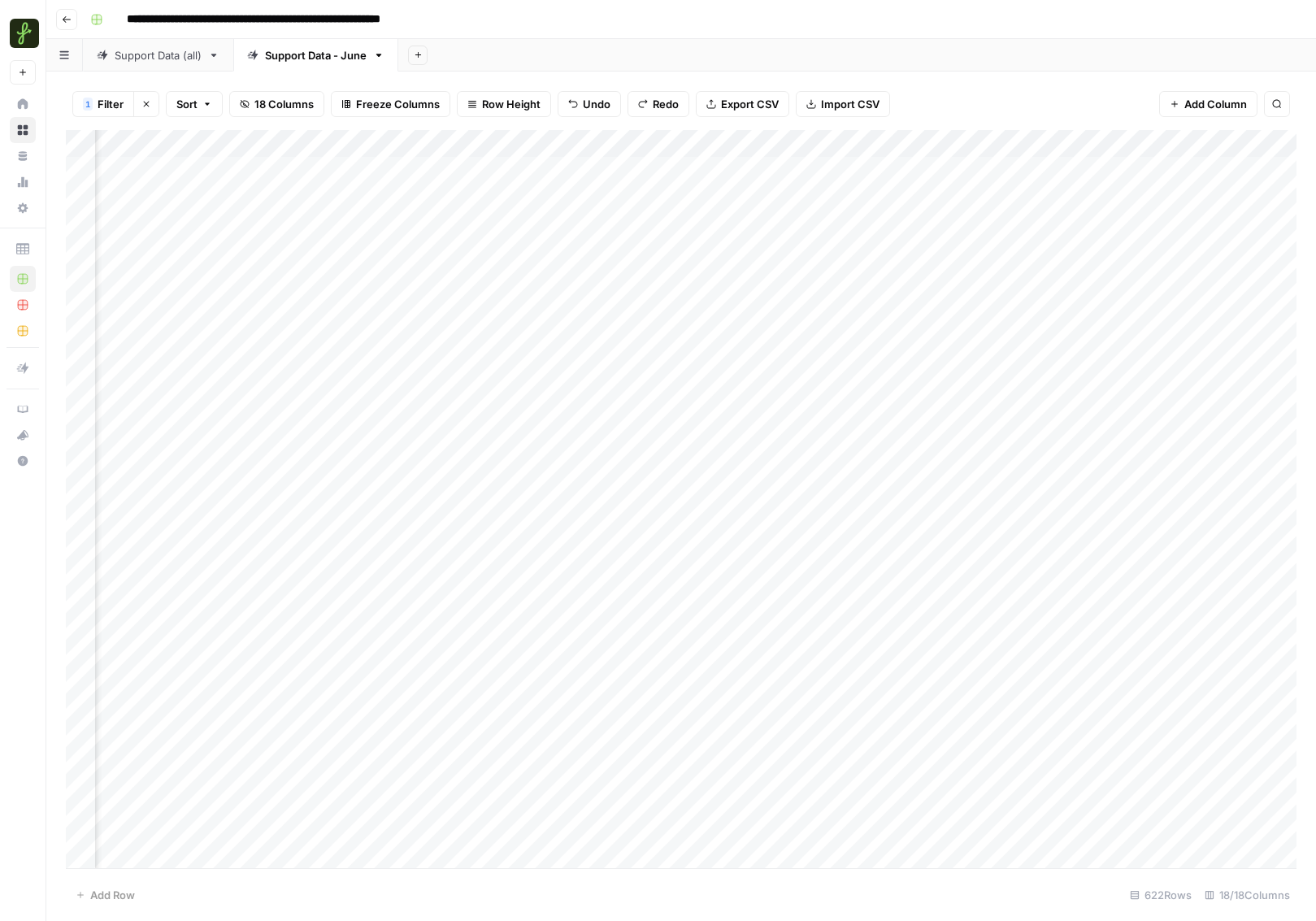click on "Add Column" at bounding box center [681, 499] 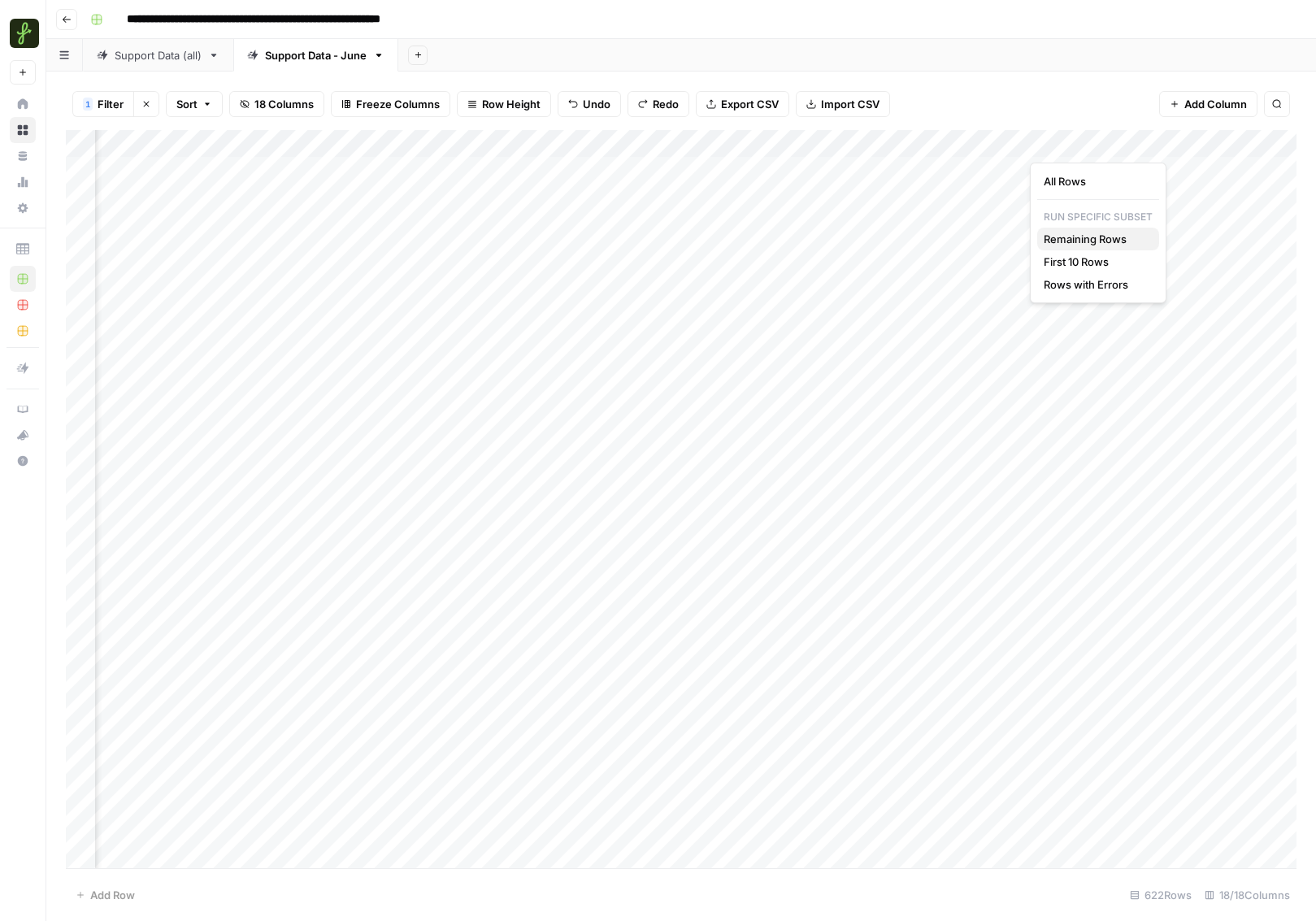 click on "Remaining Rows" at bounding box center (1085, 239) 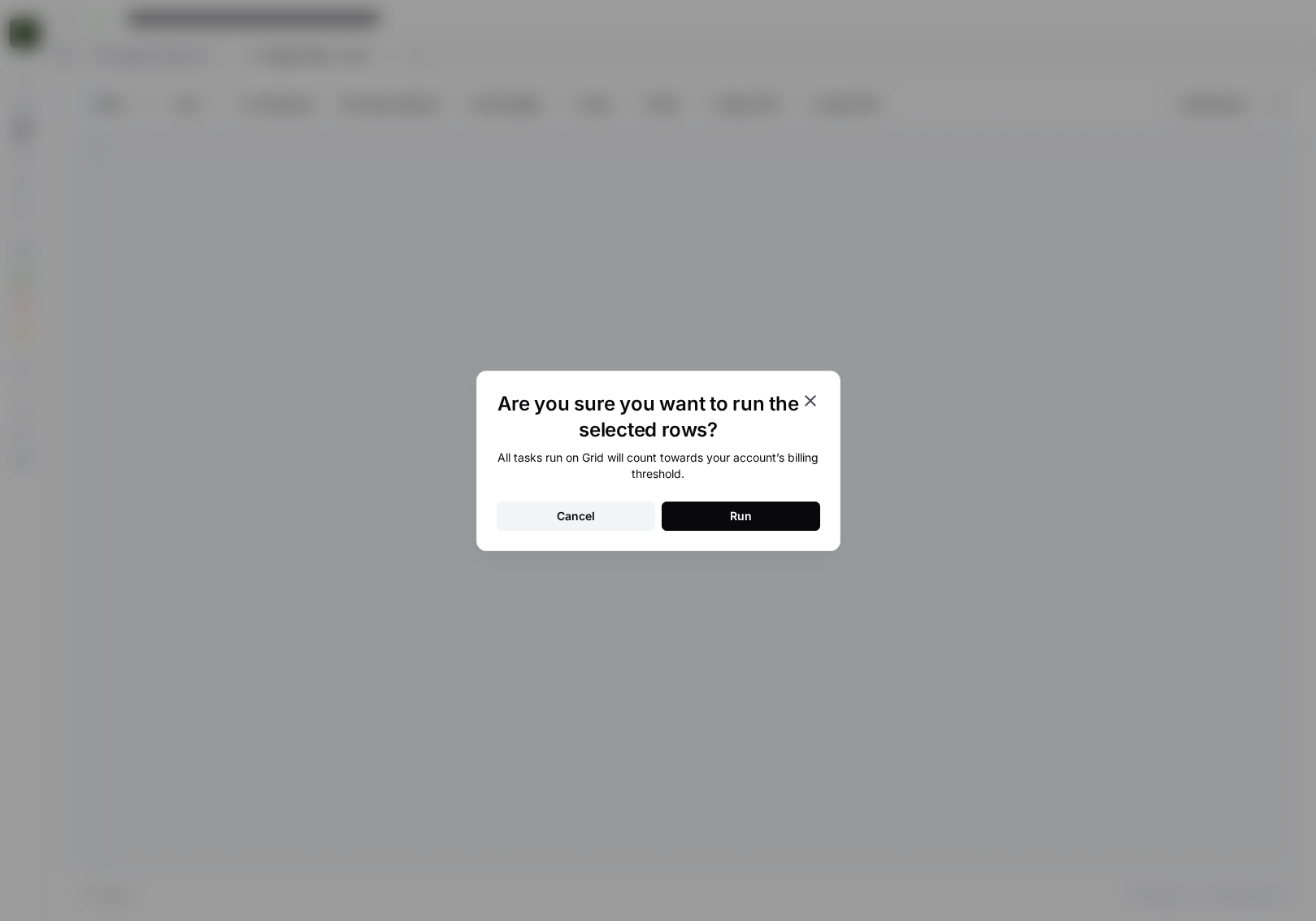 click 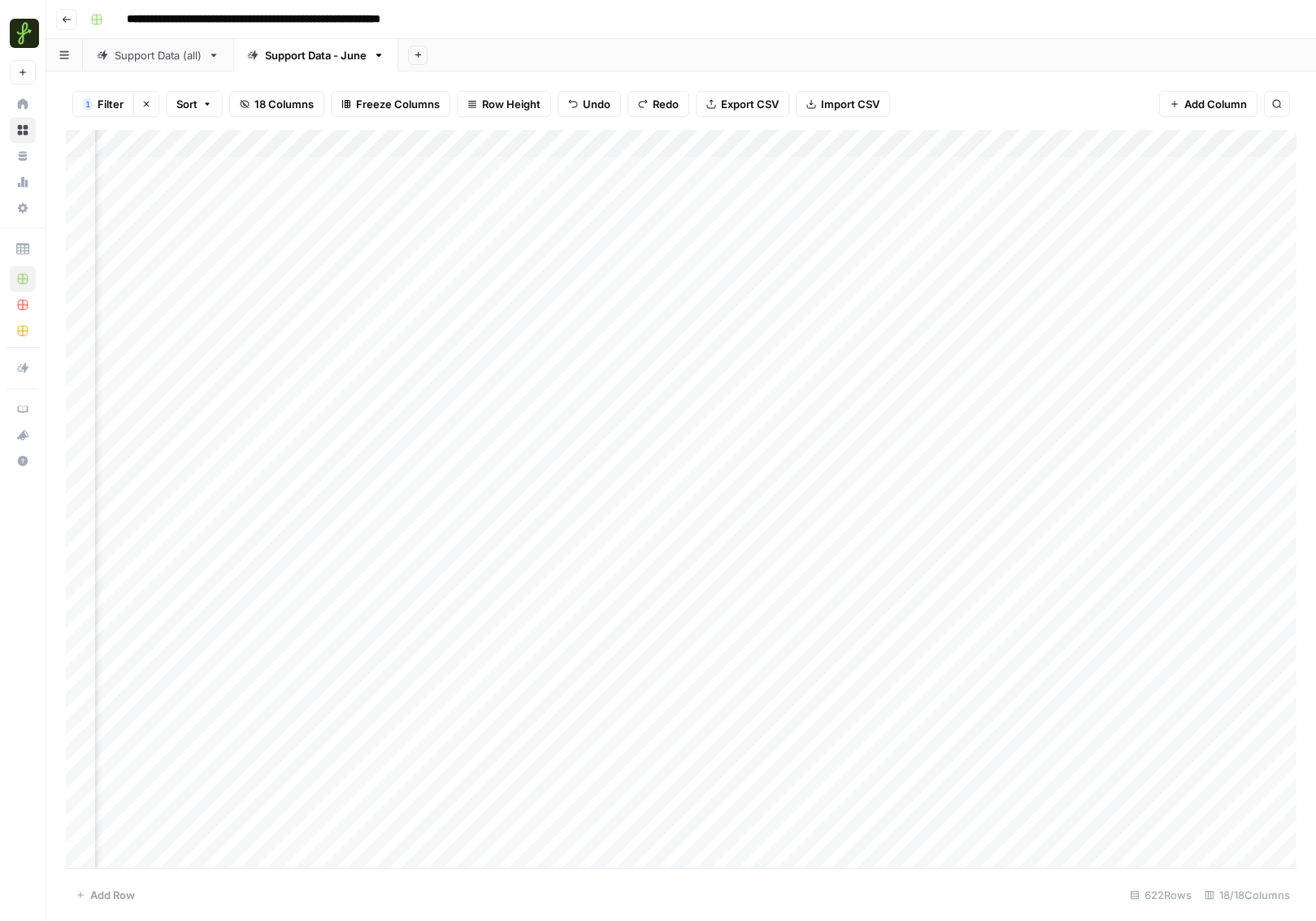 click on "Add Column" at bounding box center (681, 499) 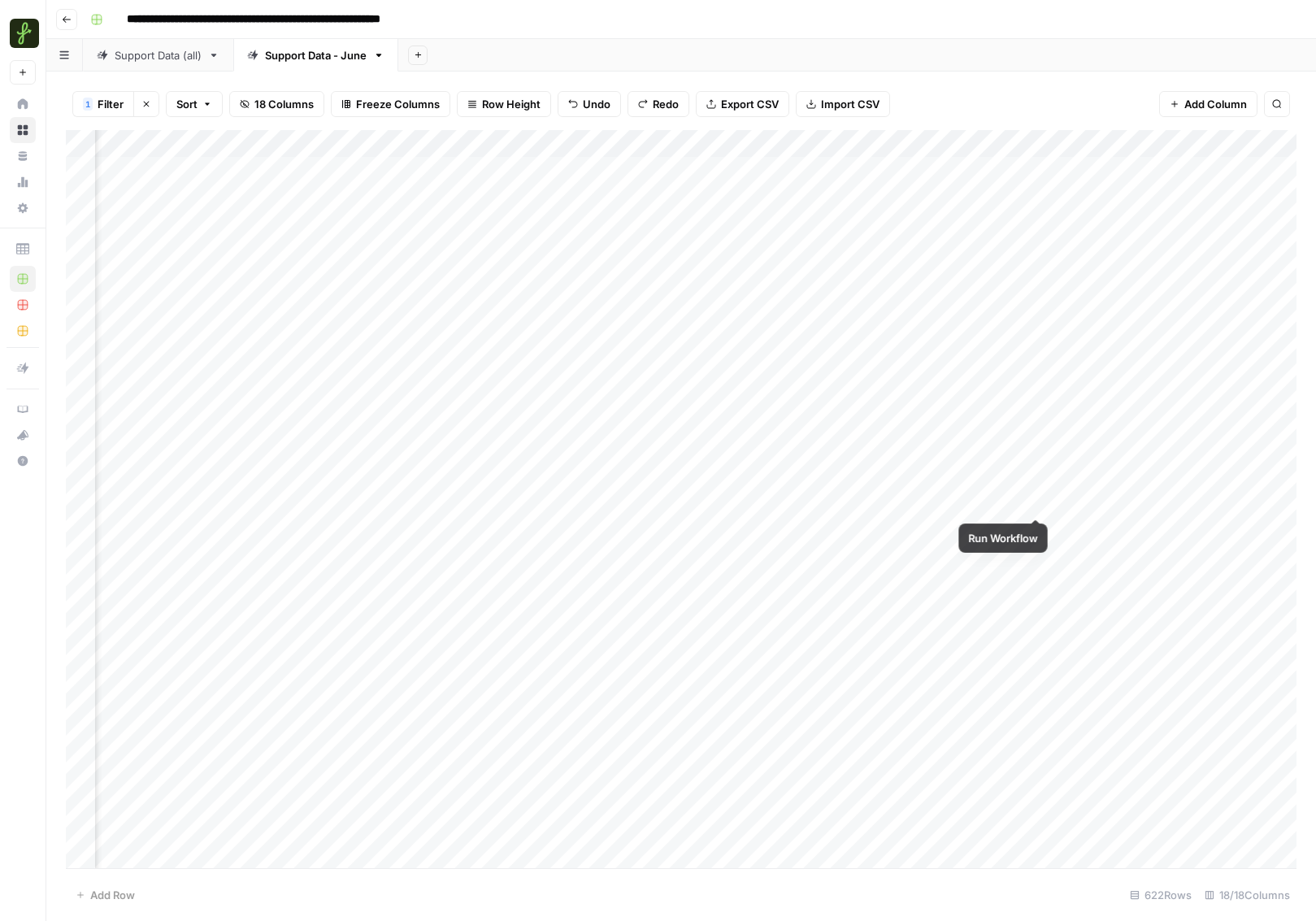 click on "Add Column" at bounding box center (681, 499) 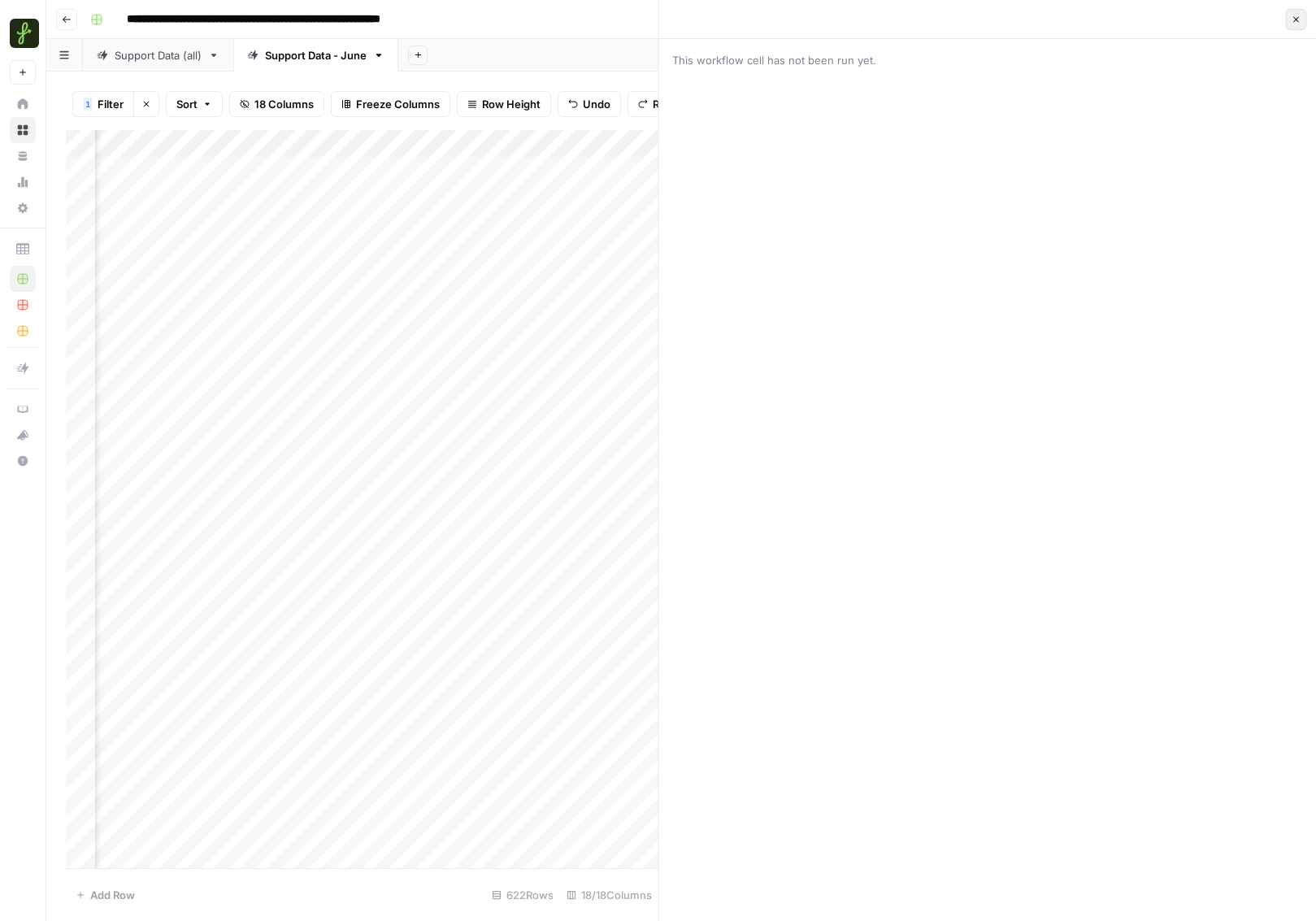 click 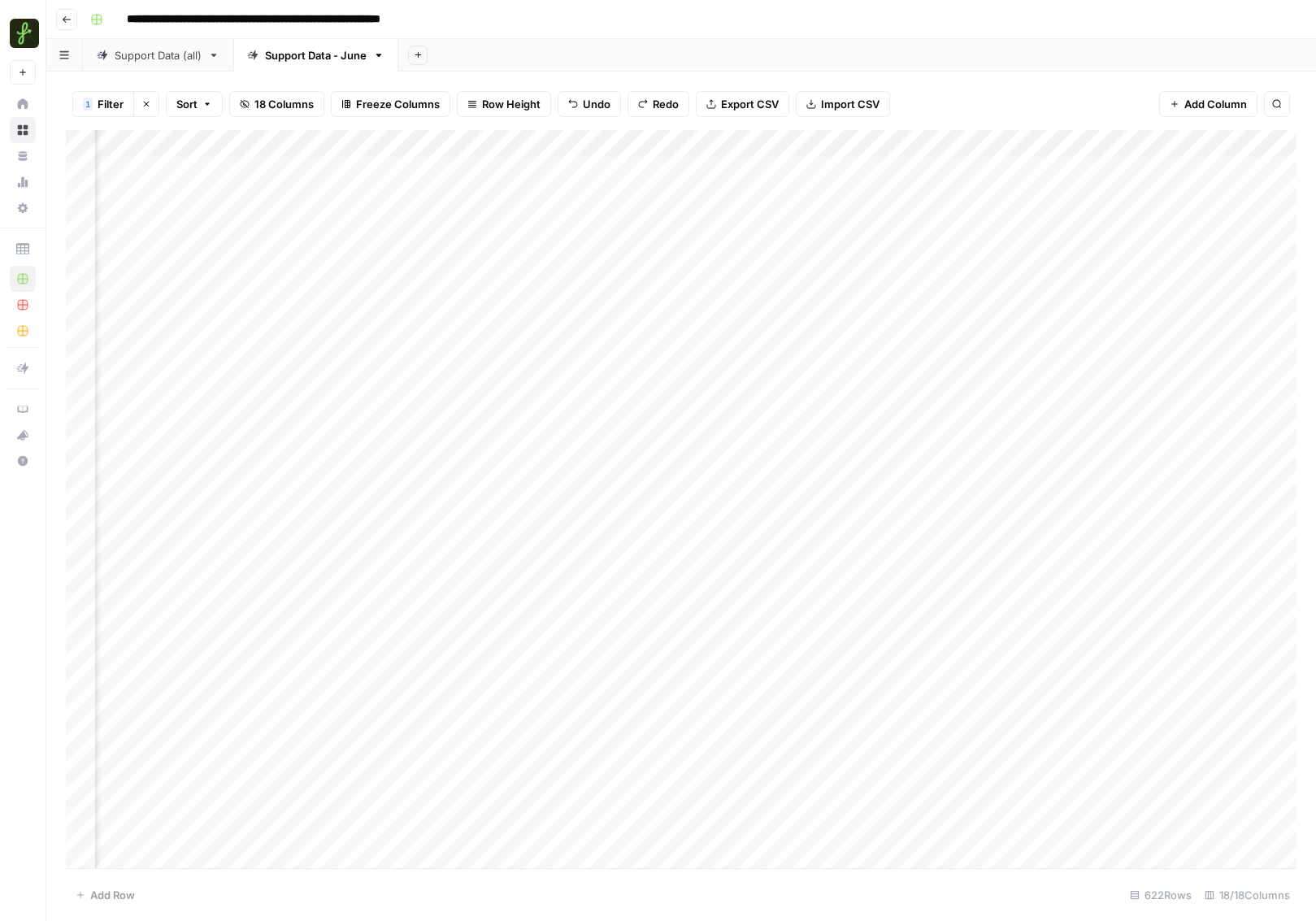 click on "Add Column" at bounding box center (681, 499) 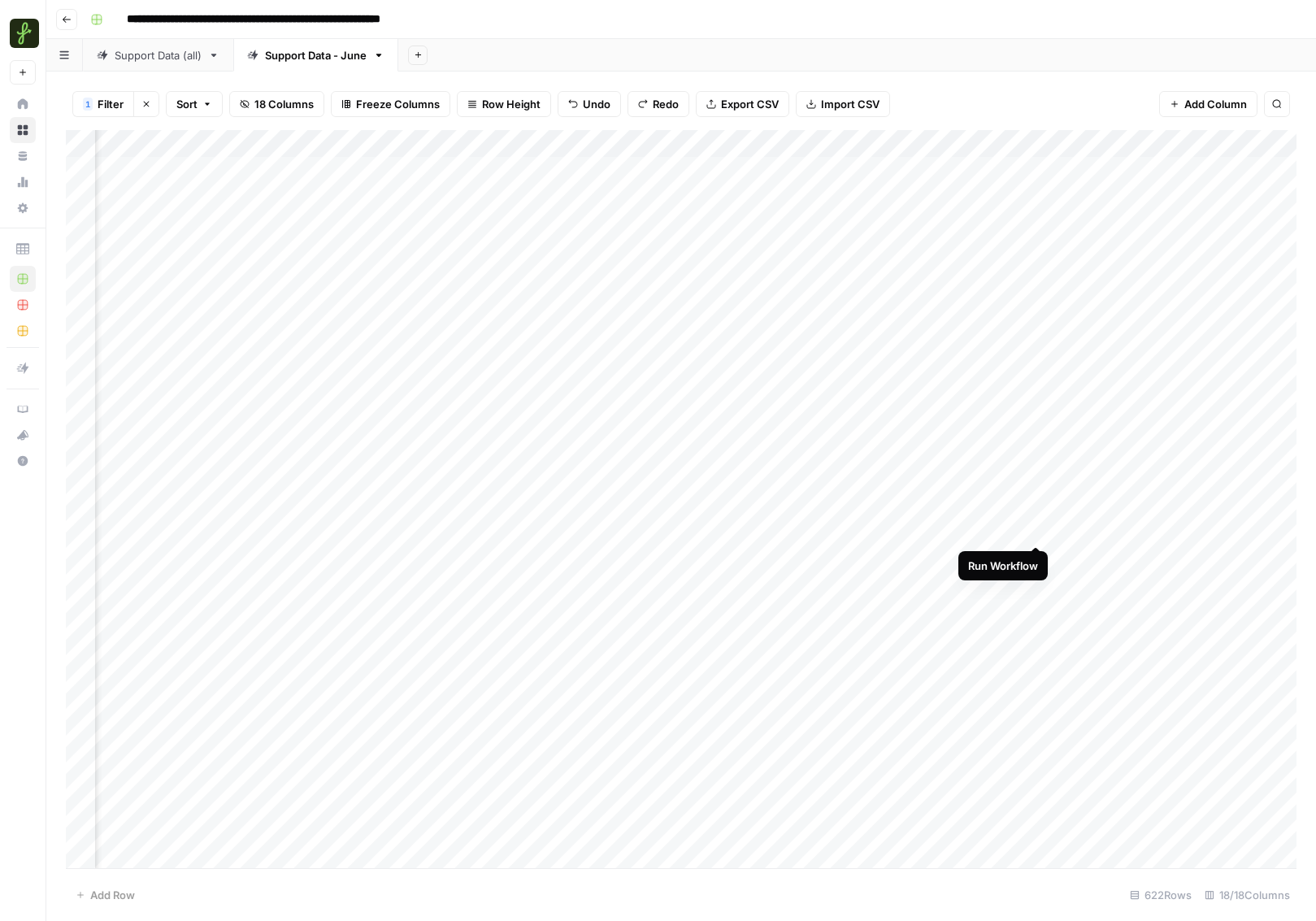 click on "Add Column" at bounding box center [681, 499] 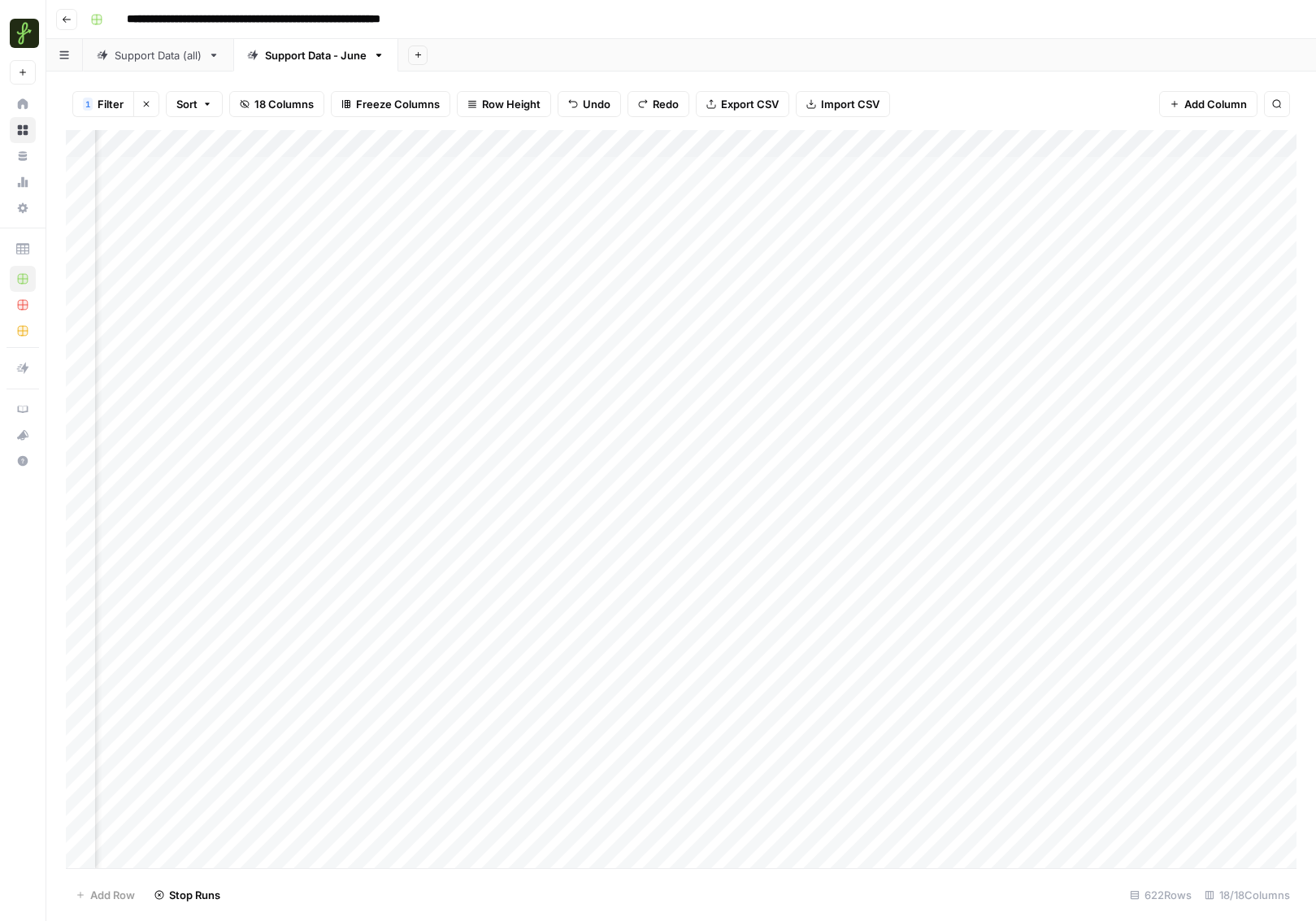 click on "Add Column" at bounding box center [681, 499] 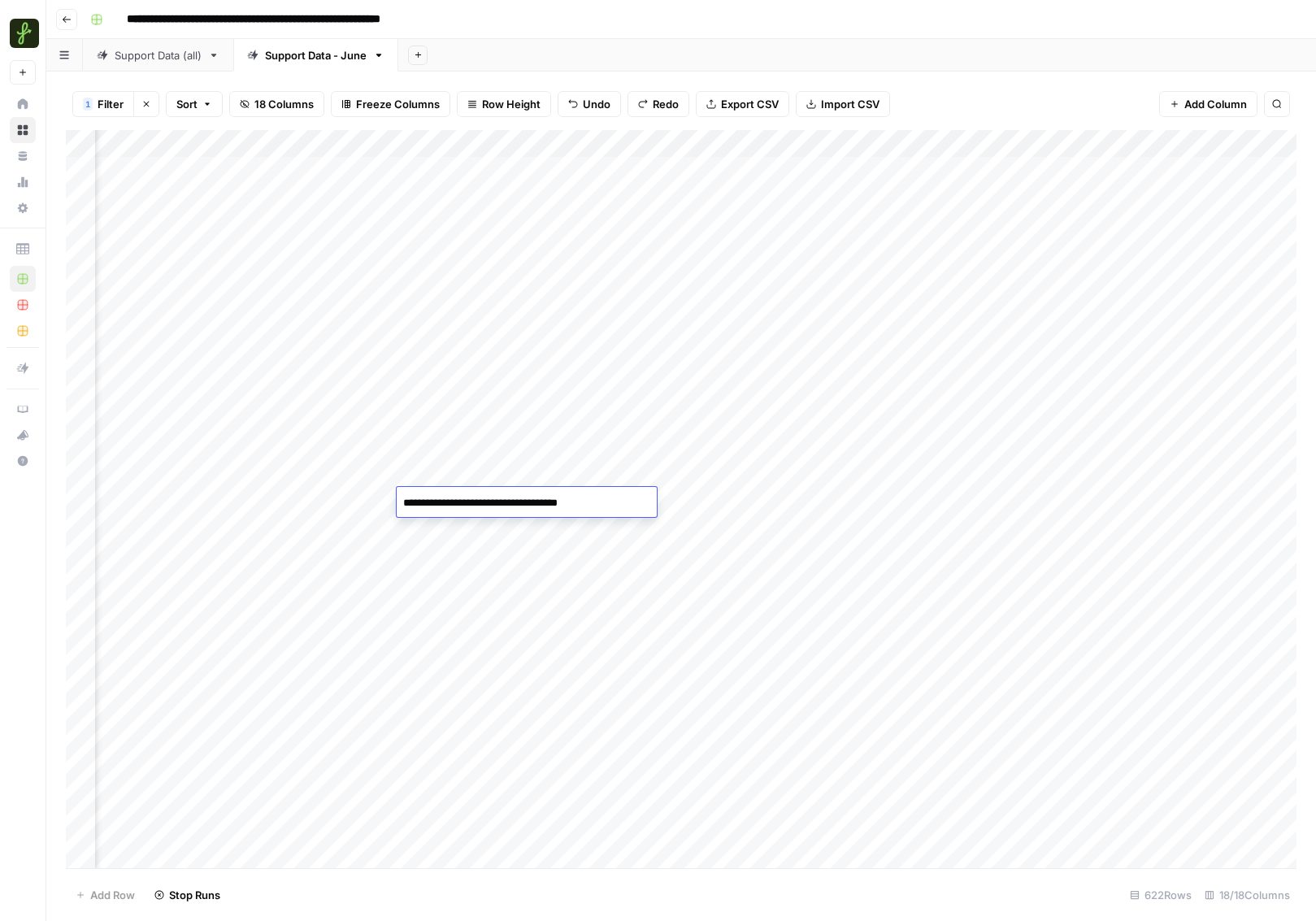 click on "Add Column" at bounding box center (681, 499) 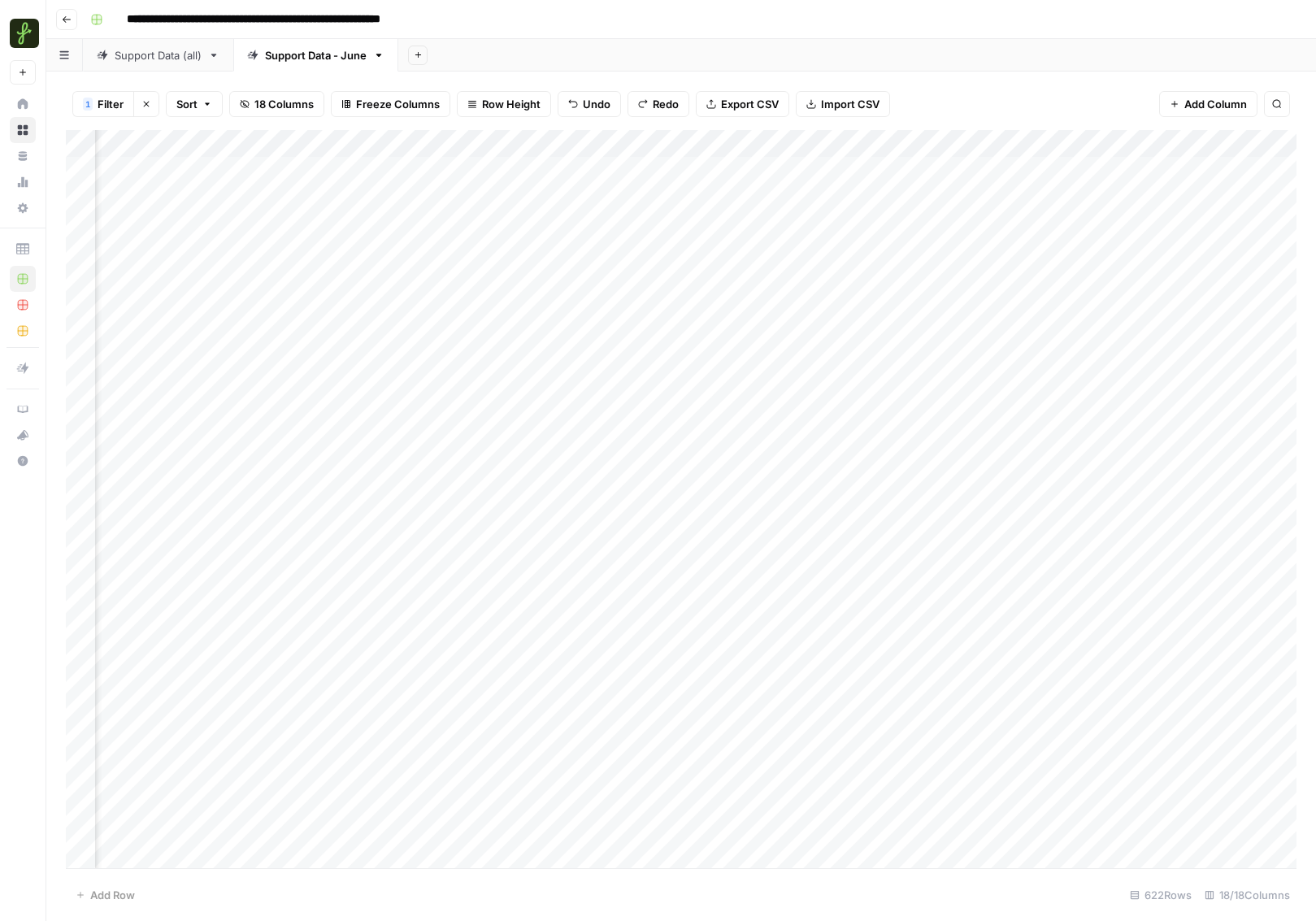 click on "Add Column" at bounding box center (681, 499) 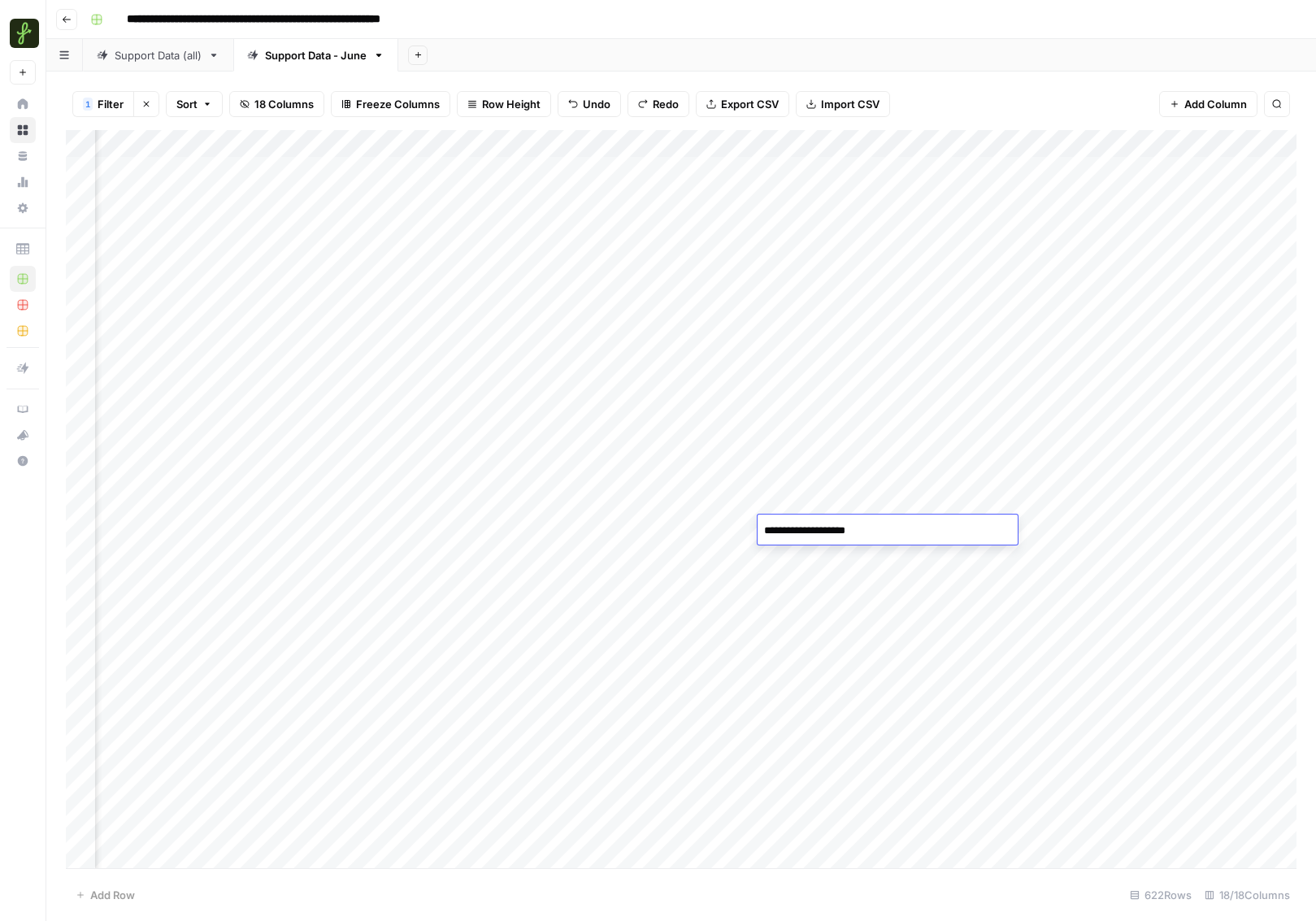 type on "**********" 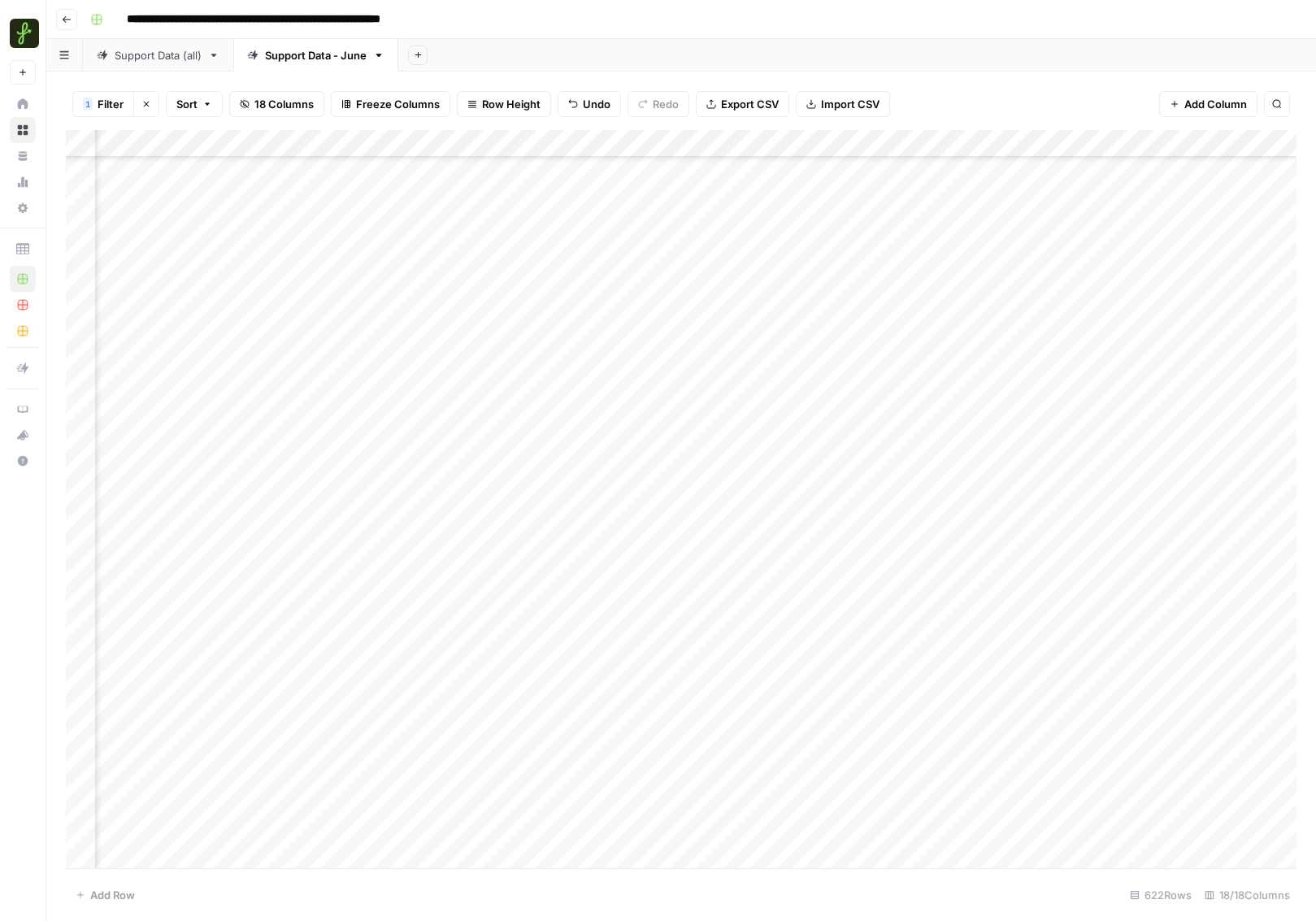 scroll, scrollTop: 0, scrollLeft: 868, axis: horizontal 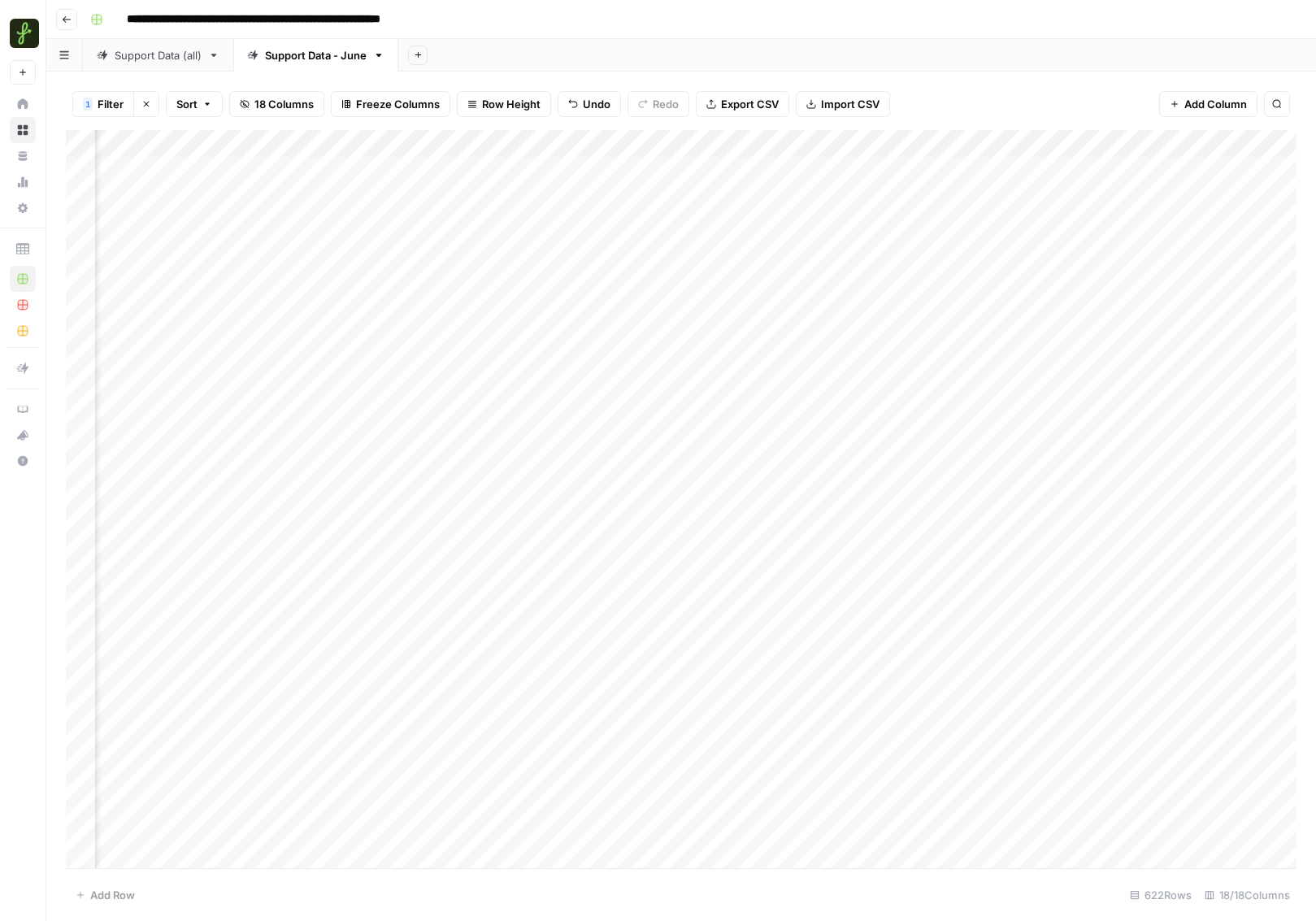 click on "Add Column" at bounding box center [681, 499] 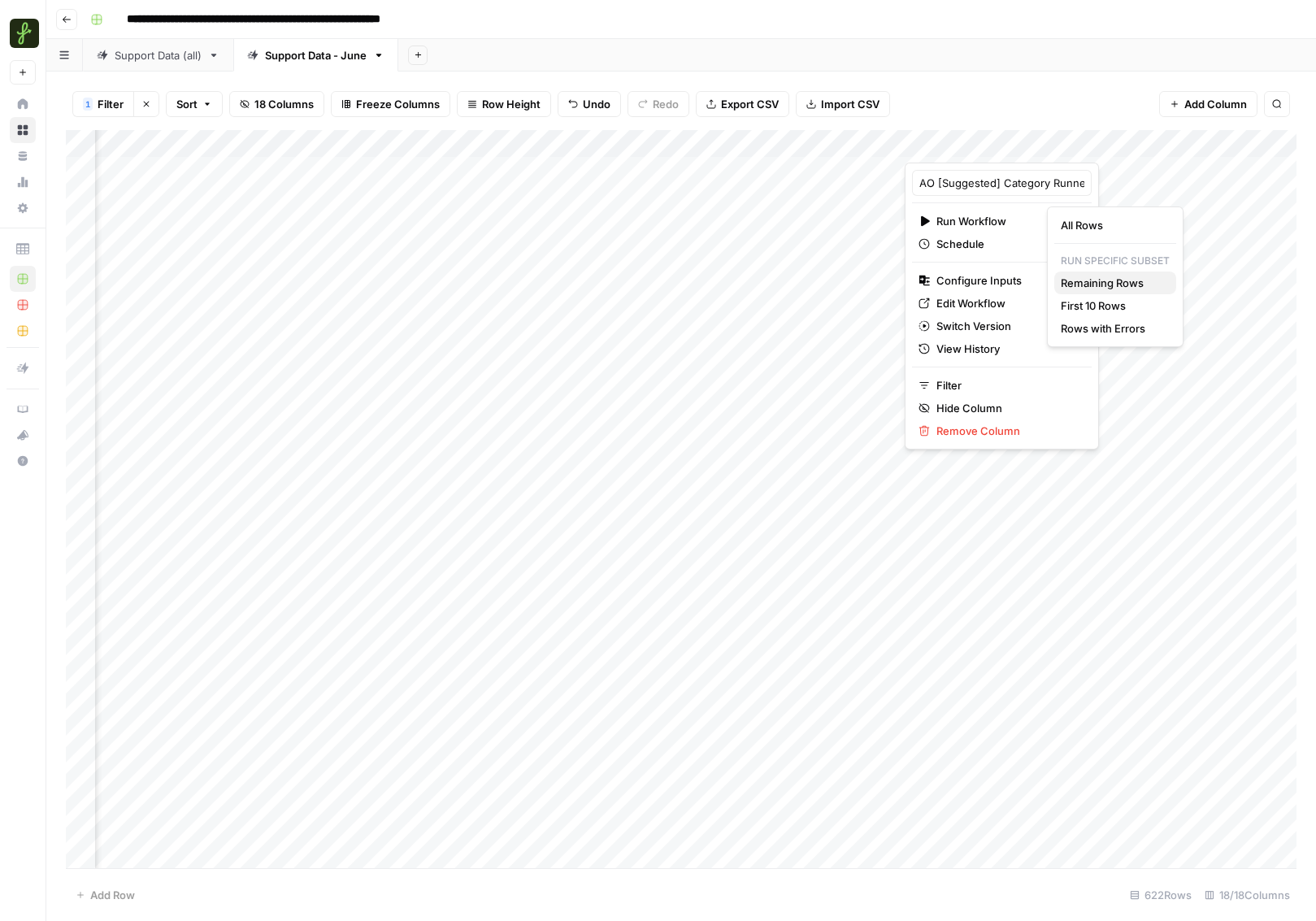 click on "Remaining Rows" at bounding box center (1102, 283) 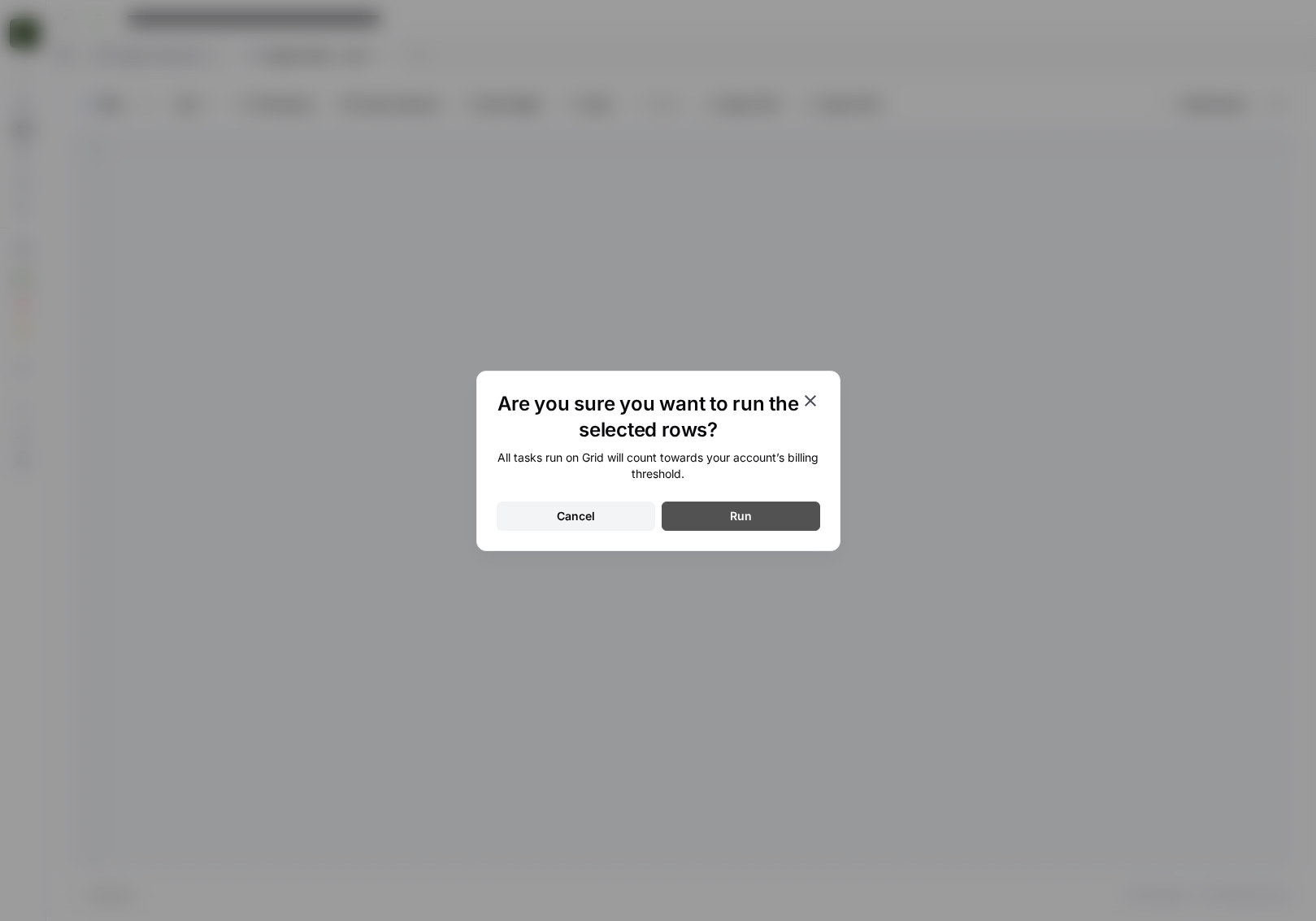click on "Run" at bounding box center [741, 516] 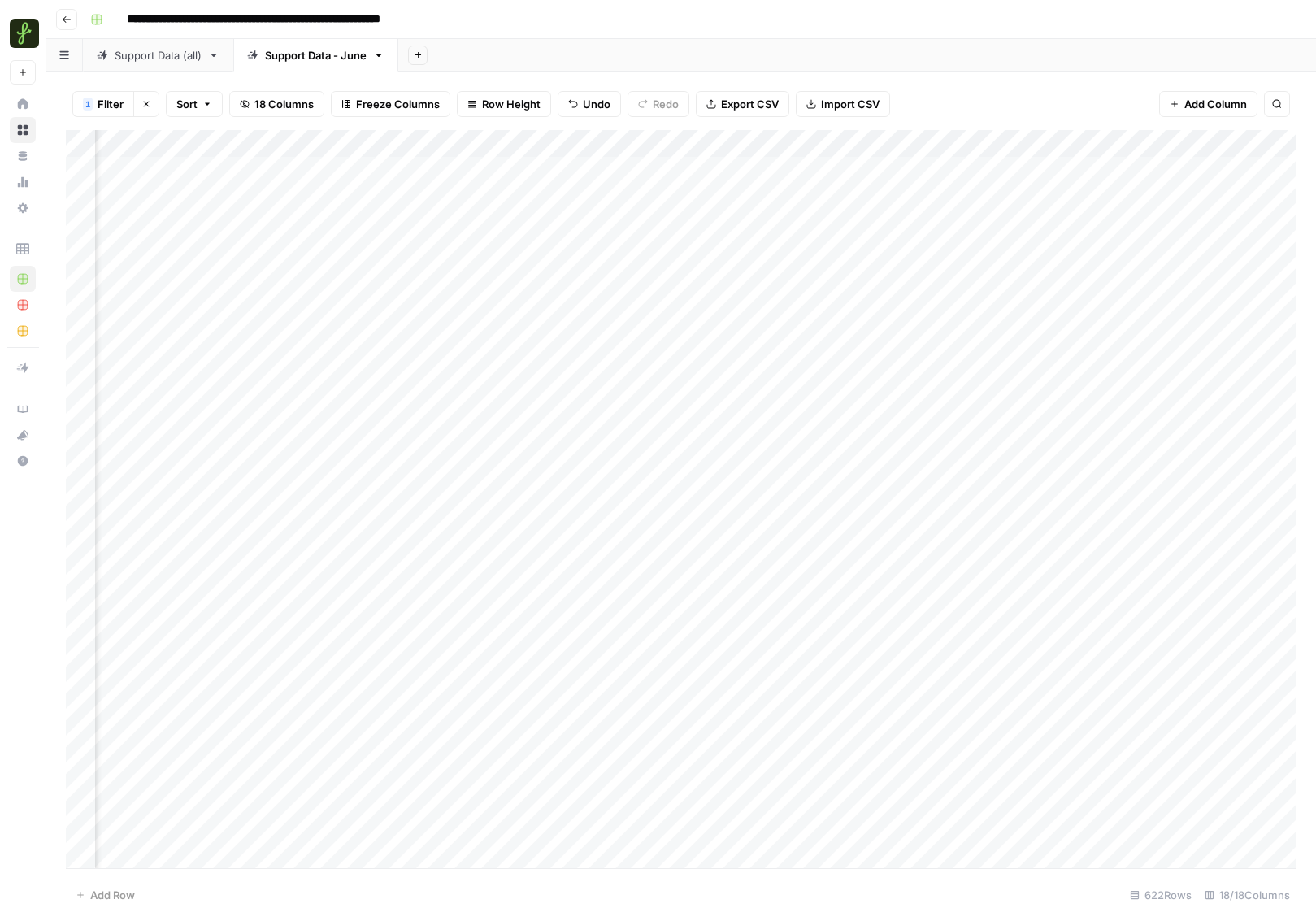 click on "Add Column" at bounding box center [681, 499] 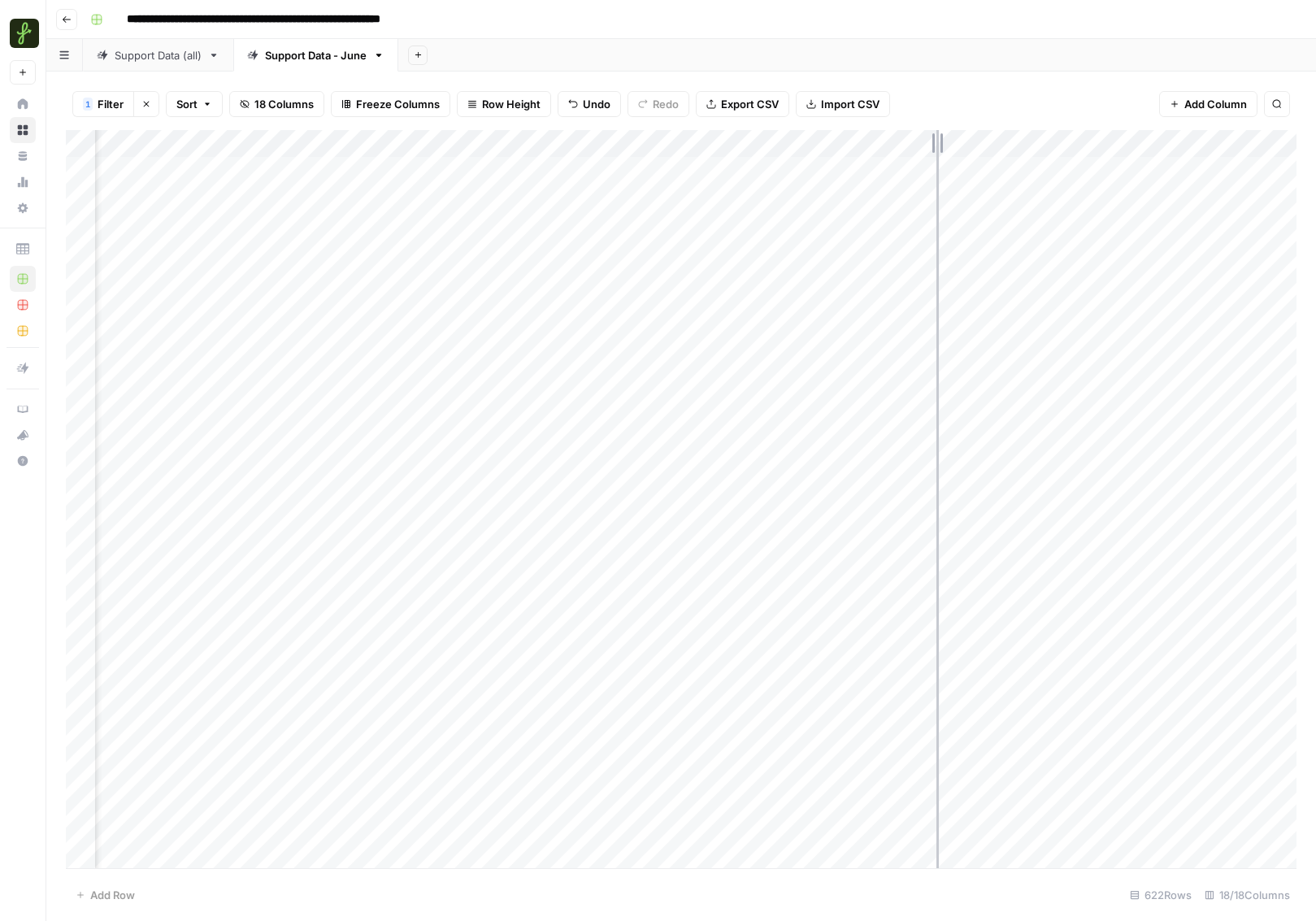 drag, startPoint x: 1050, startPoint y: 145, endPoint x: 936, endPoint y: 154, distance: 114.35471 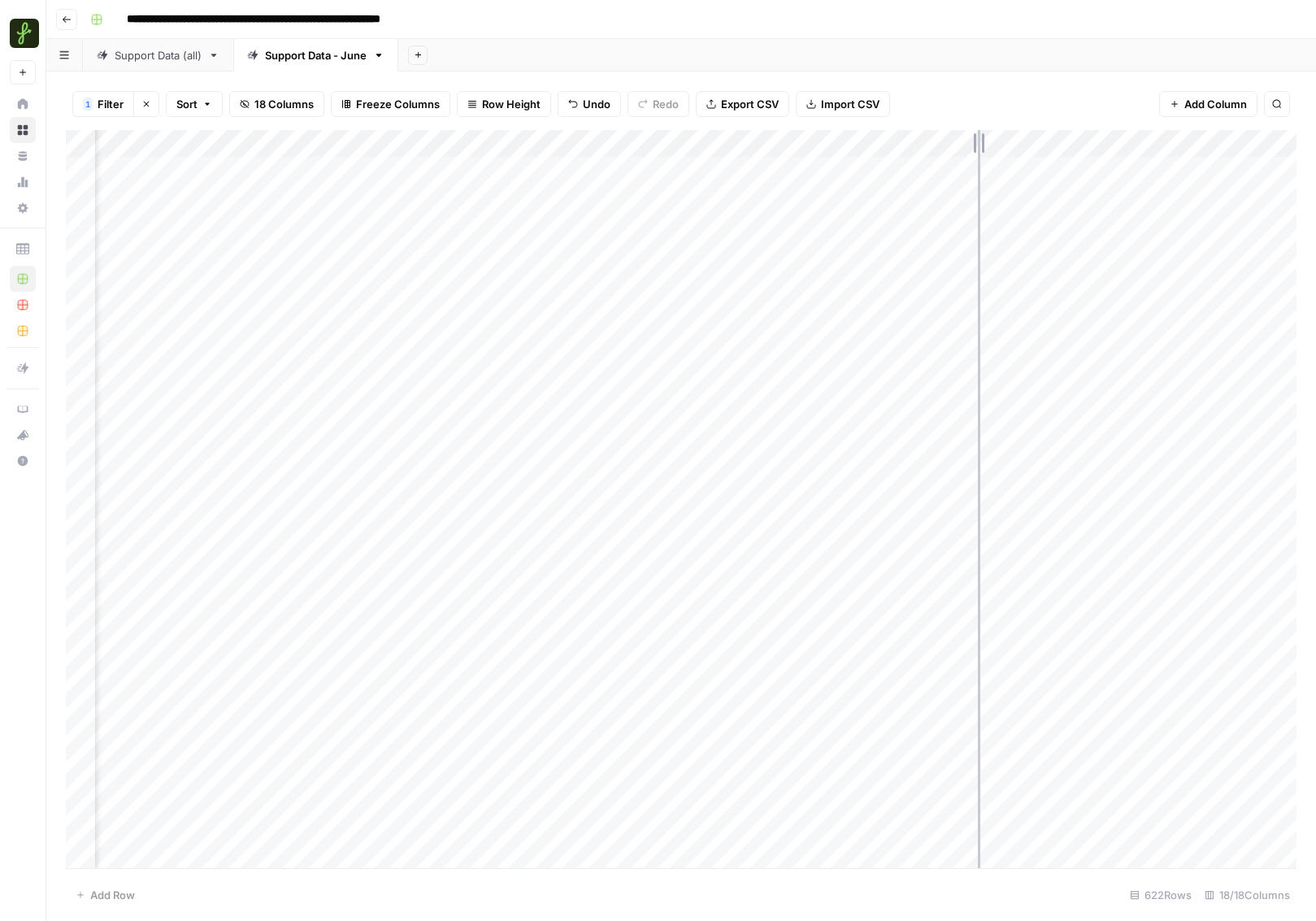 drag, startPoint x: 984, startPoint y: 143, endPoint x: 930, endPoint y: 145, distance: 54.037 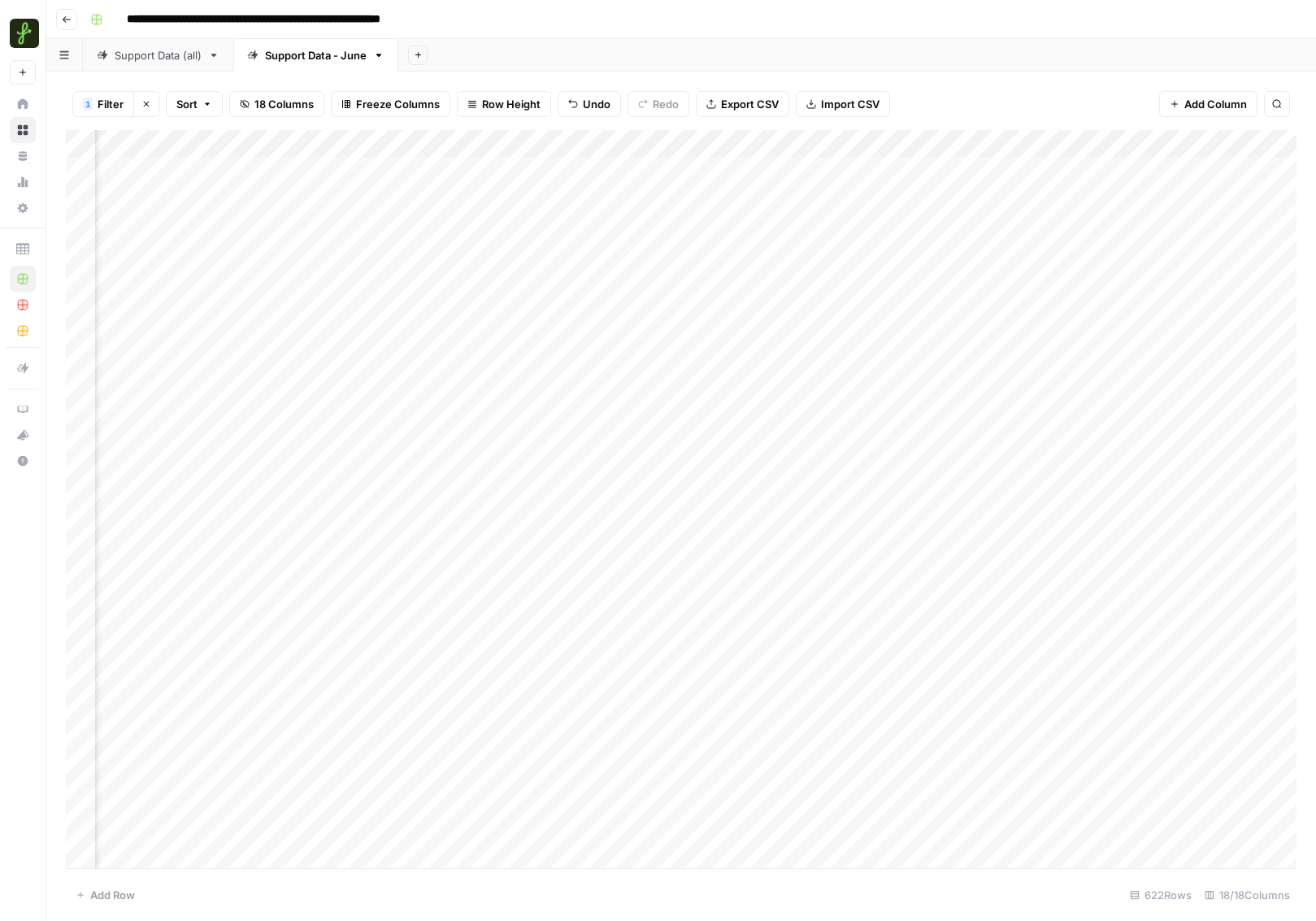 click on "Add Column" at bounding box center [681, 499] 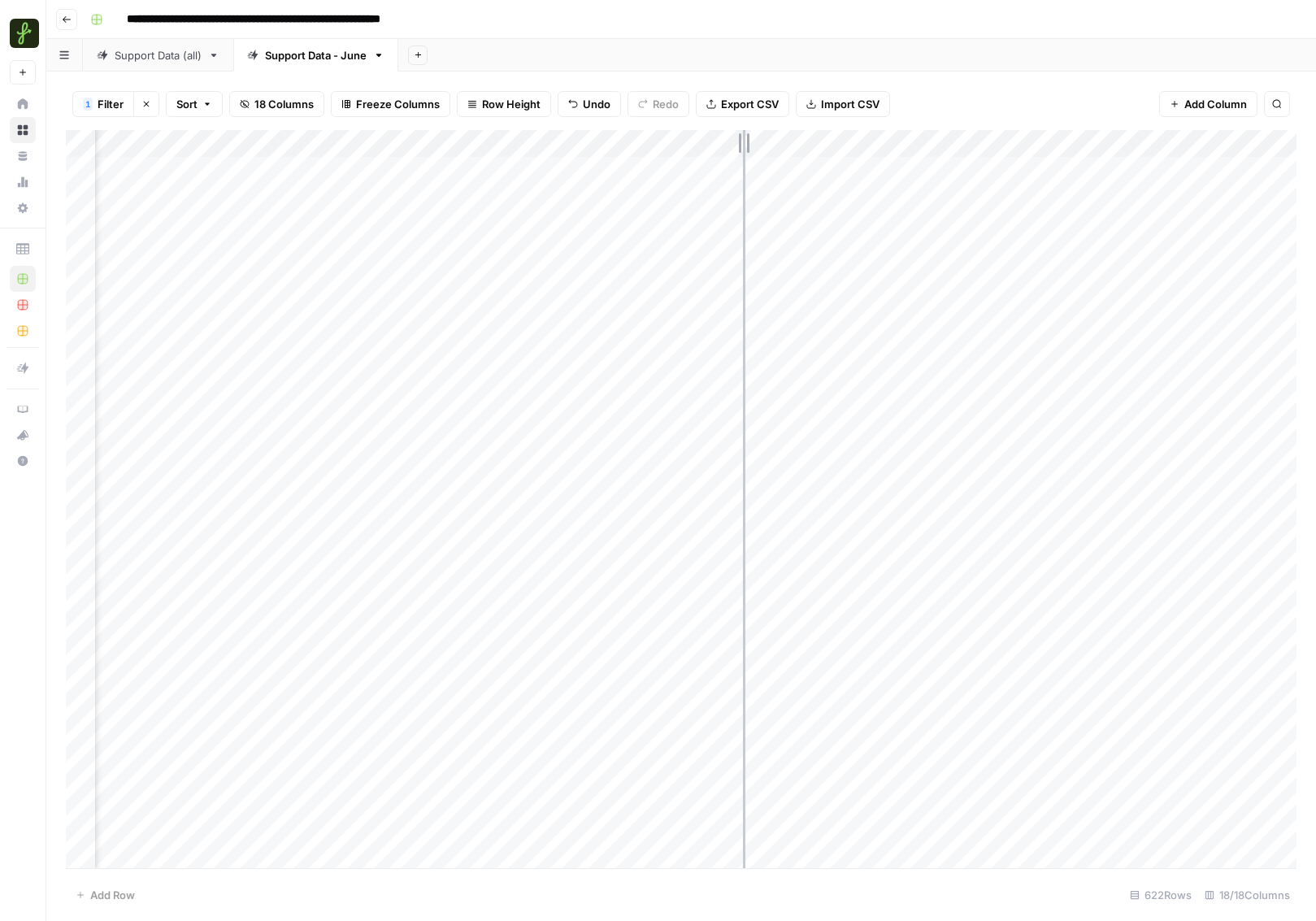 drag, startPoint x: 761, startPoint y: 142, endPoint x: 741, endPoint y: 142, distance: 20 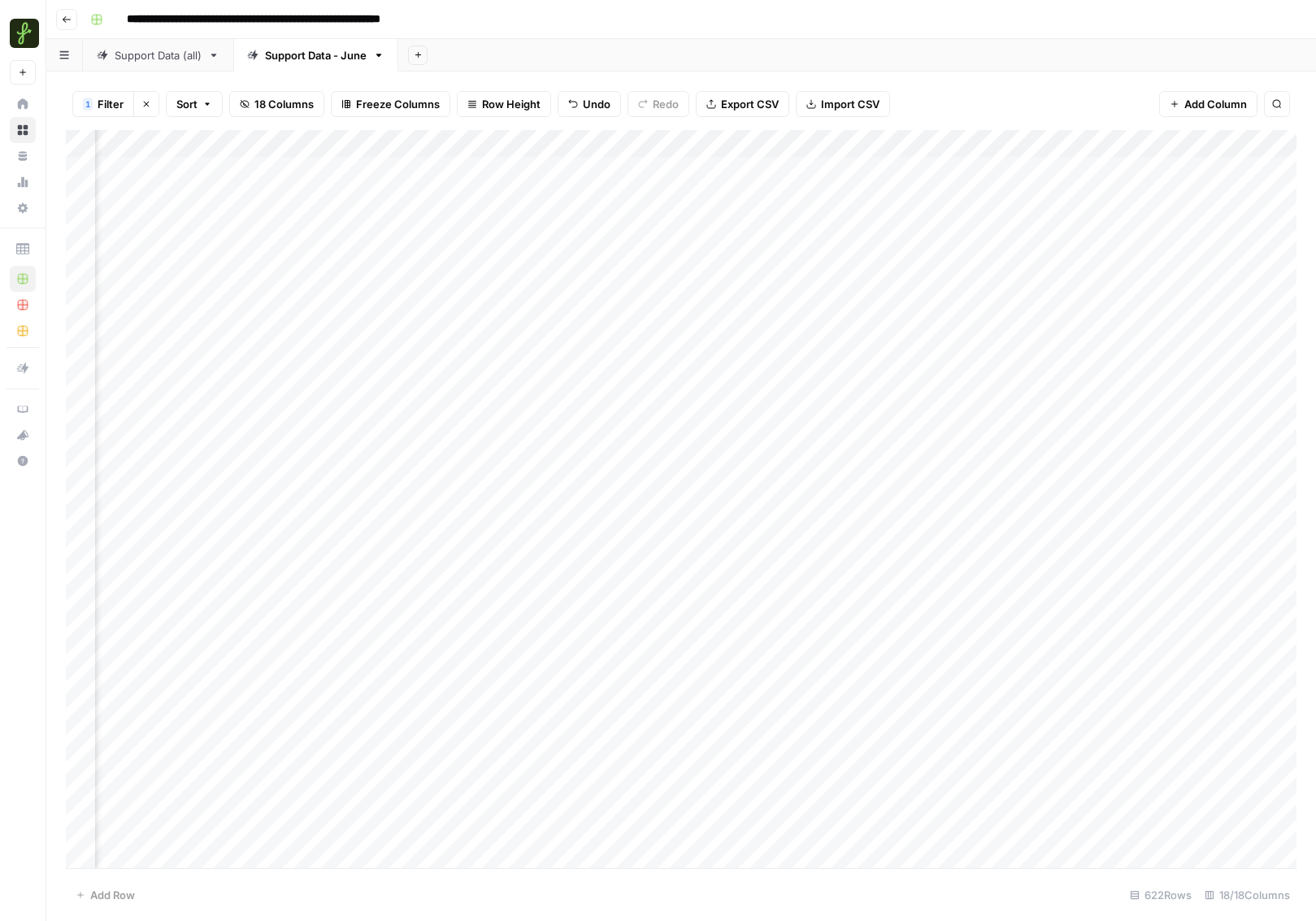 click on "Add Column" at bounding box center (681, 499) 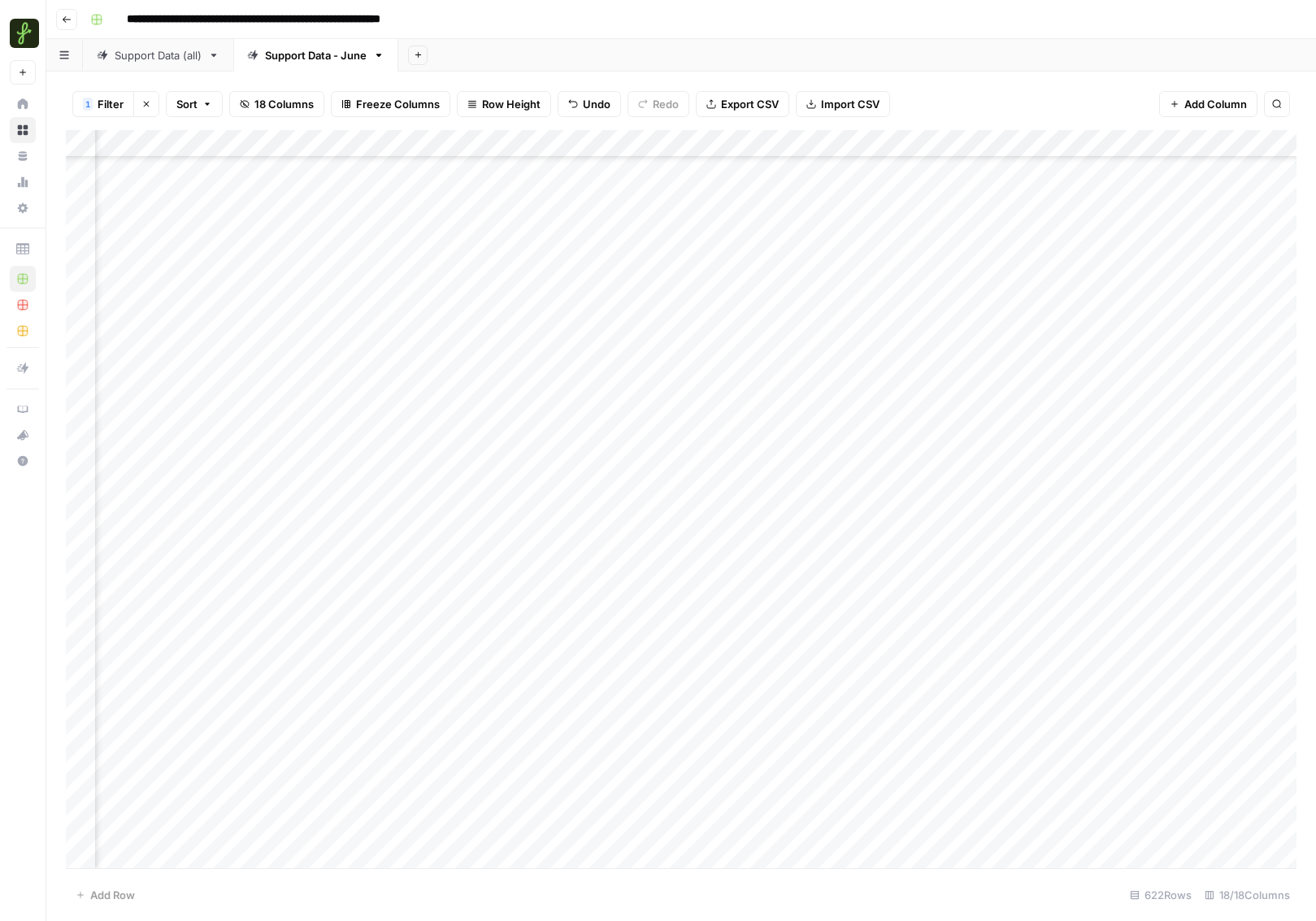 scroll, scrollTop: 0, scrollLeft: 868, axis: horizontal 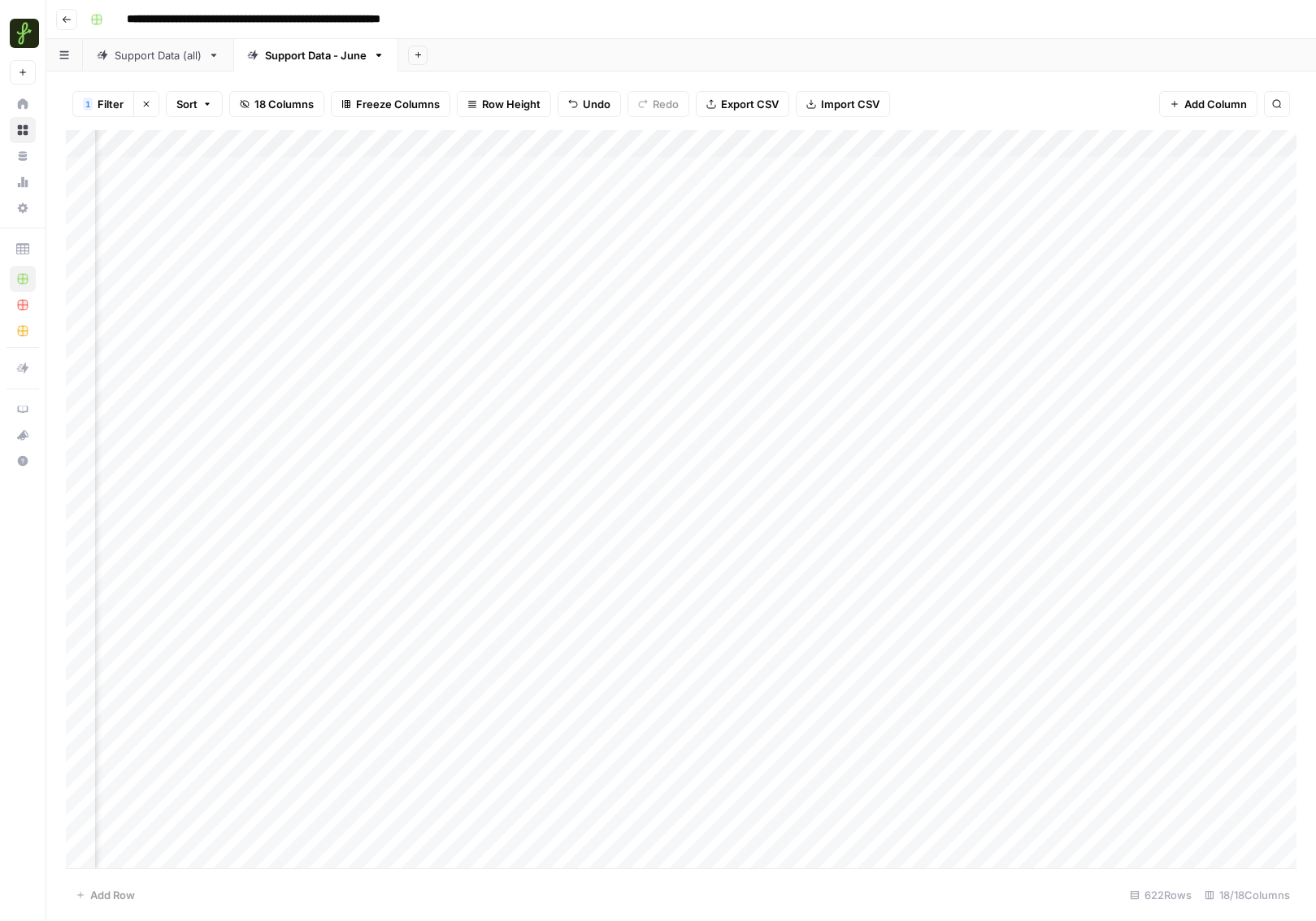click on "Add Column" at bounding box center [681, 499] 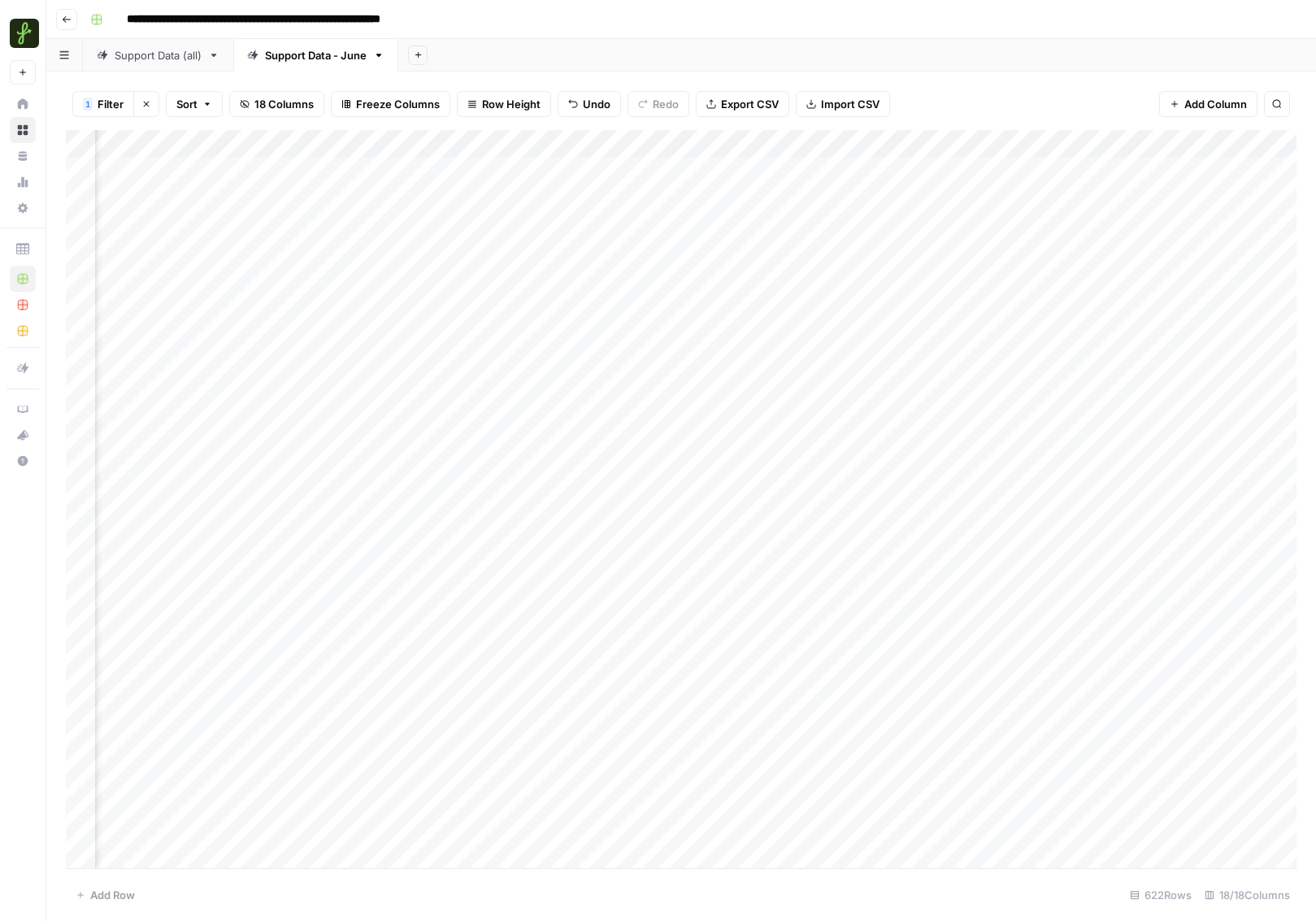 scroll, scrollTop: 0, scrollLeft: 1032, axis: horizontal 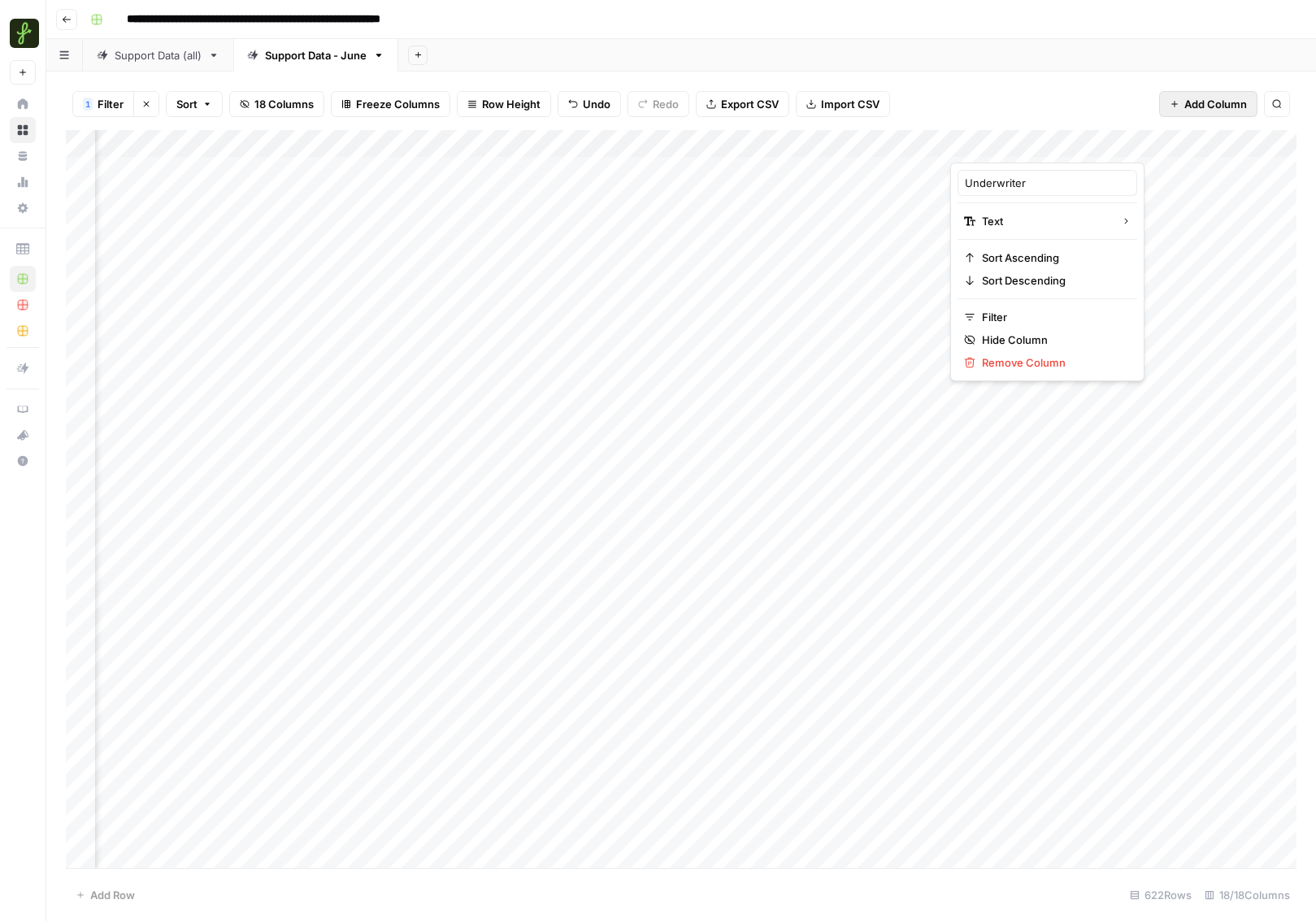 click on "Add Column" at bounding box center (1215, 104) 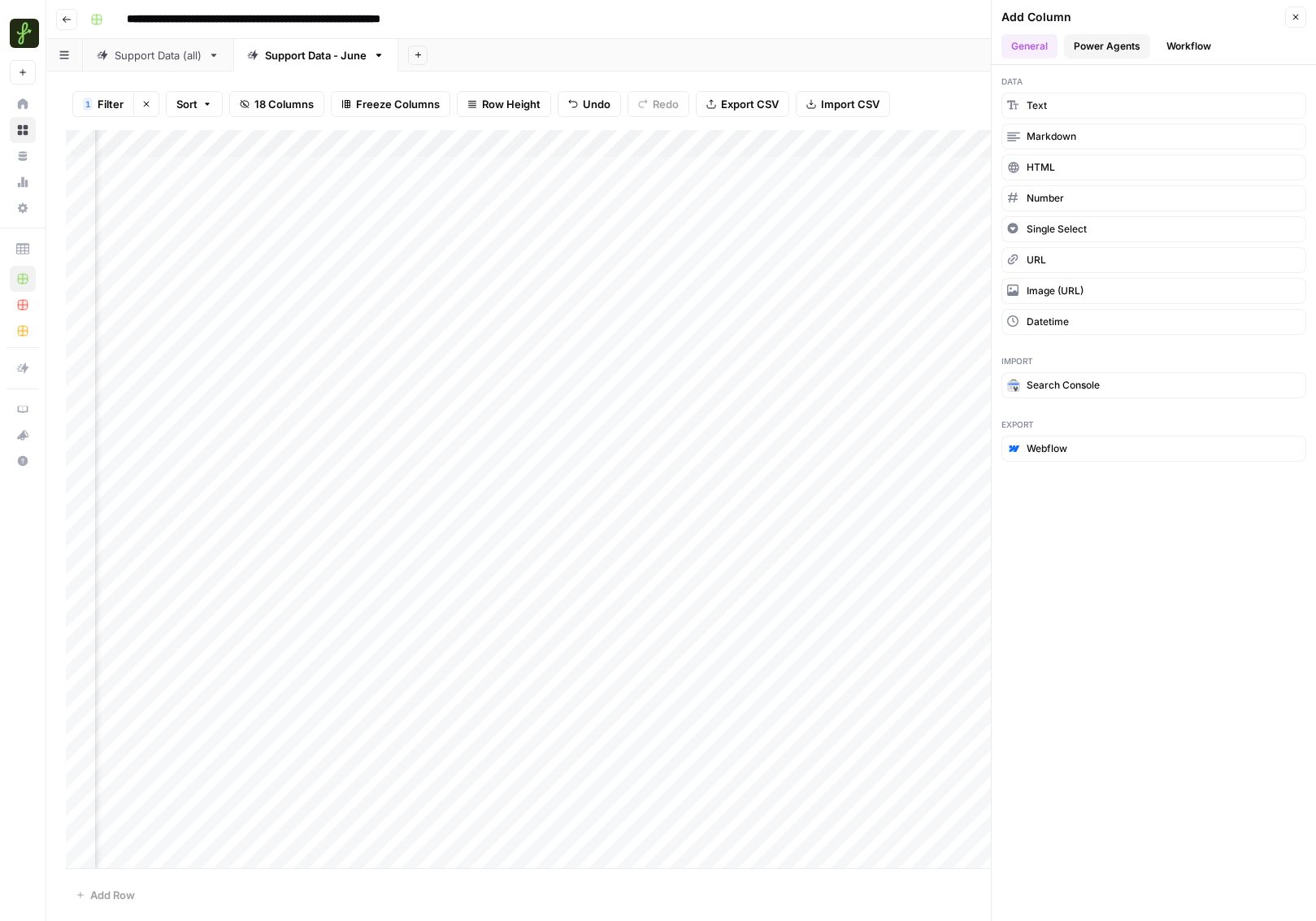 click on "Power Agents" at bounding box center (1107, 46) 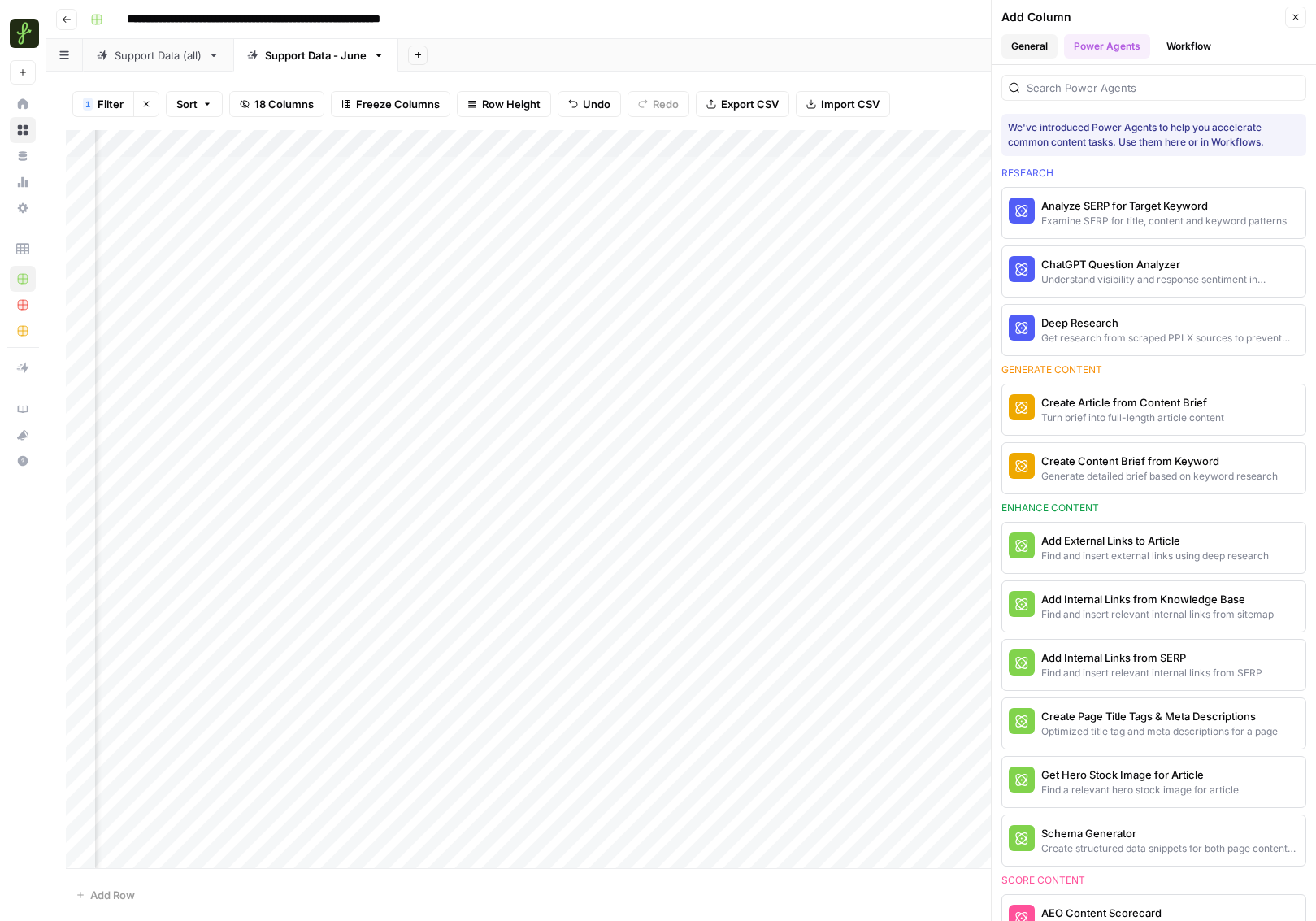 click on "General" at bounding box center (1029, 46) 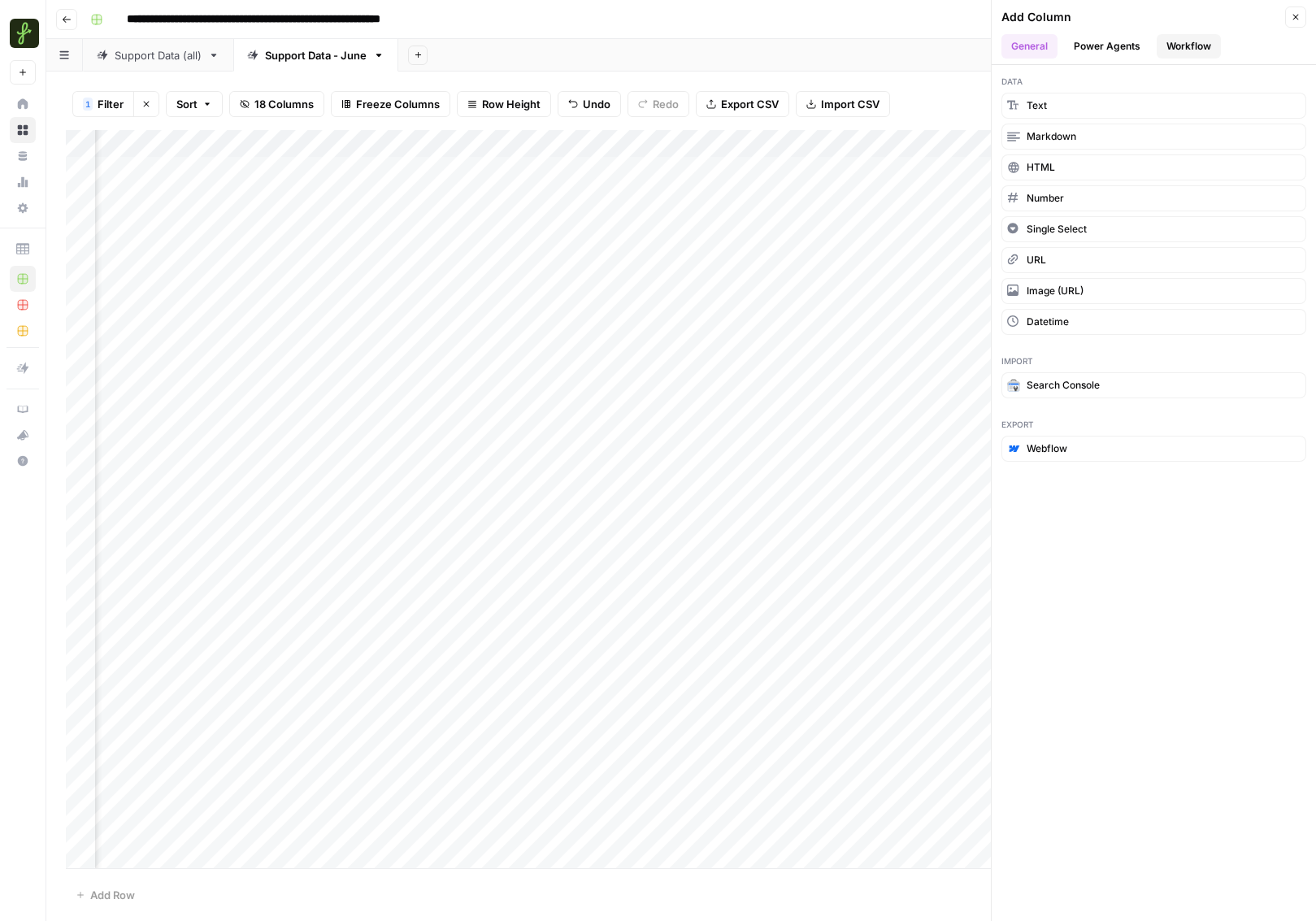 click on "Workflow" at bounding box center (1188, 46) 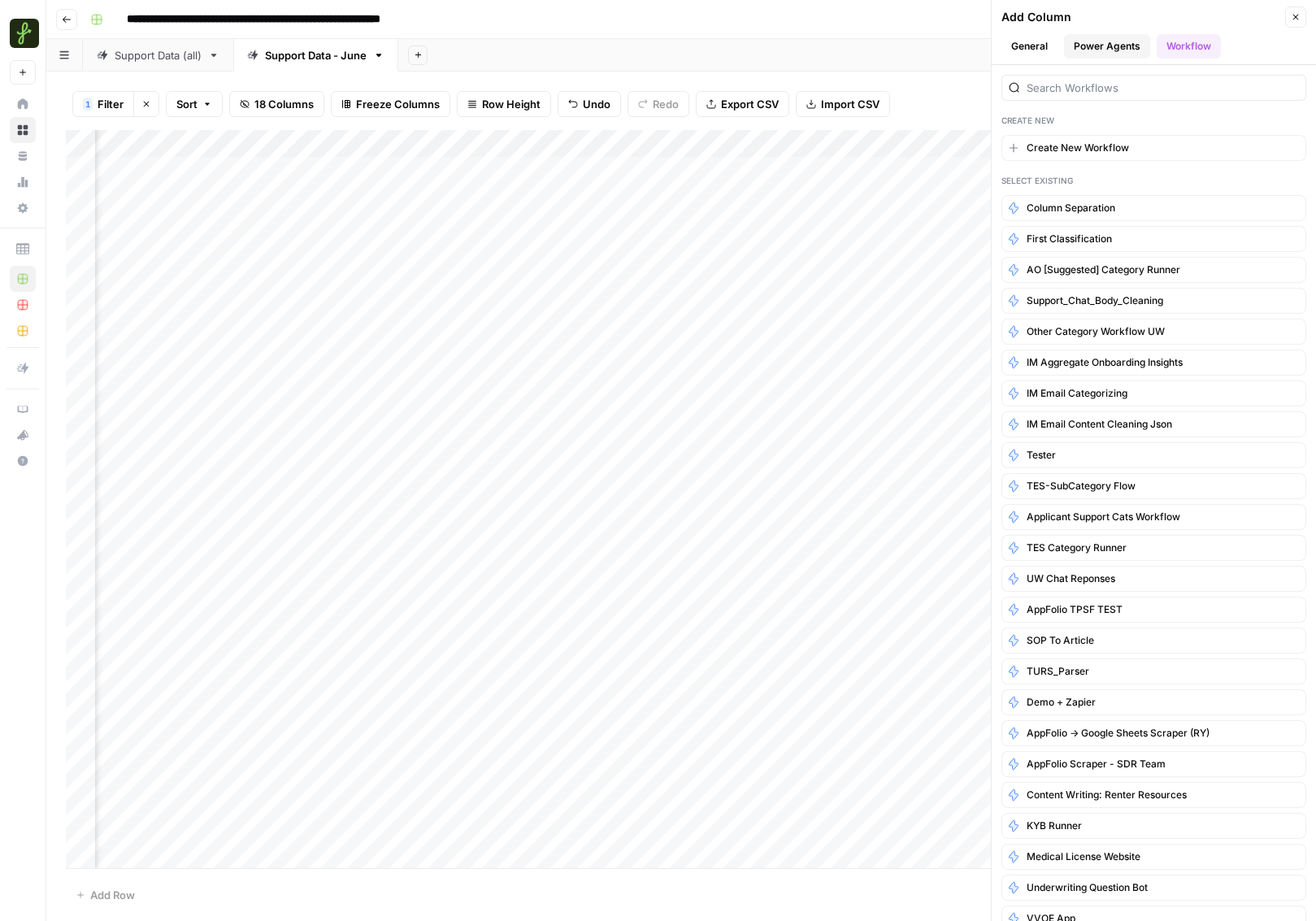 click on "Power Agents" at bounding box center (1107, 46) 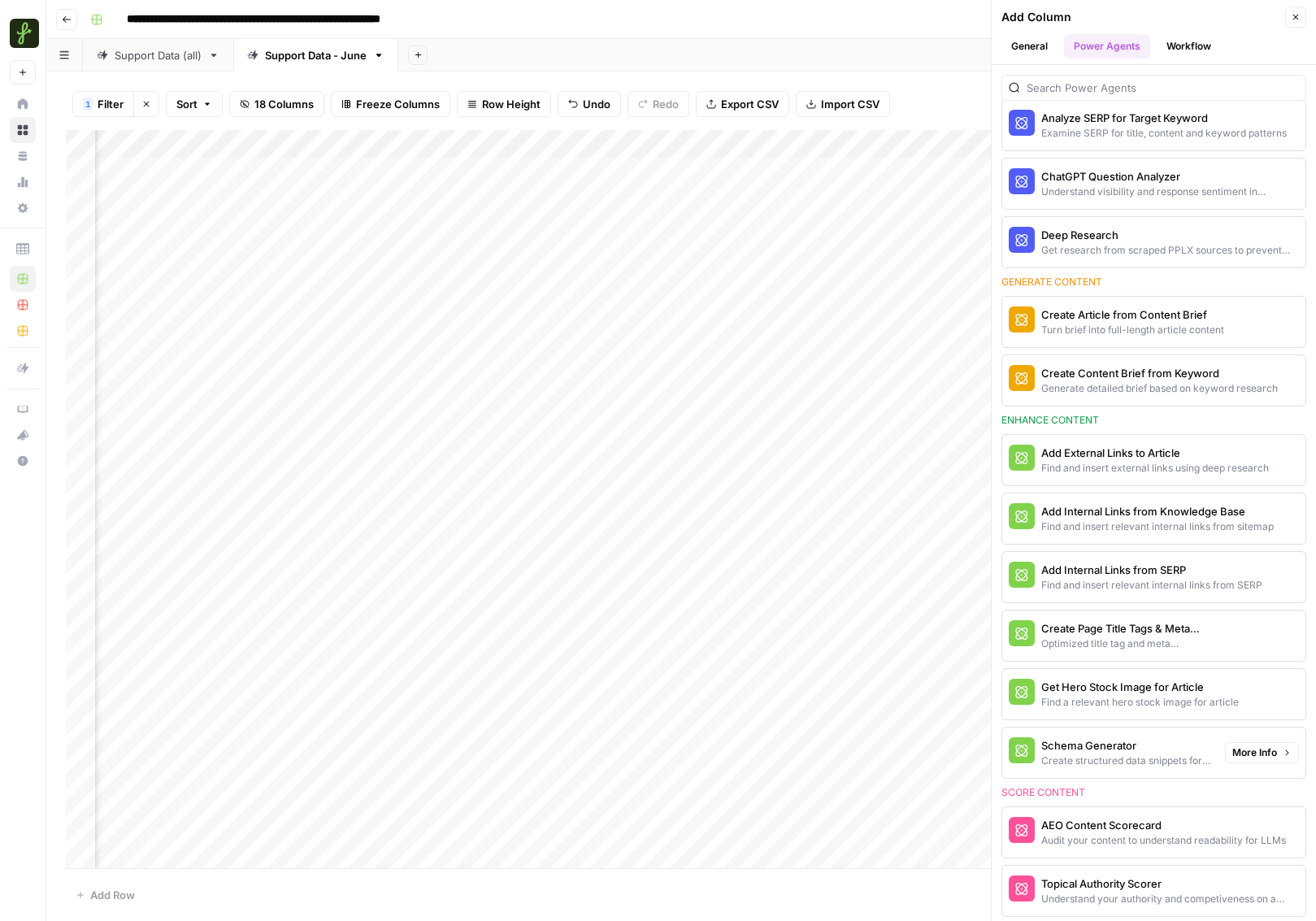 scroll, scrollTop: 0, scrollLeft: 0, axis: both 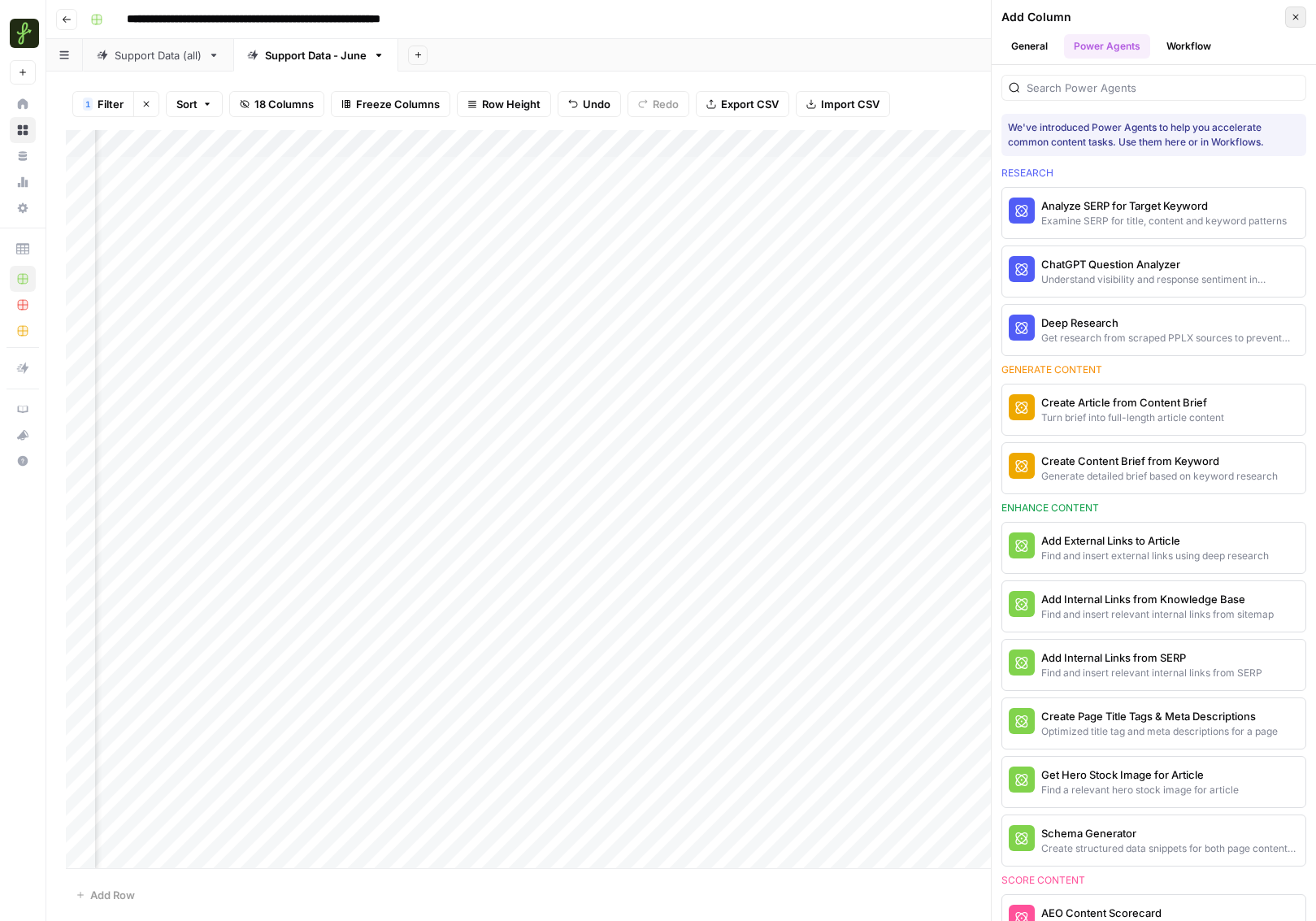 click 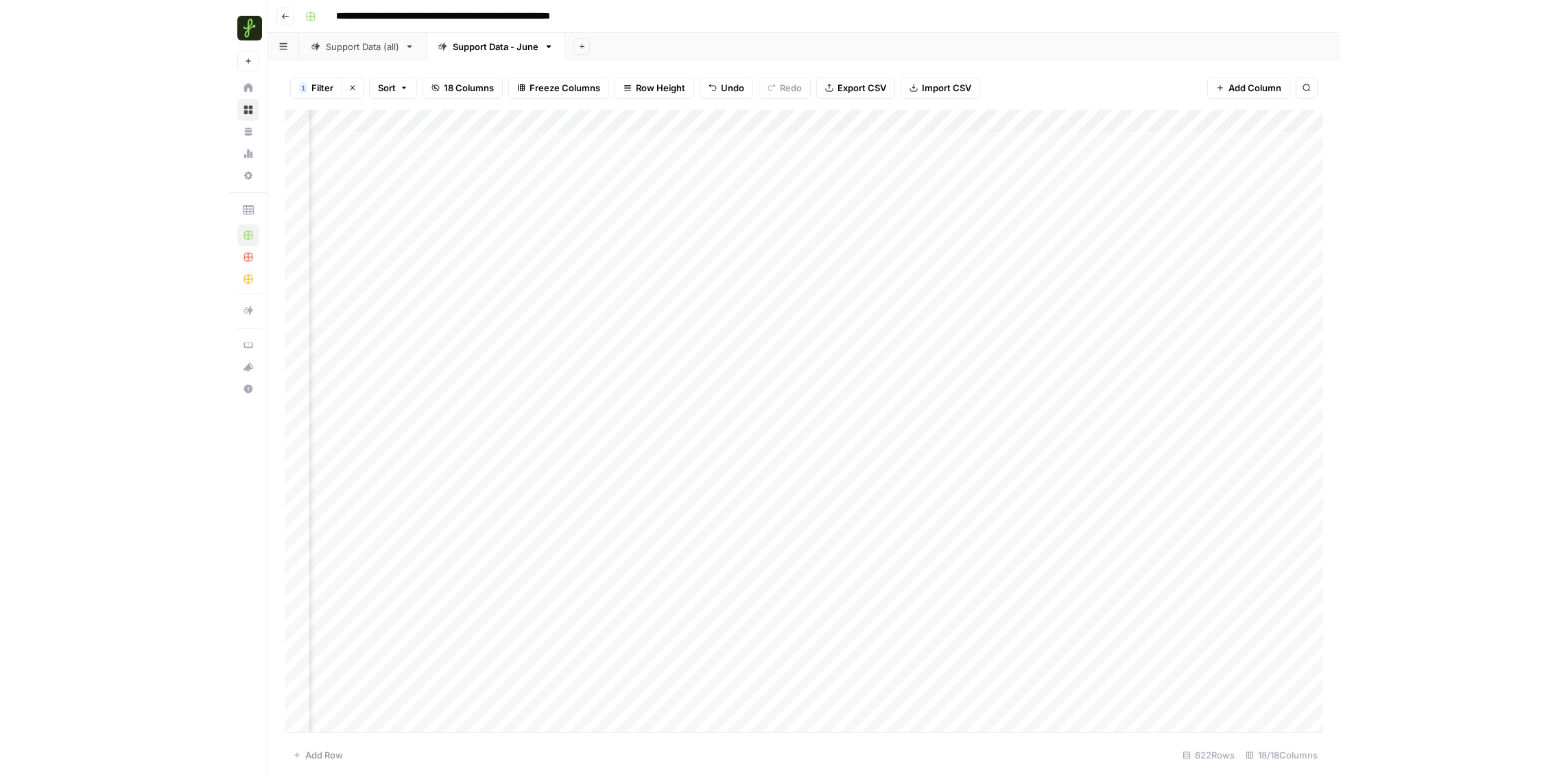 scroll, scrollTop: 0, scrollLeft: 577, axis: horizontal 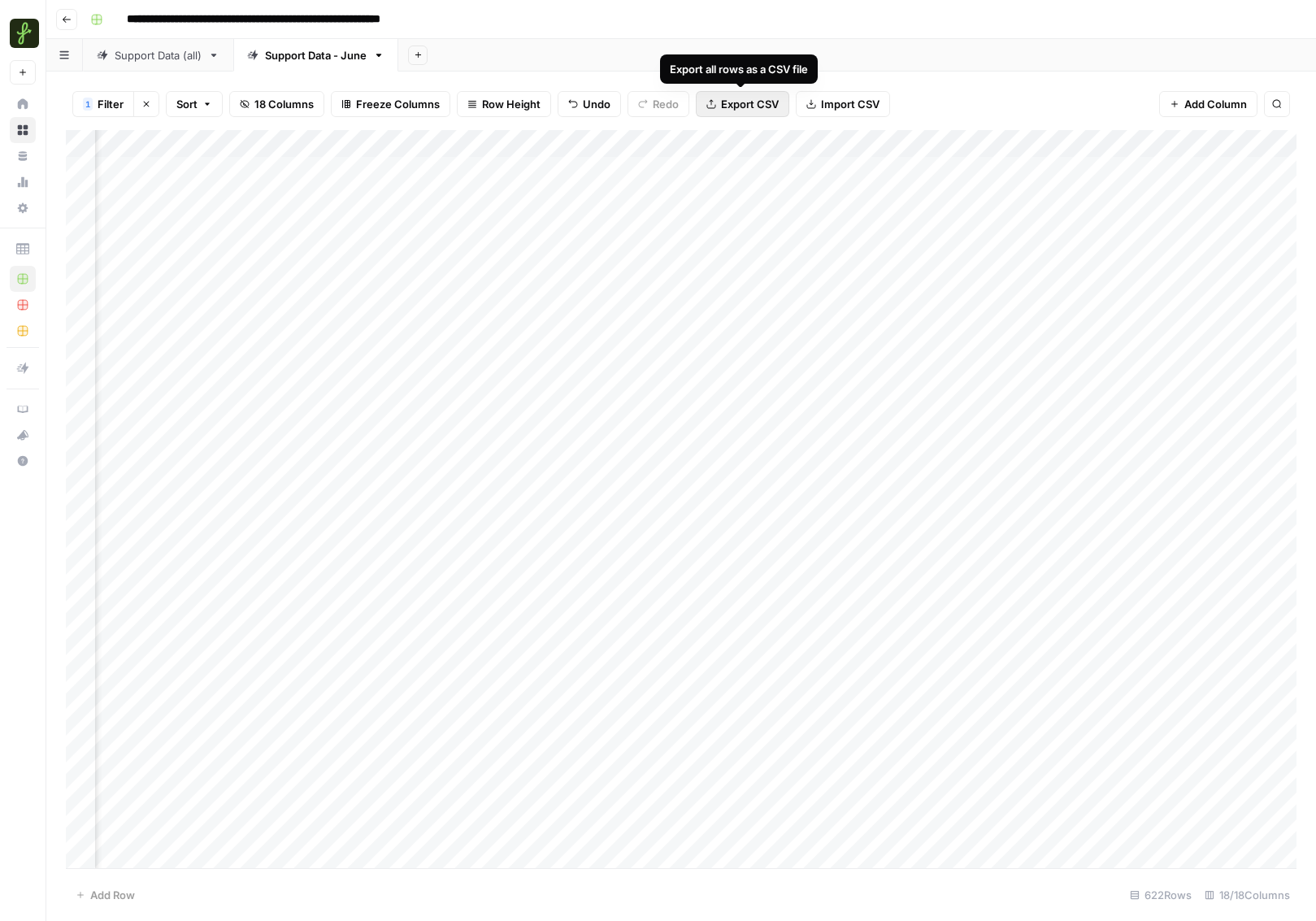 click on "Export CSV" at bounding box center [749, 104] 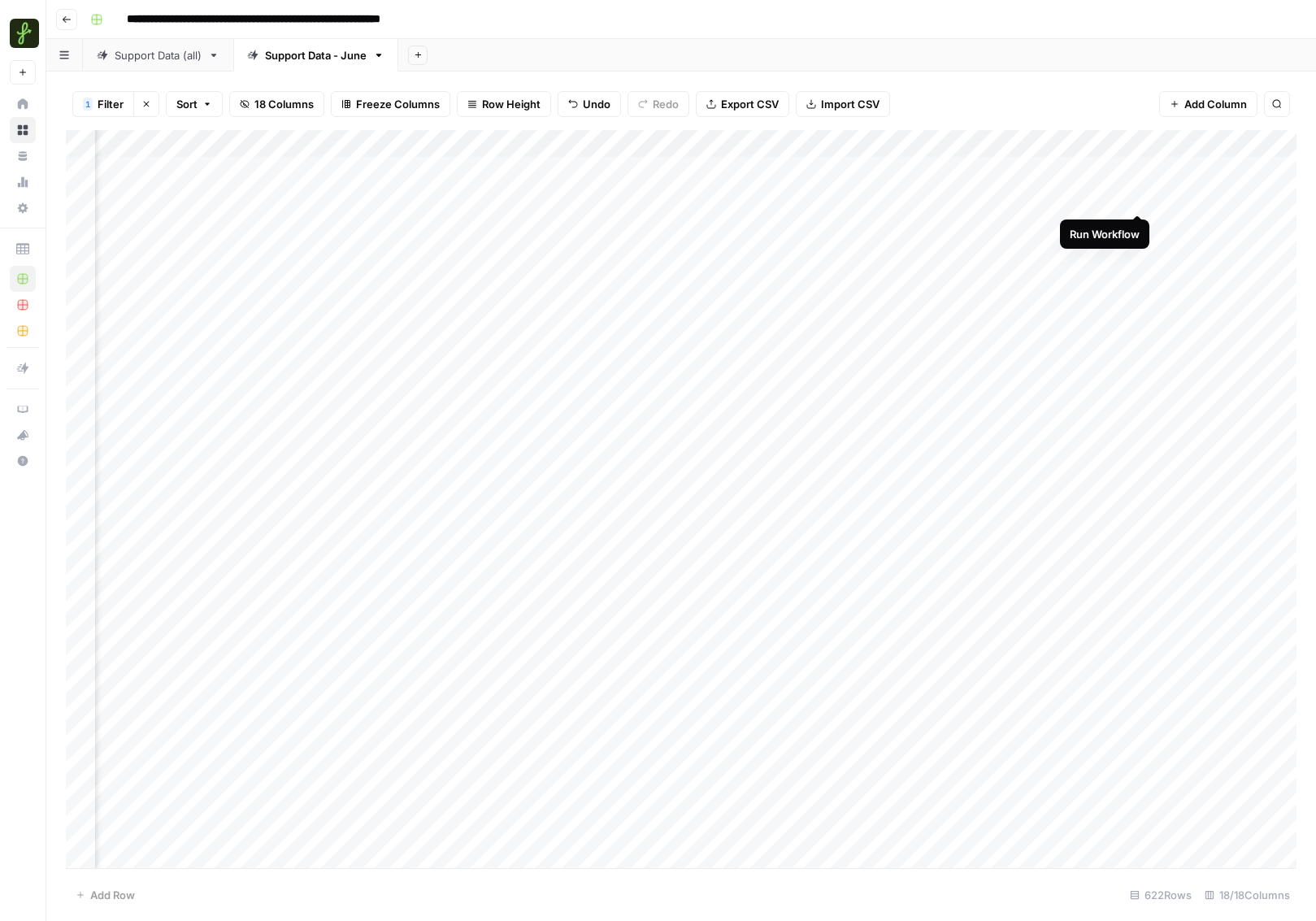 click on "Add Column" at bounding box center (681, 499) 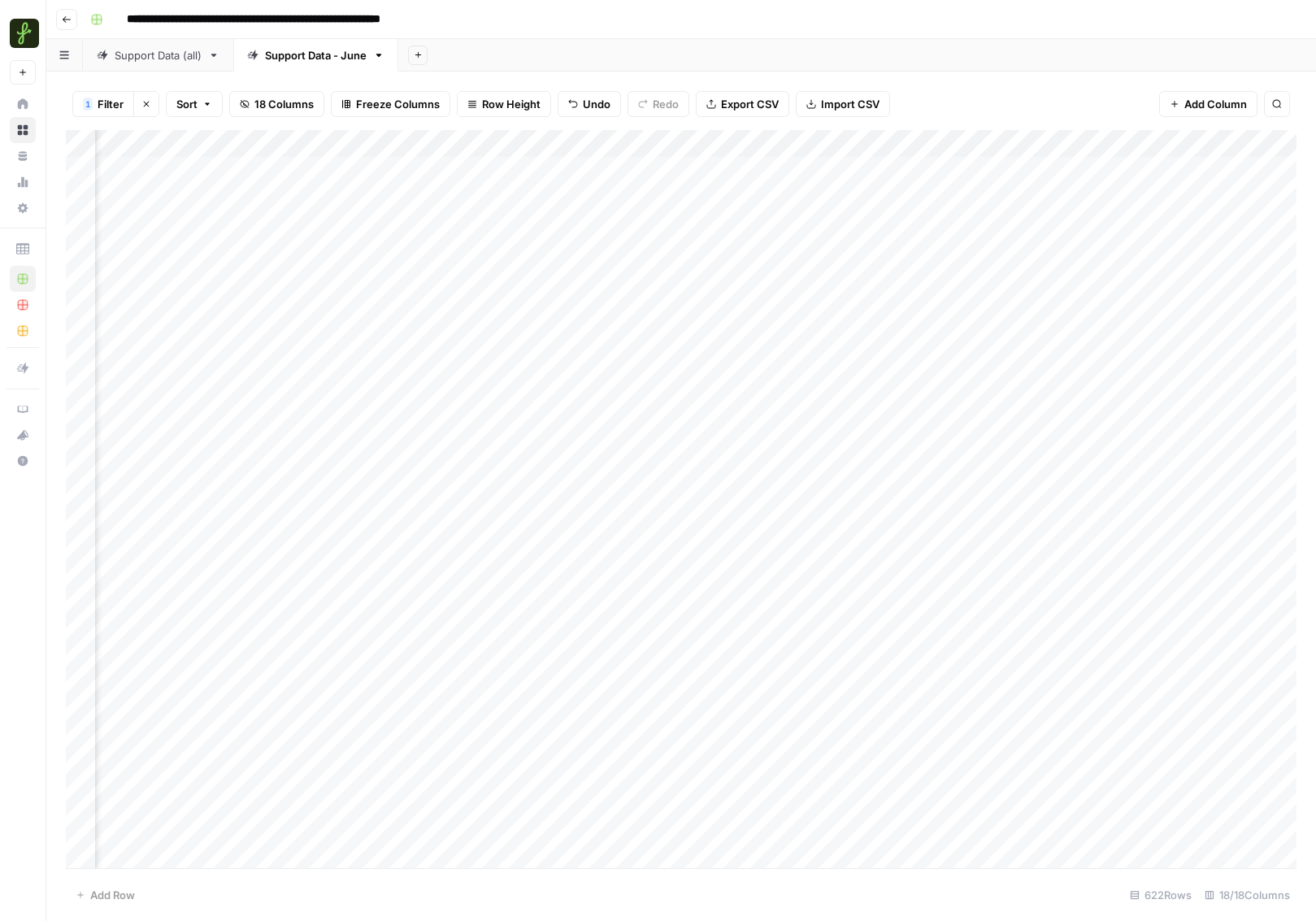 click on "Add Column" at bounding box center [681, 499] 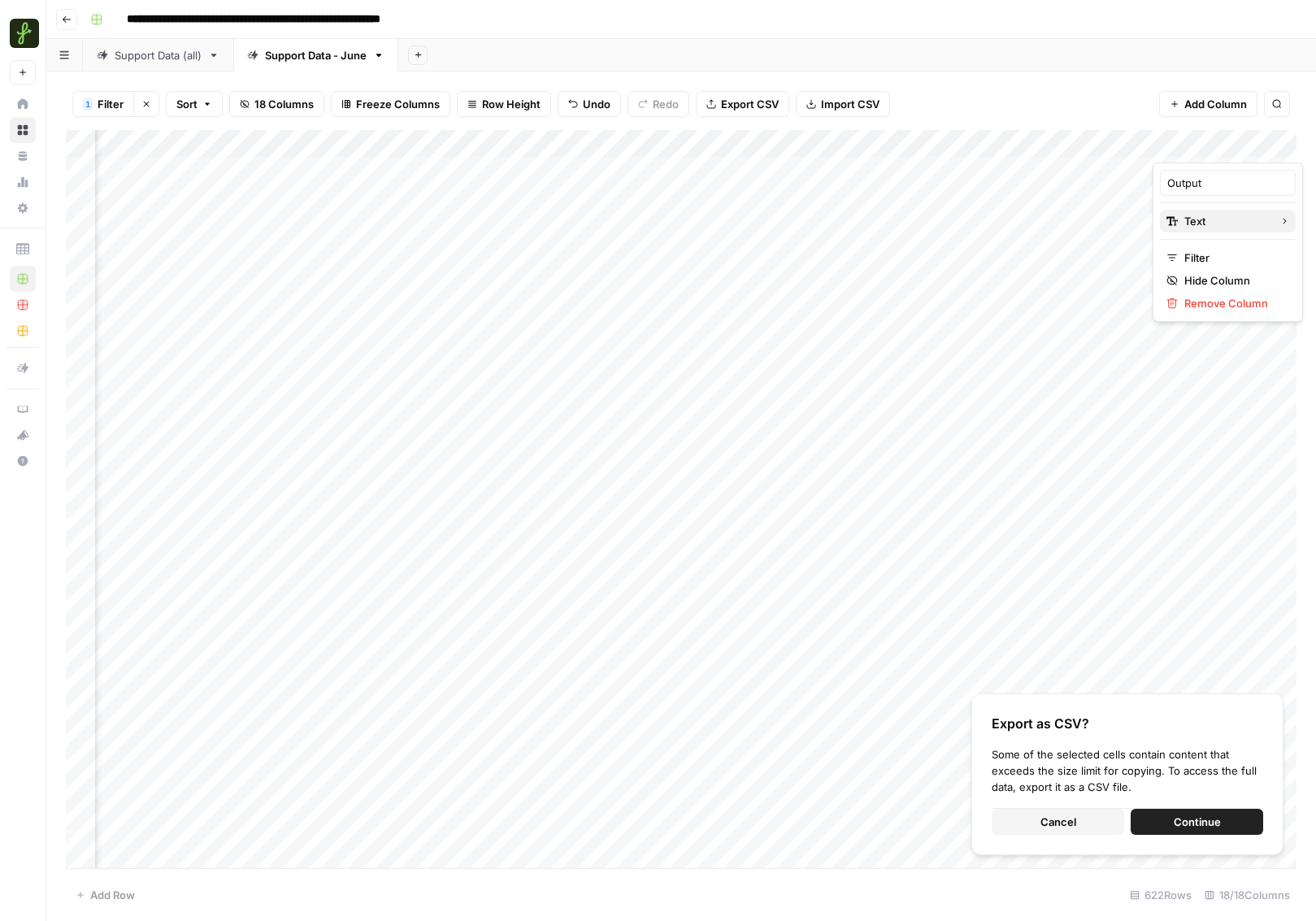 type 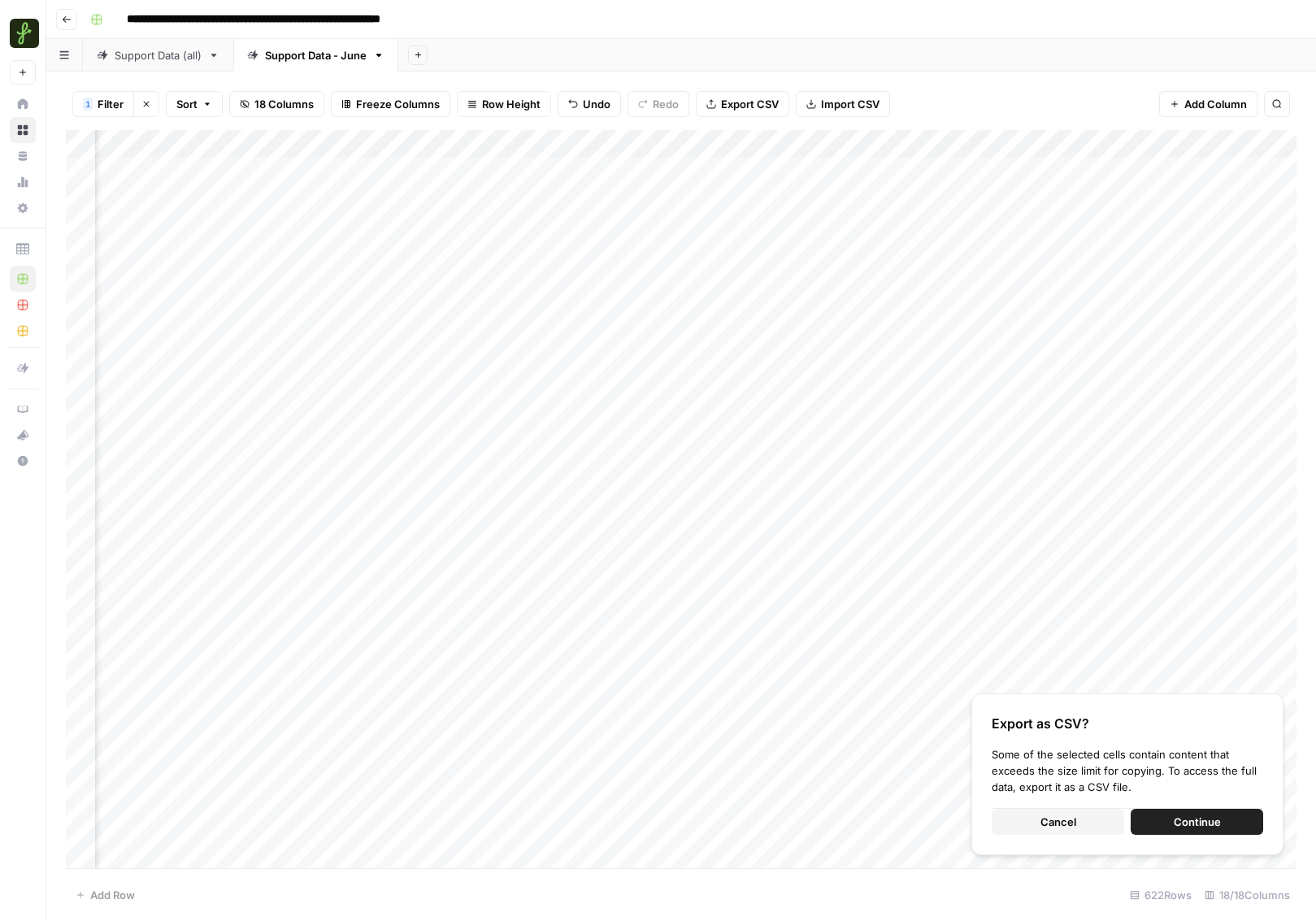 click on "Add Column" at bounding box center [681, 499] 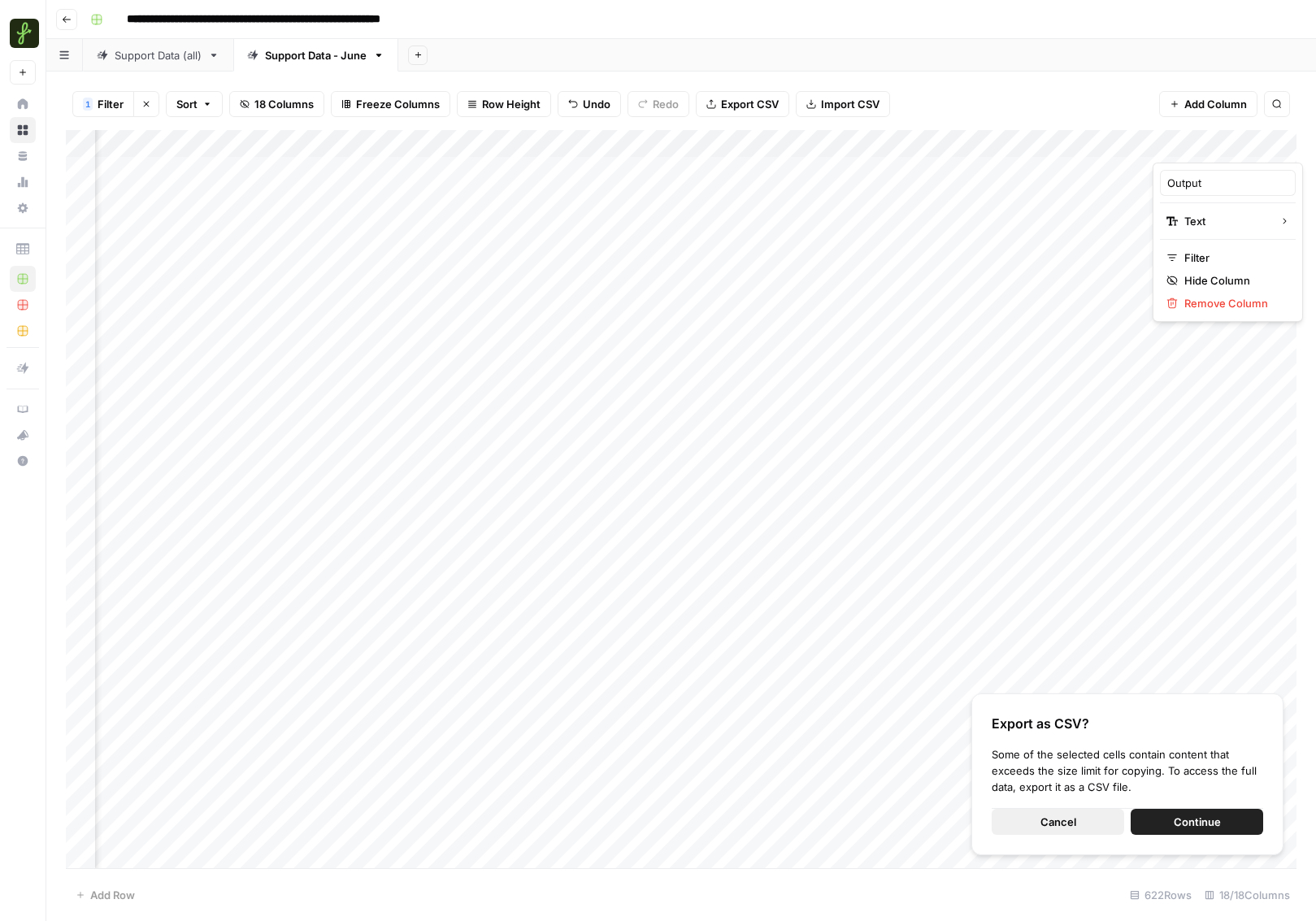 click on "Cancel" at bounding box center (1058, 822) 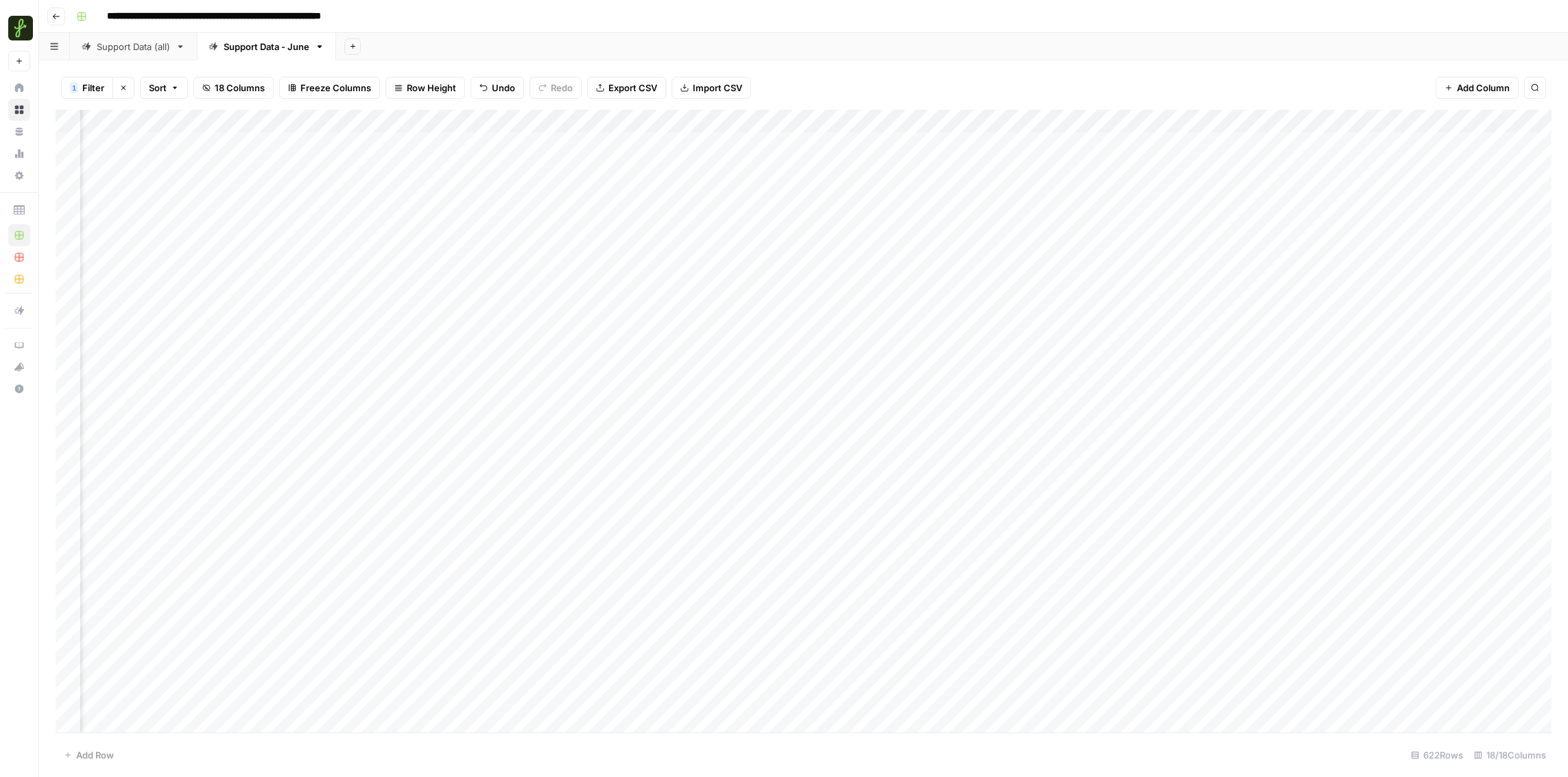 click on "Add Column" at bounding box center (803, 421) 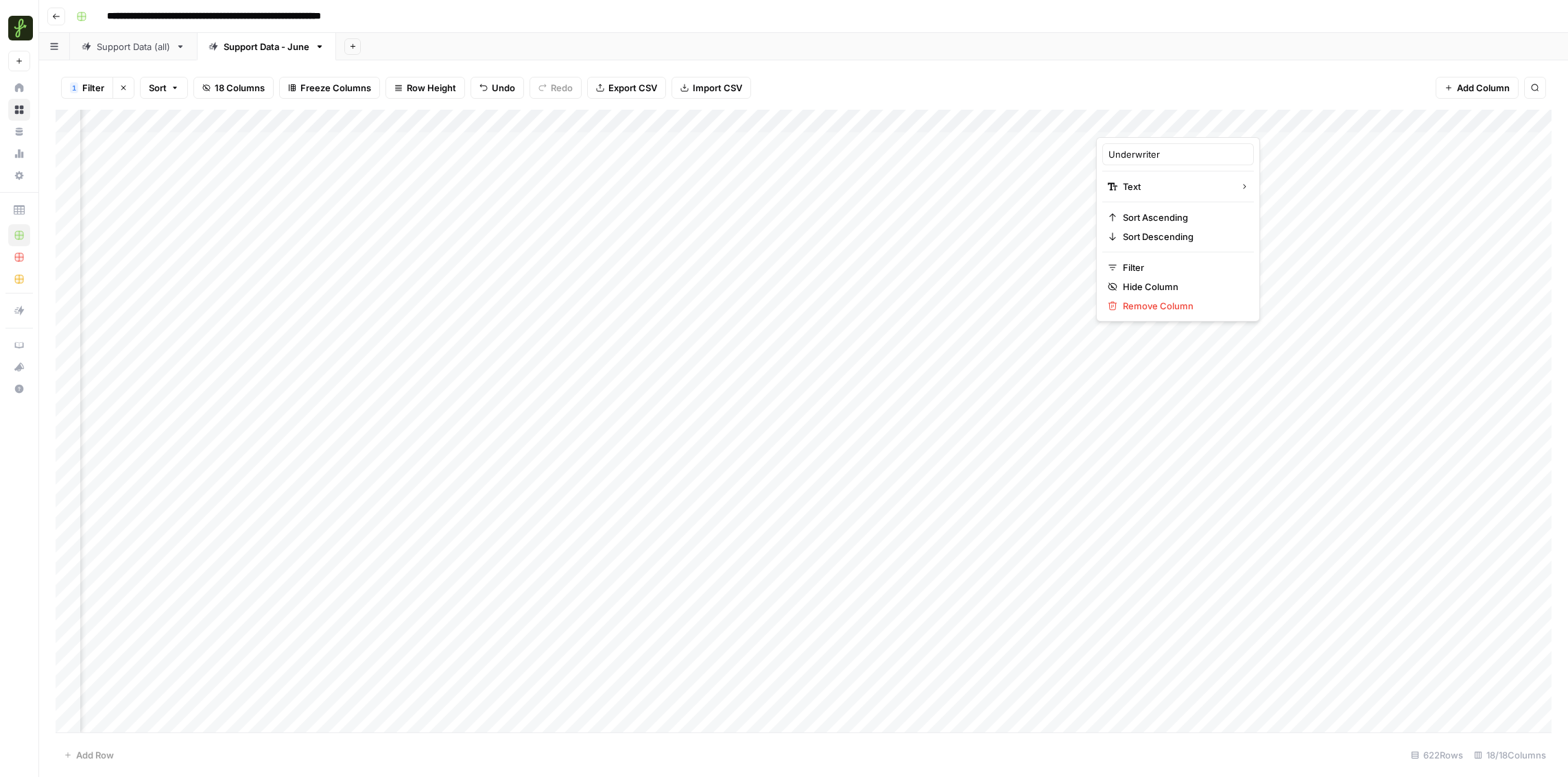 click on "1 Filter Clear filters Sort 18 Columns Freeze Columns Row Height Undo Redo Export CSV Import CSV Add Column Search" at bounding box center (803, 88) 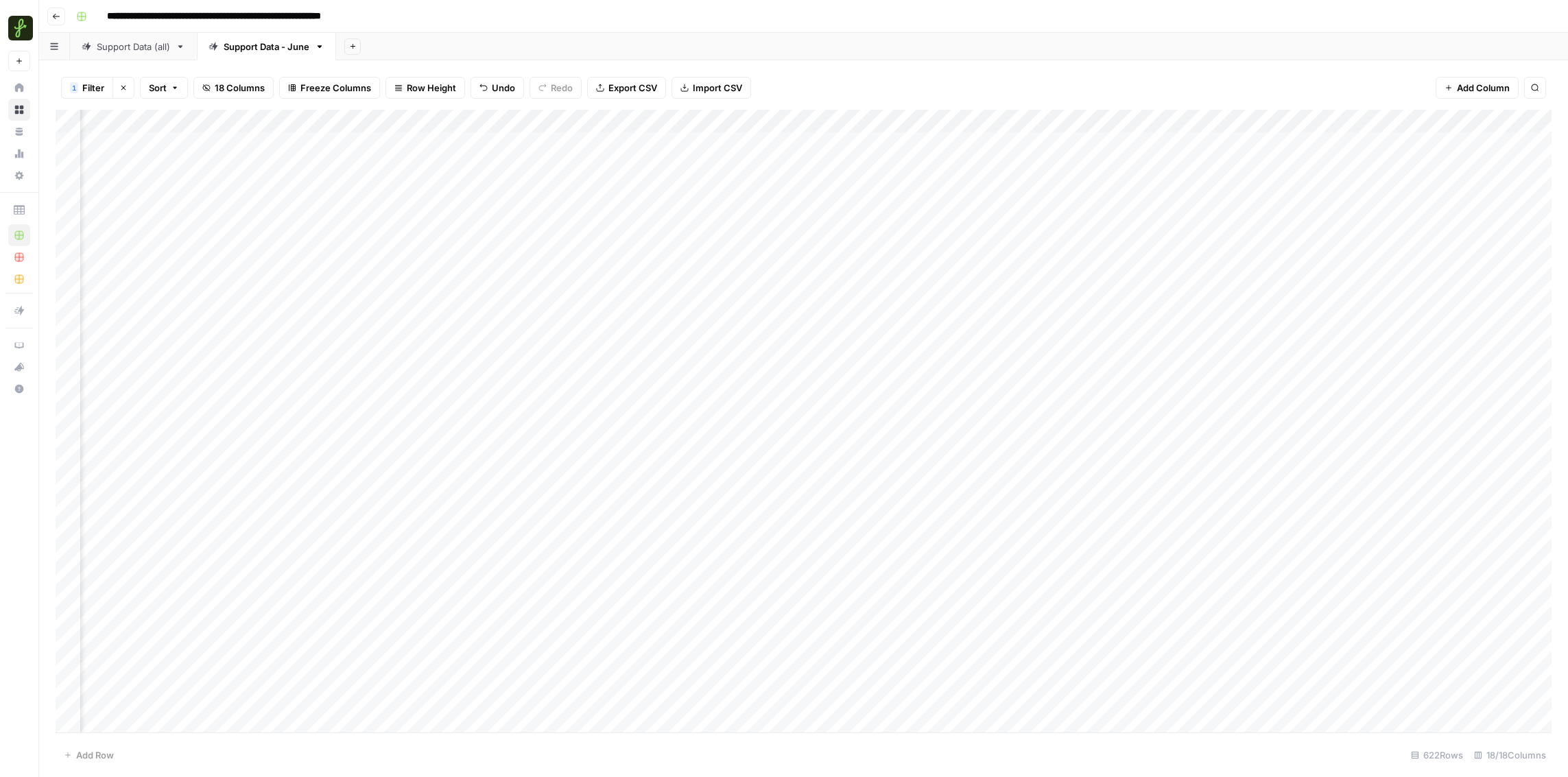 click on "1 Filter Clear filters Sort 18 Columns Freeze Columns Row Height Undo Redo Export CSV Import CSV Add Column Search" at bounding box center (803, 88) 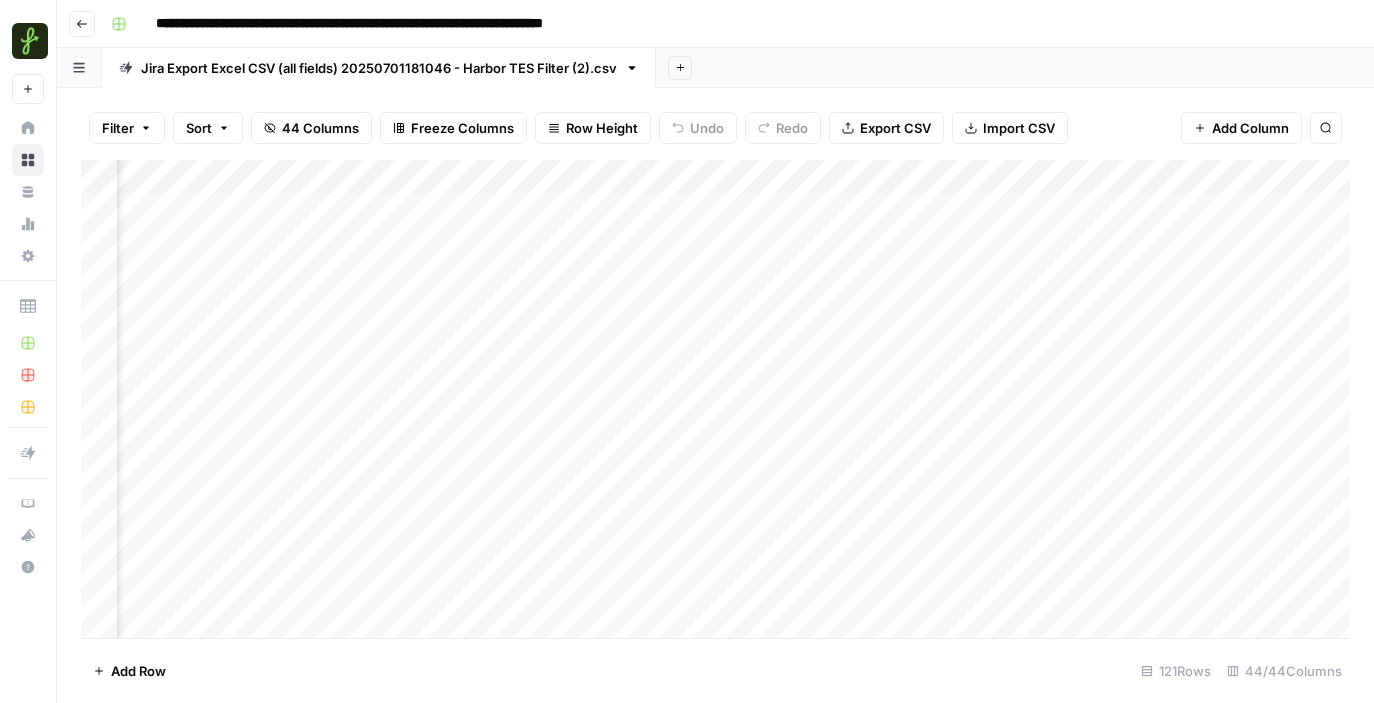scroll, scrollTop: 0, scrollLeft: 0, axis: both 